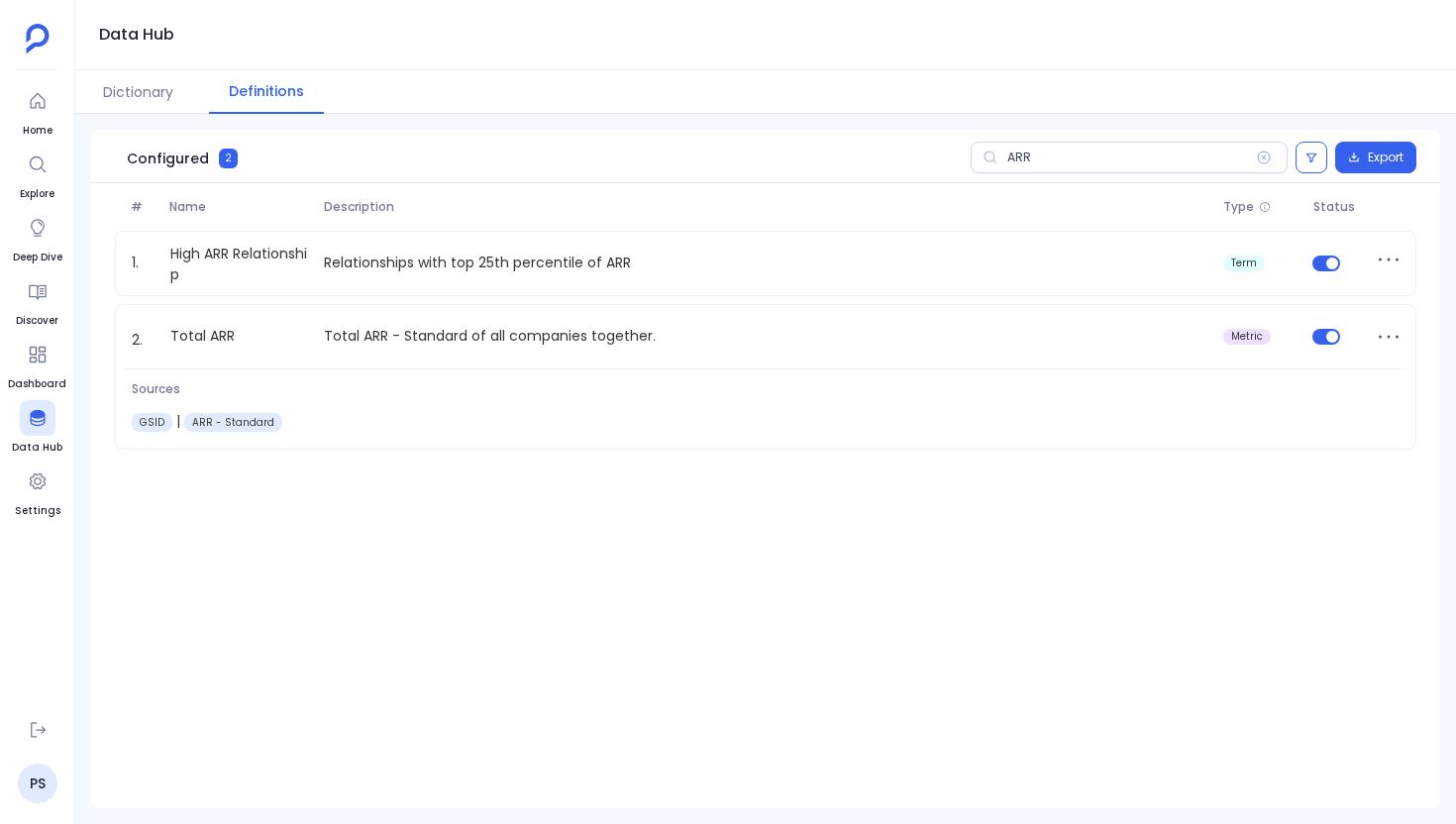 scroll, scrollTop: 0, scrollLeft: 0, axis: both 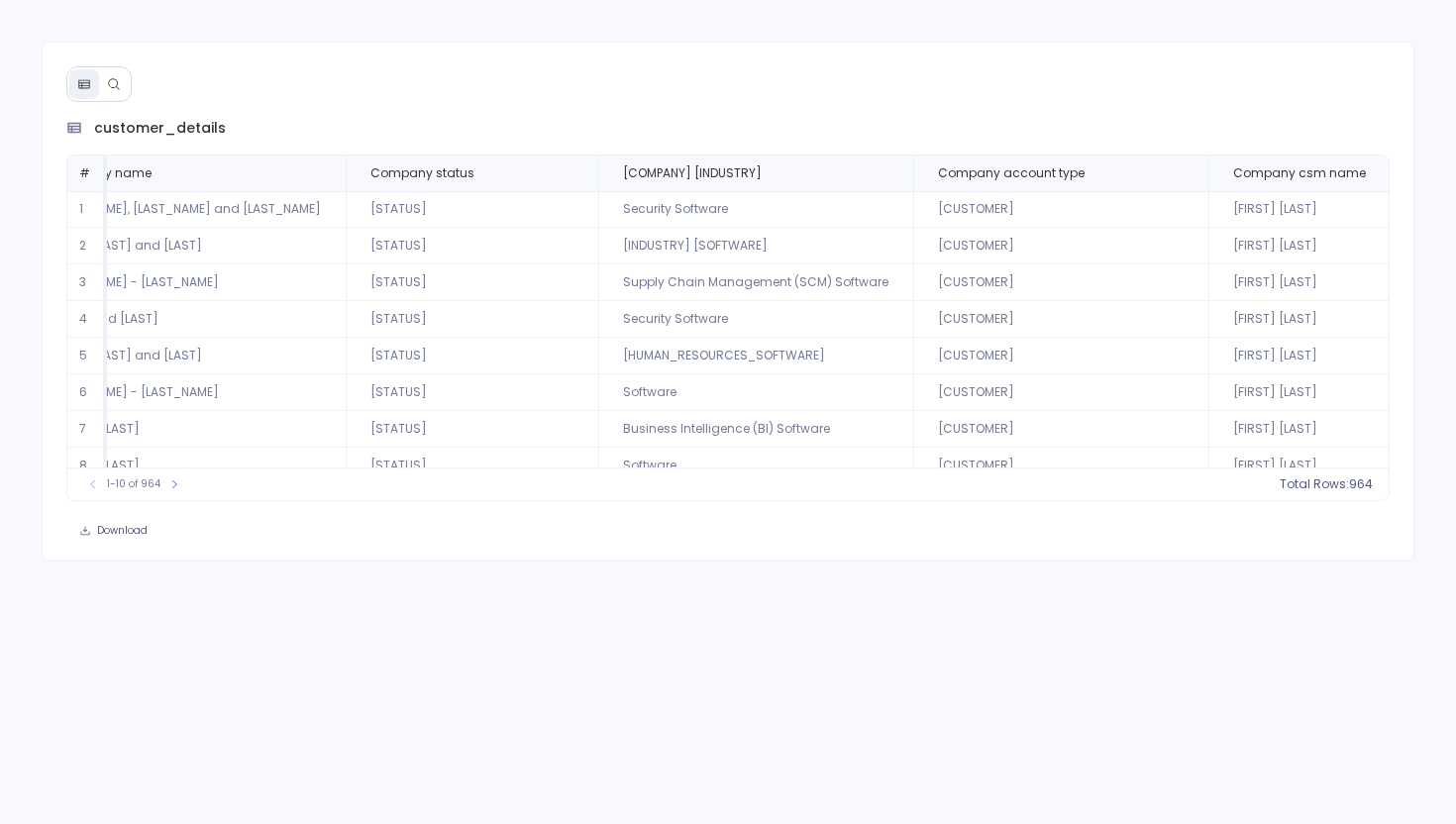 click 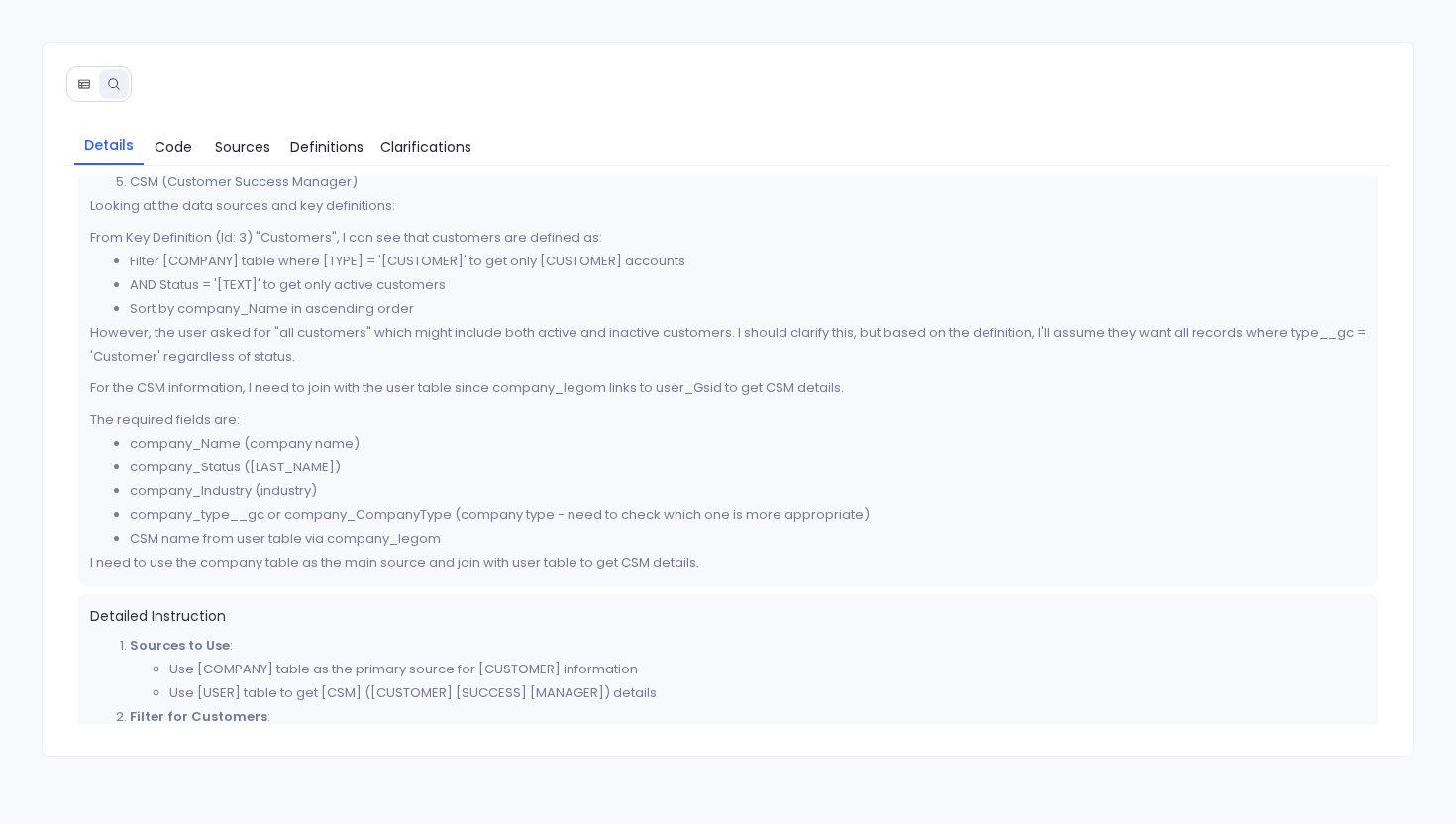 scroll, scrollTop: 203, scrollLeft: 0, axis: vertical 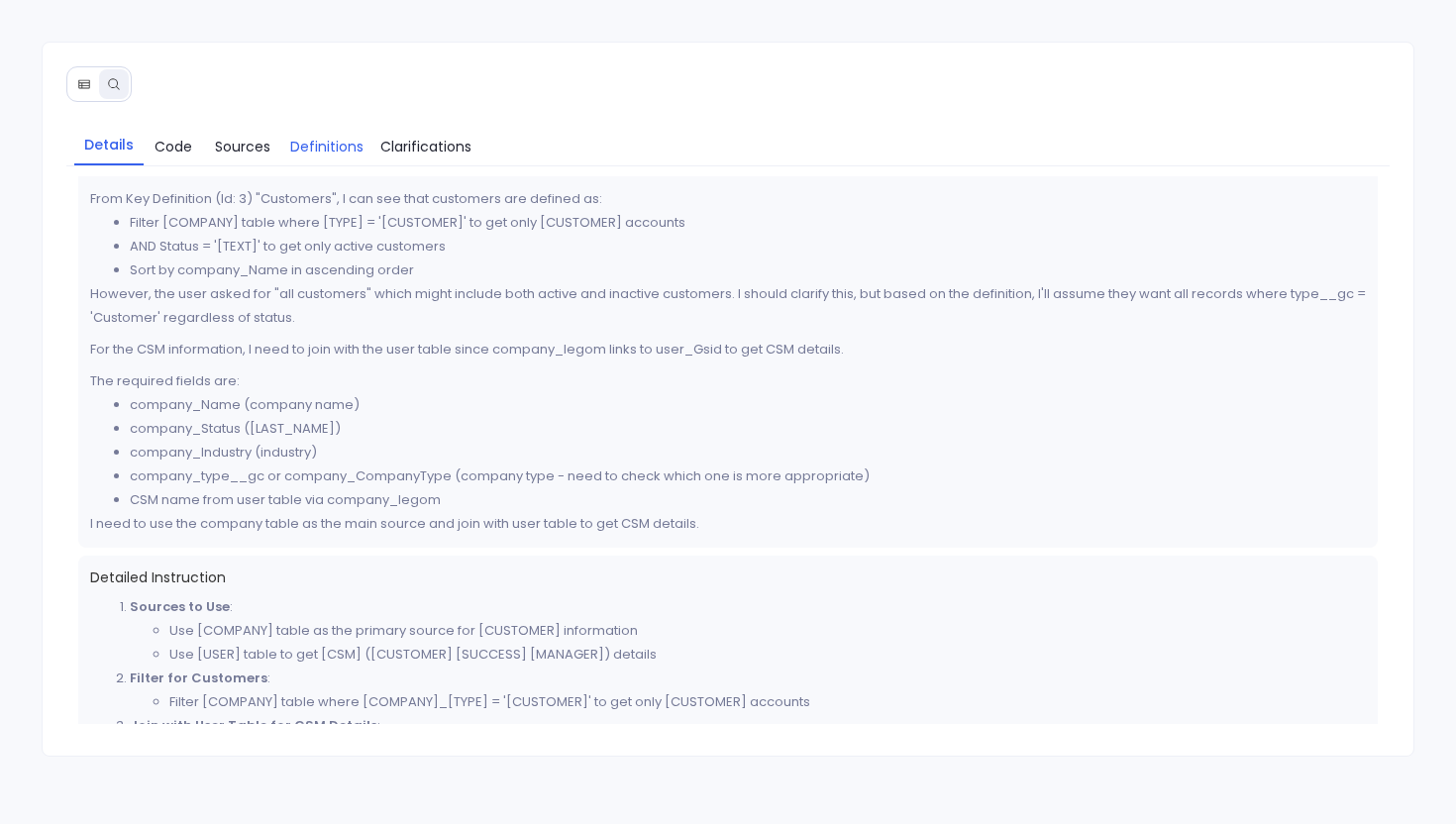 click on "Definitions" at bounding box center [327, 147] 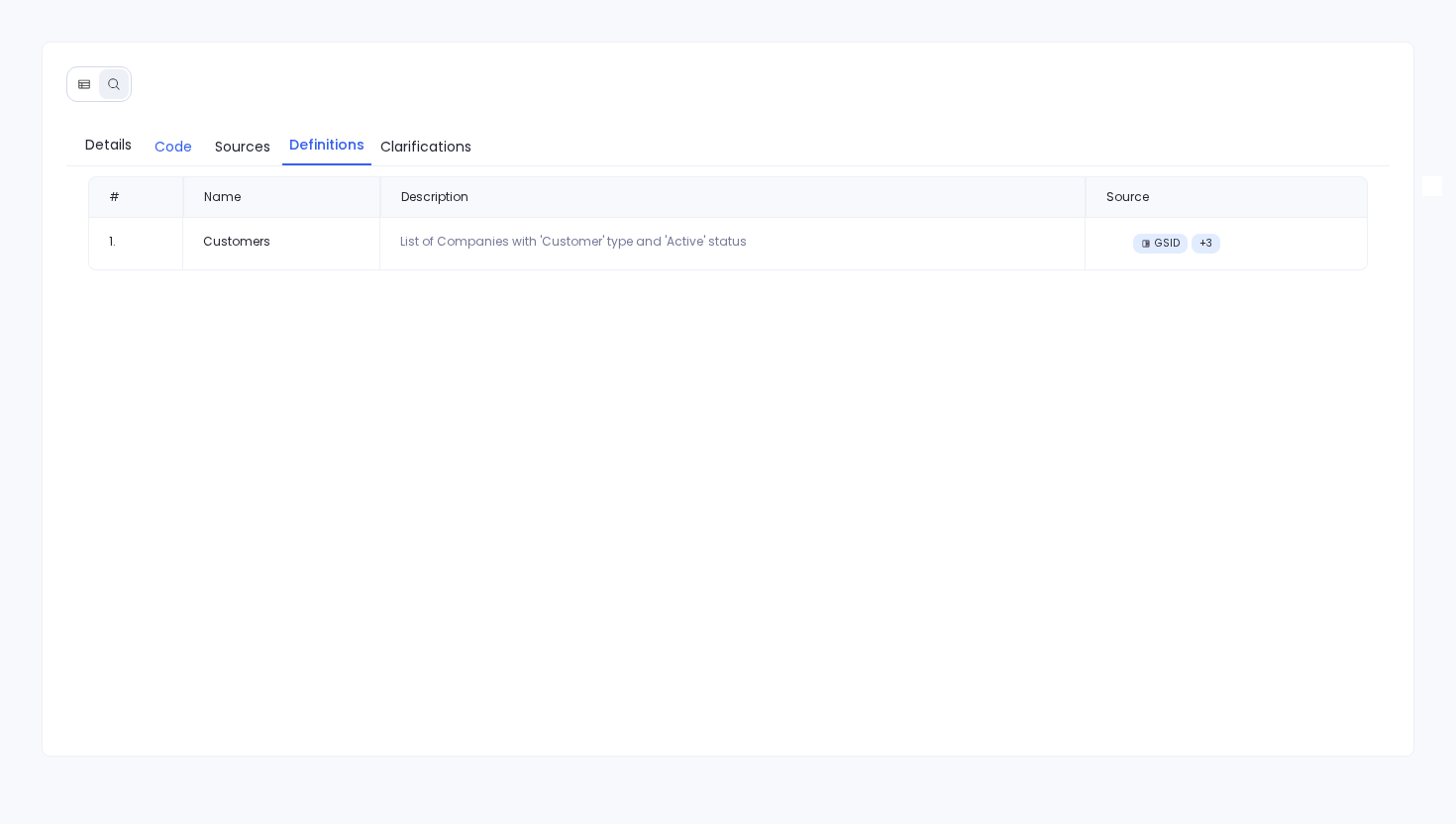 click on "Code" at bounding box center [173, 147] 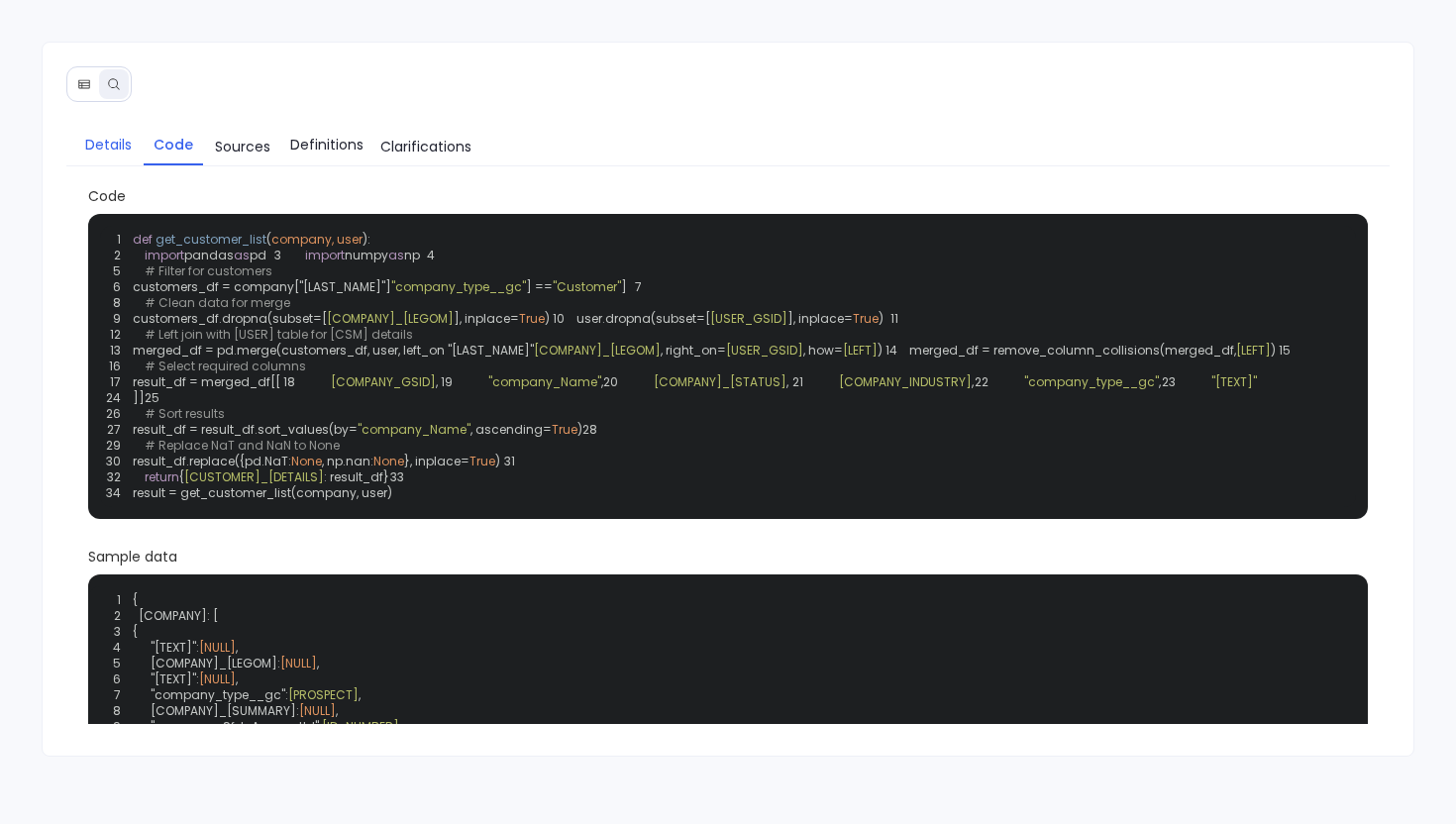 click on "Details" at bounding box center [108, 145] 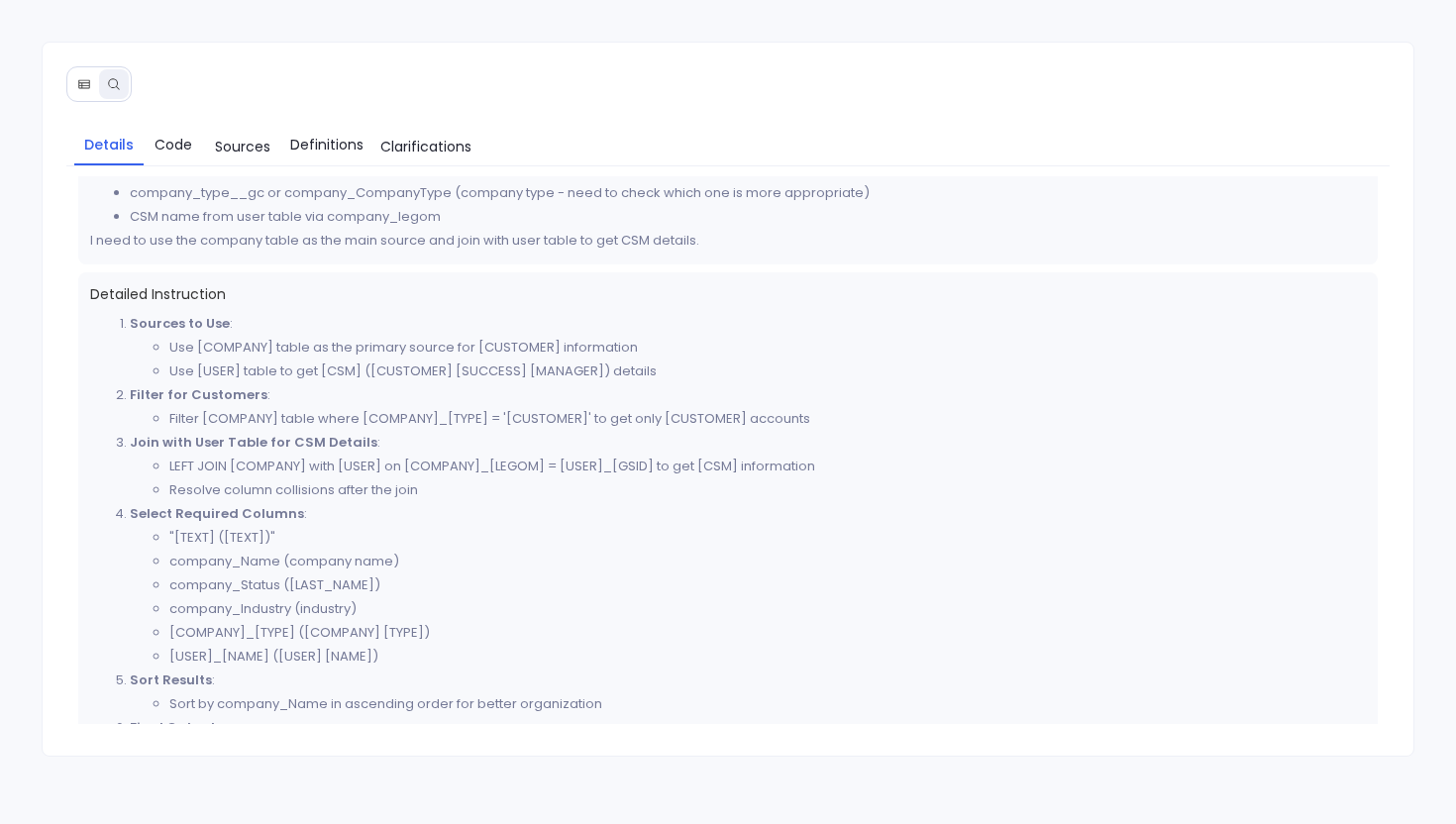 scroll, scrollTop: 538, scrollLeft: 0, axis: vertical 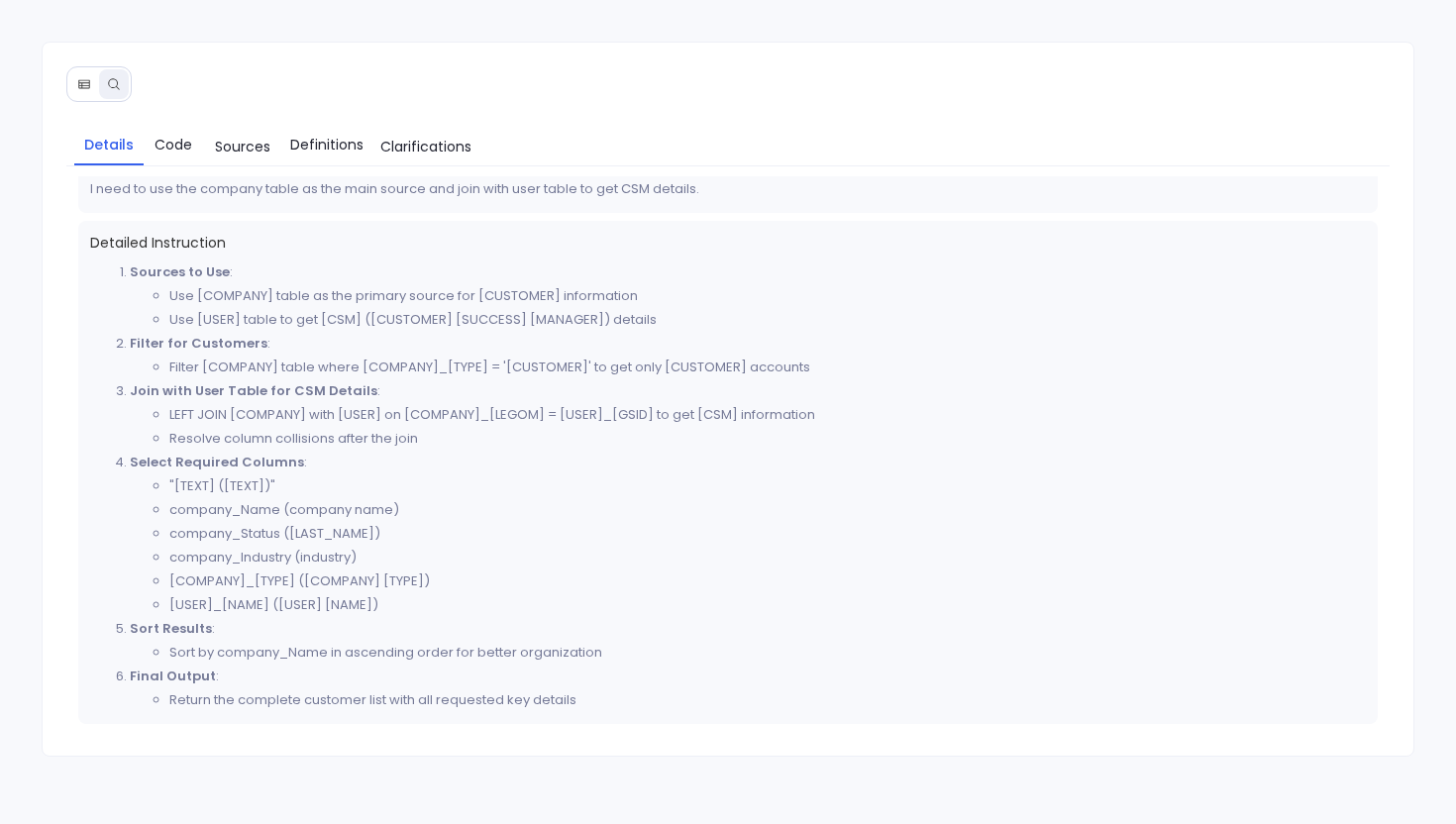 click at bounding box center (84, 84) 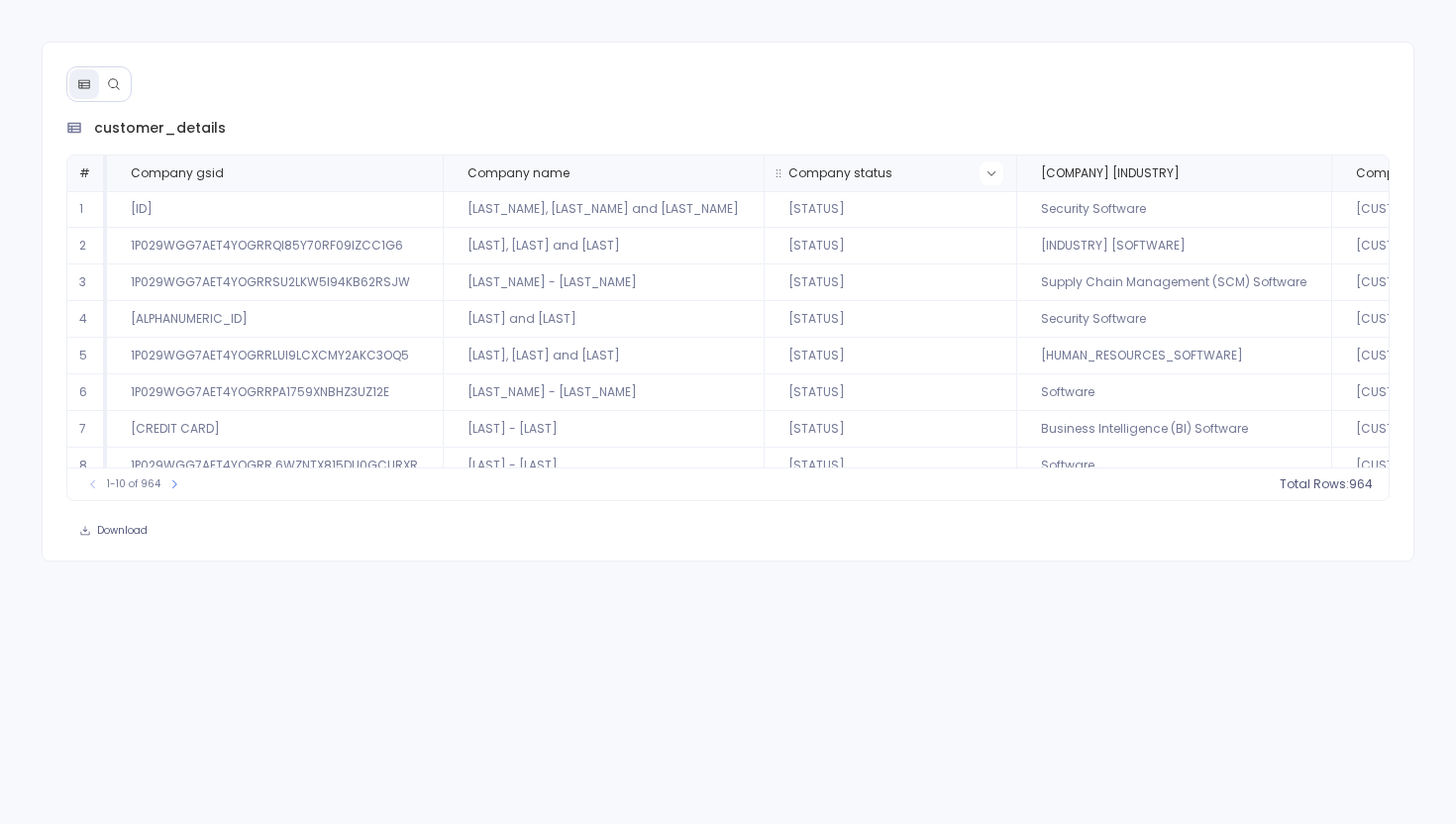 click 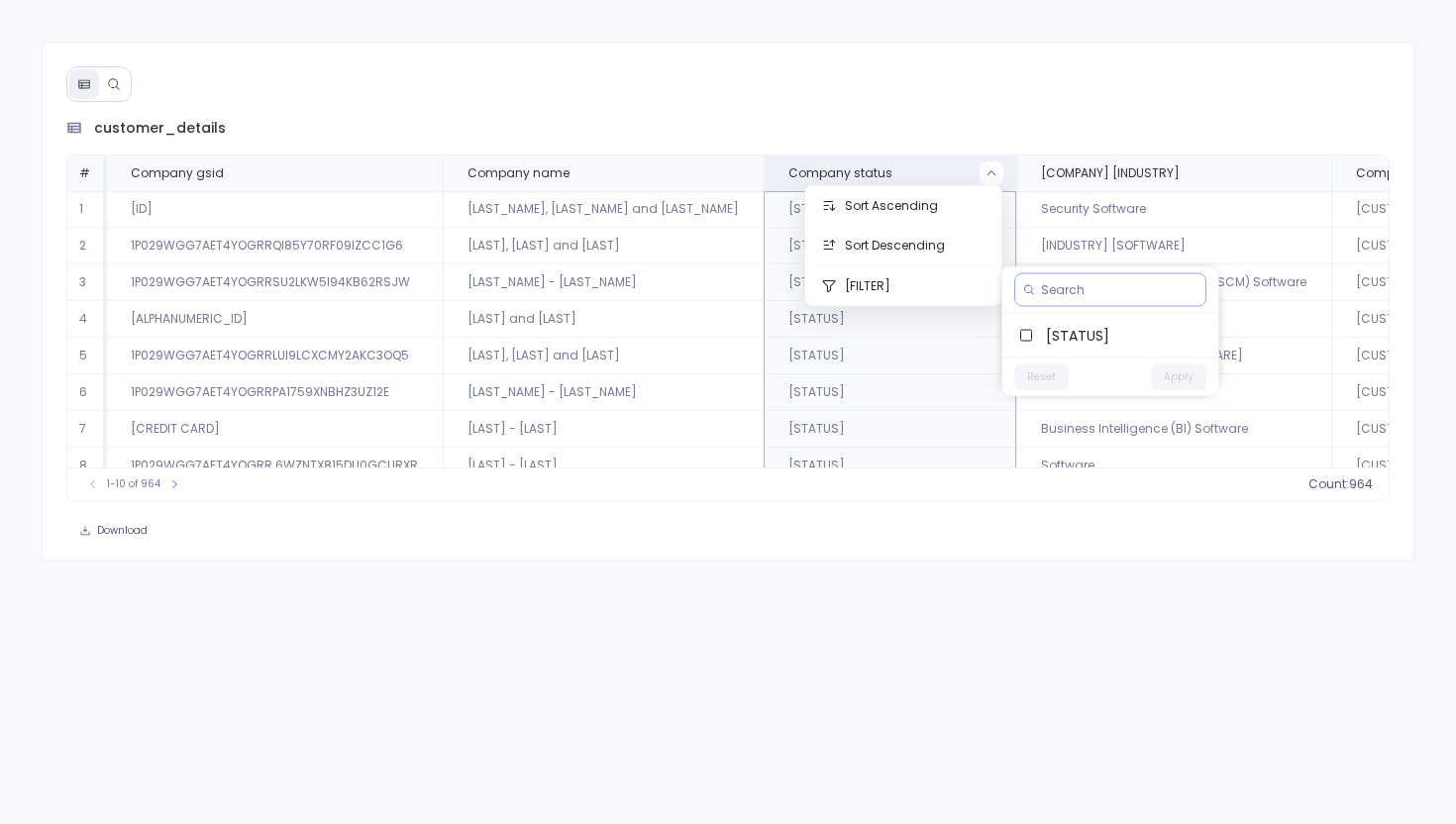 click at bounding box center [1119, 290] 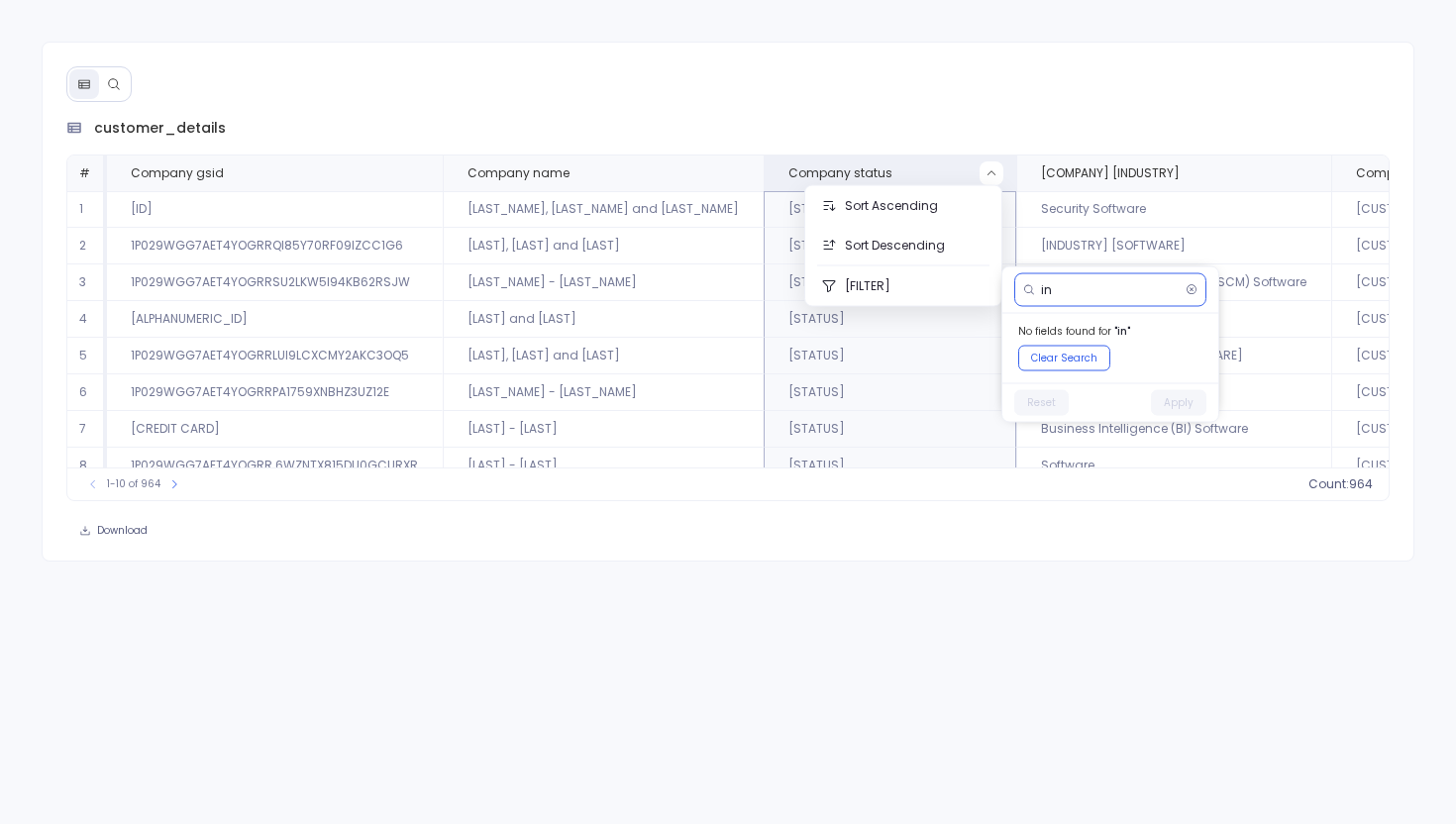 type on "[LETTER]" 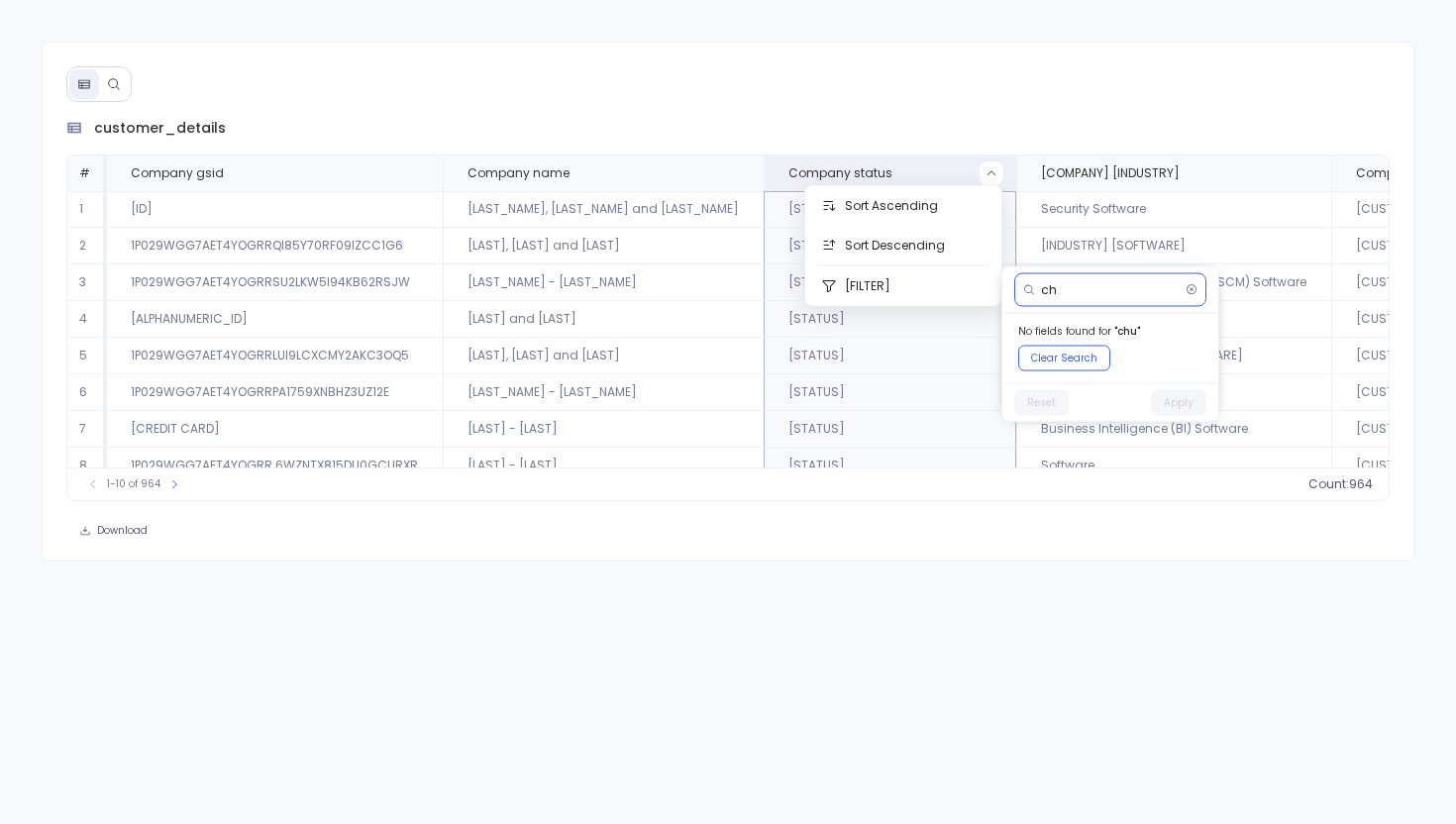 type on "c" 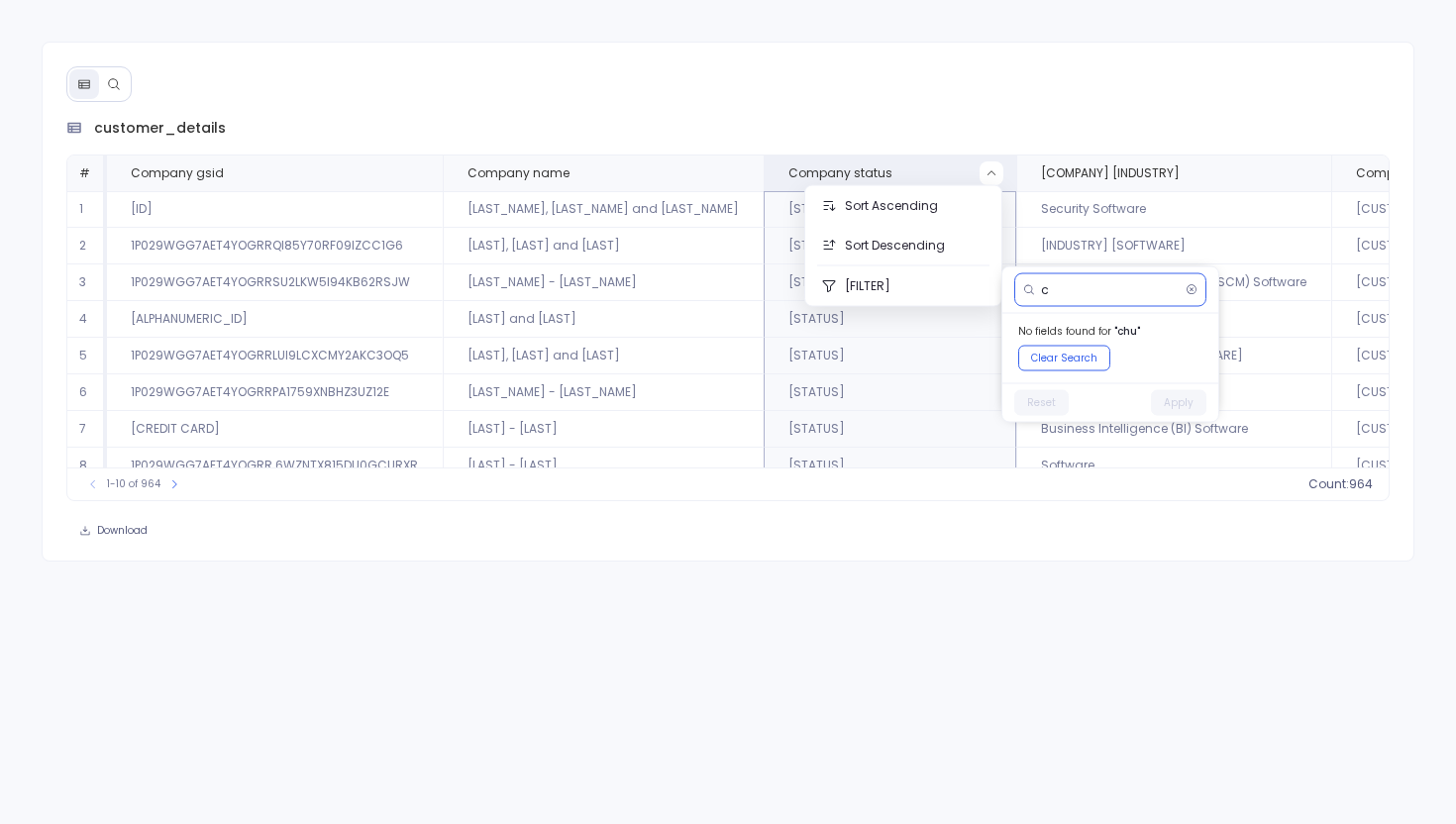 type 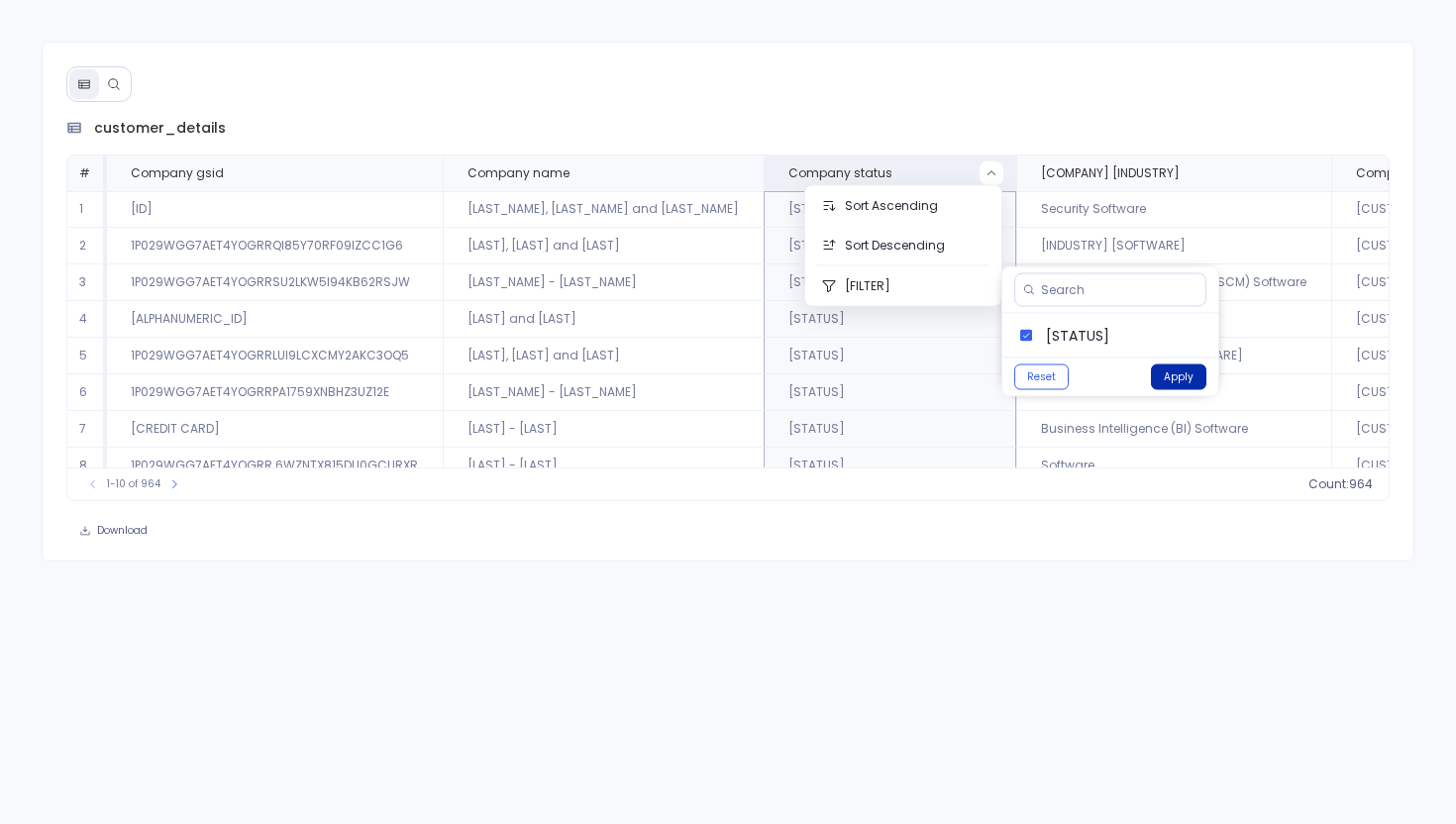 click on "Apply" at bounding box center [1179, 377] 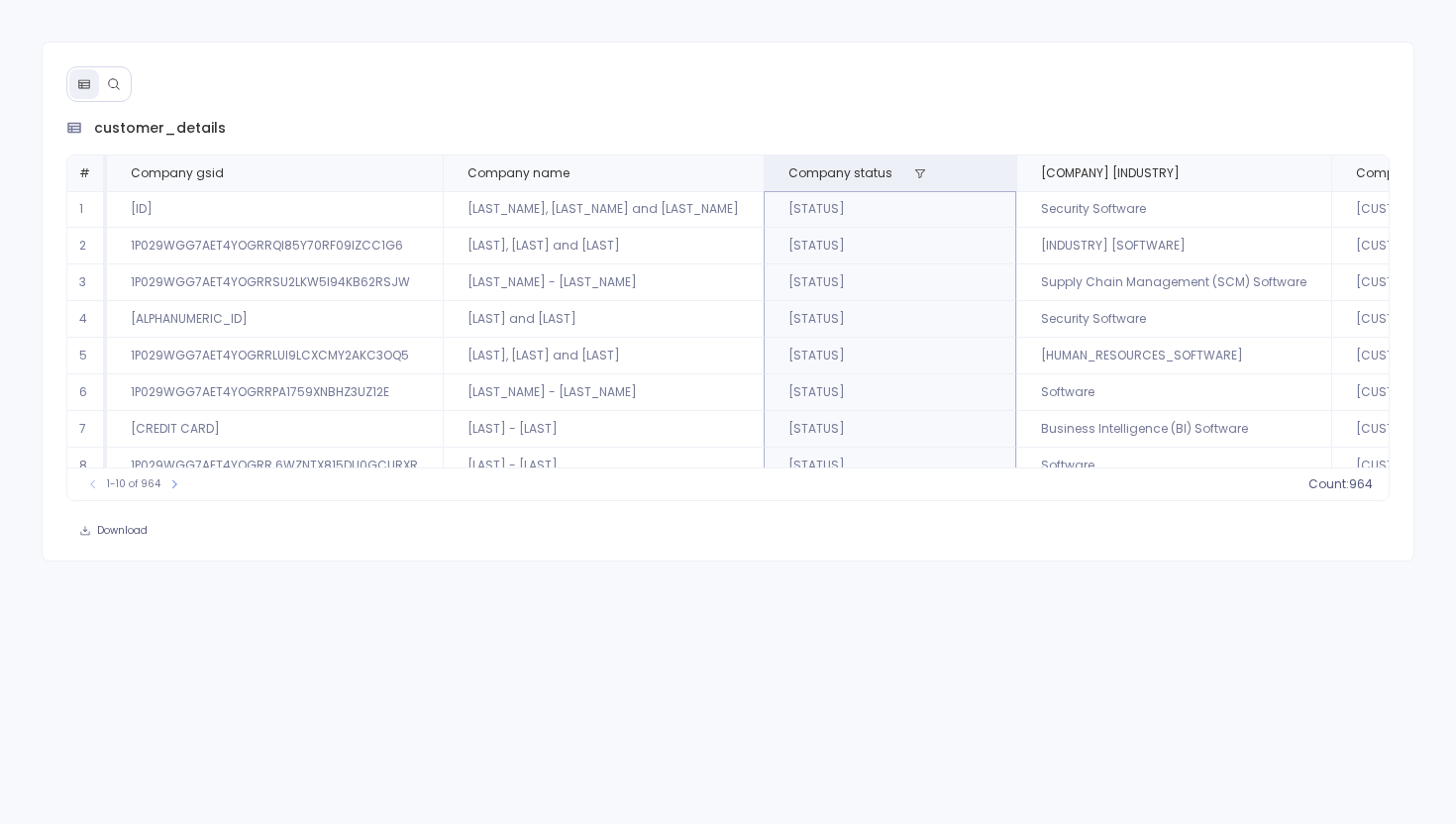 click 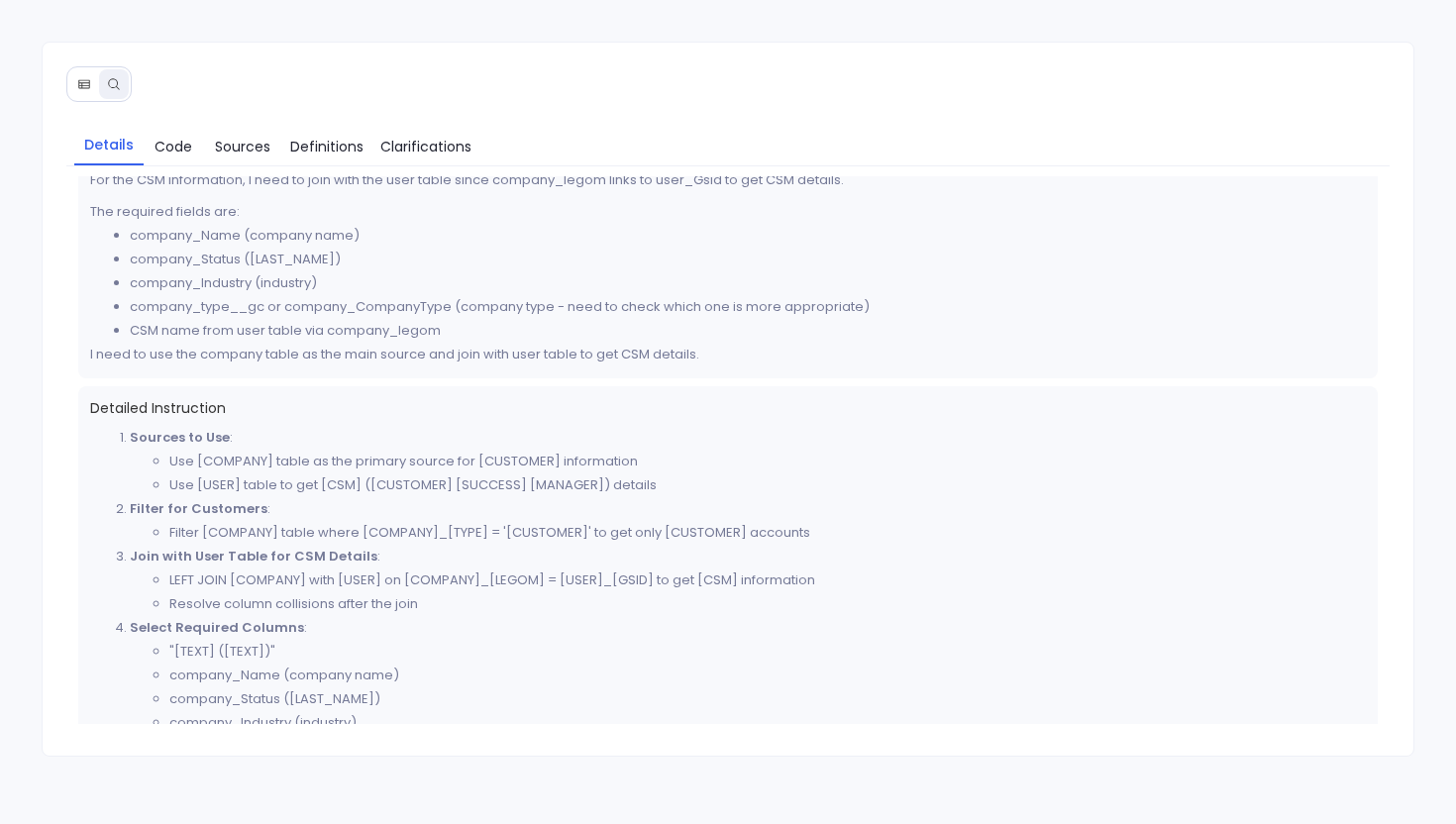scroll, scrollTop: 538, scrollLeft: 0, axis: vertical 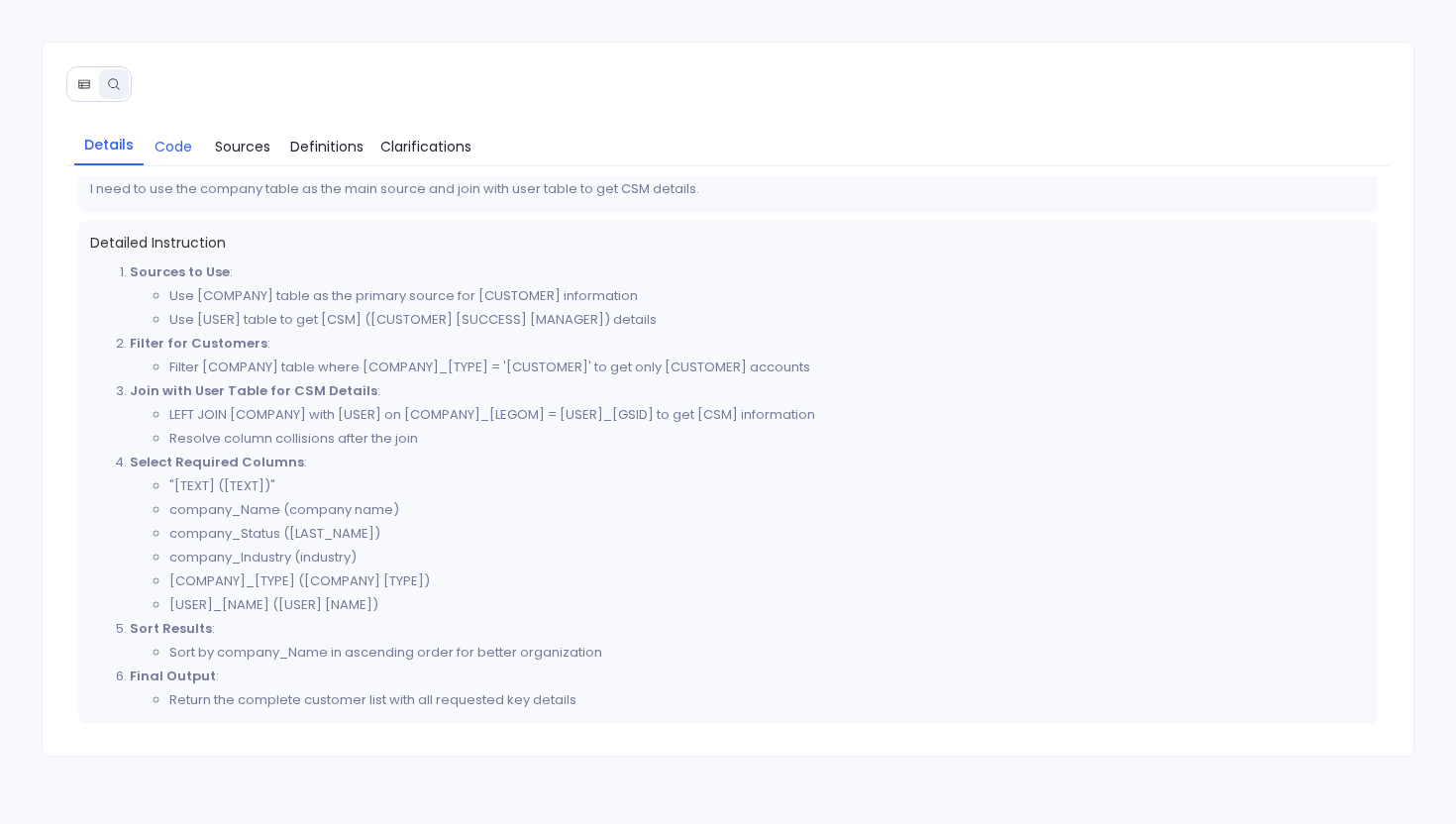 click on "Code" at bounding box center [173, 147] 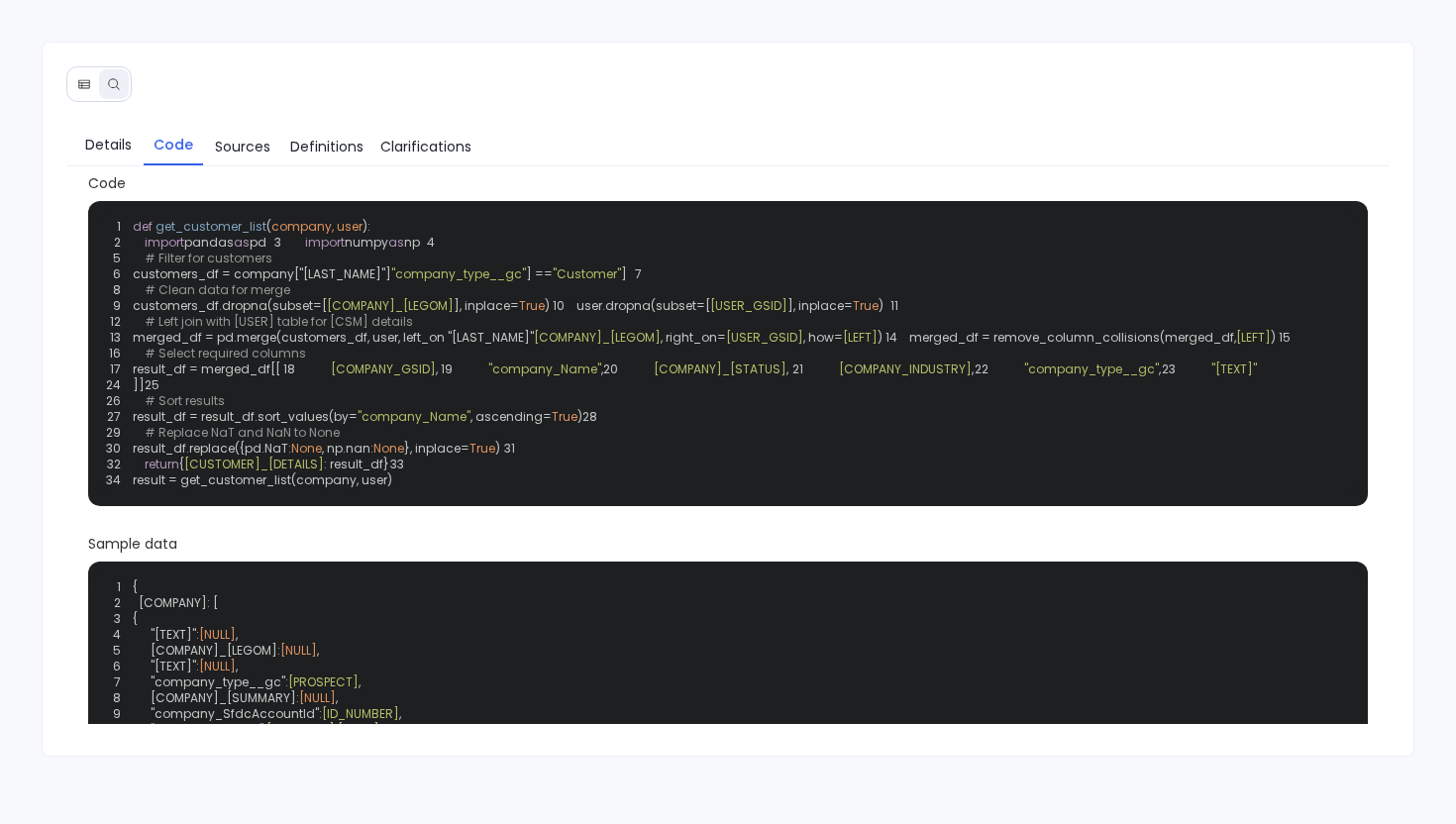 scroll, scrollTop: 0, scrollLeft: 0, axis: both 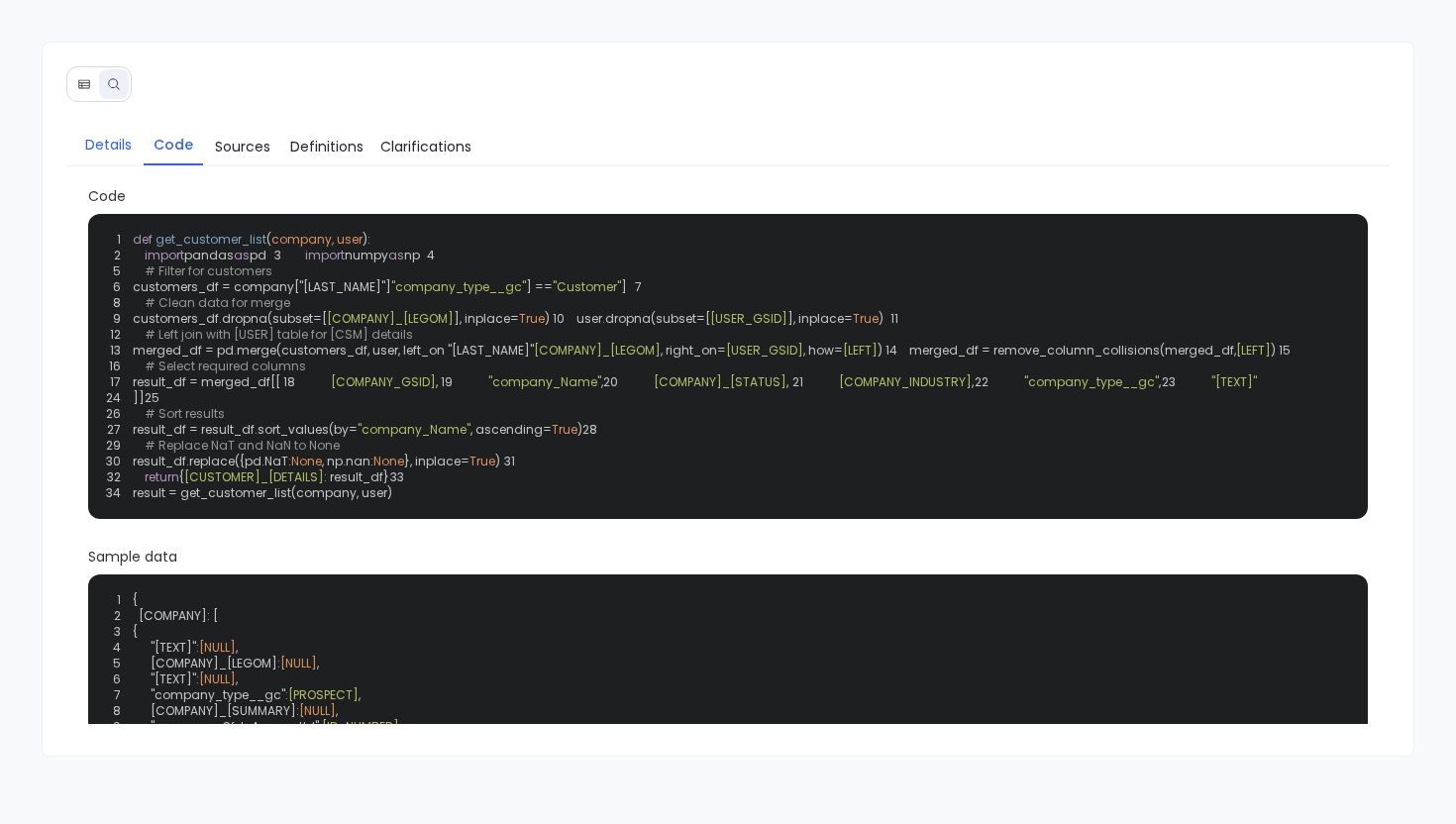 click on "Details" at bounding box center [108, 145] 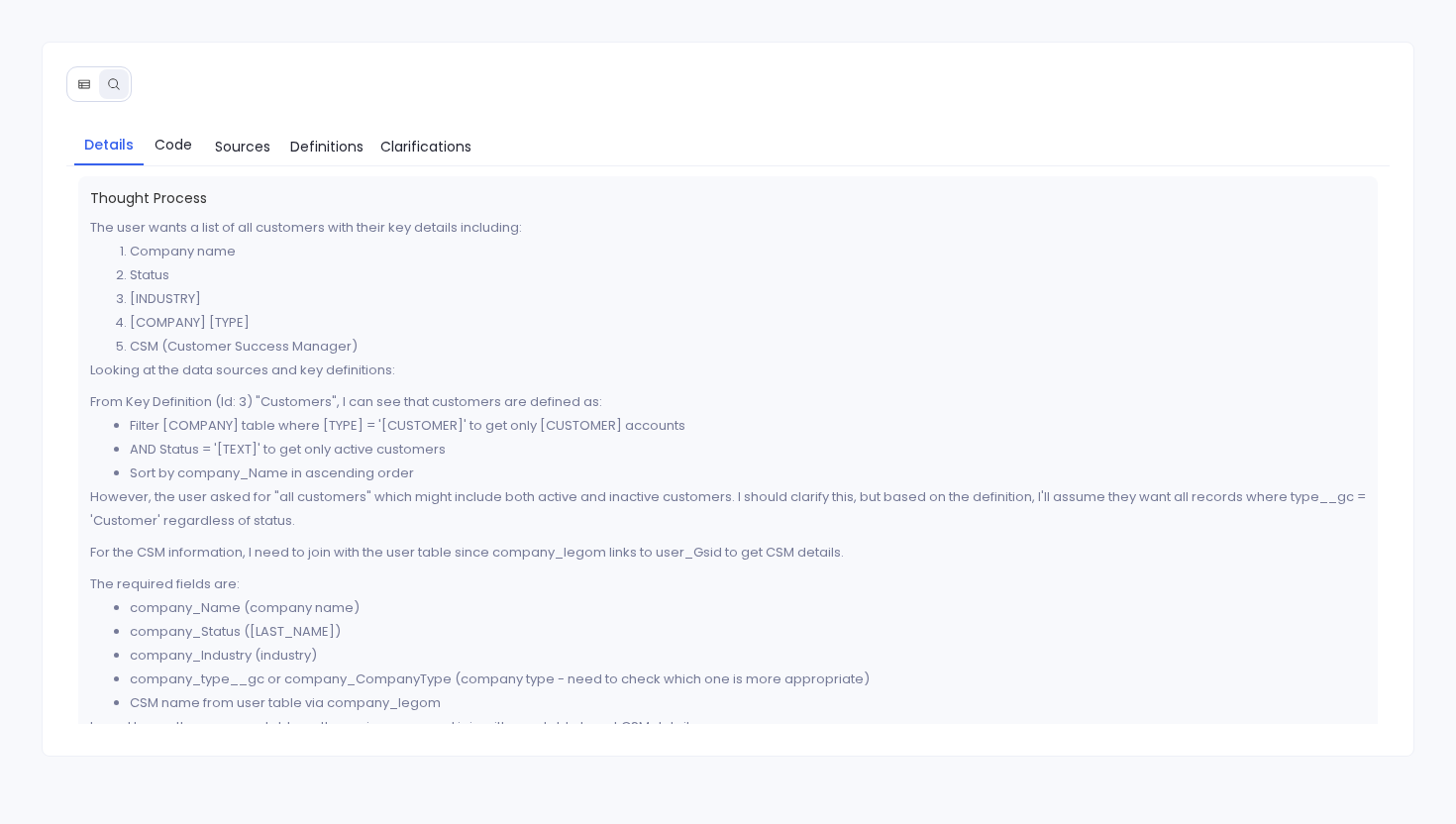click at bounding box center [84, 84] 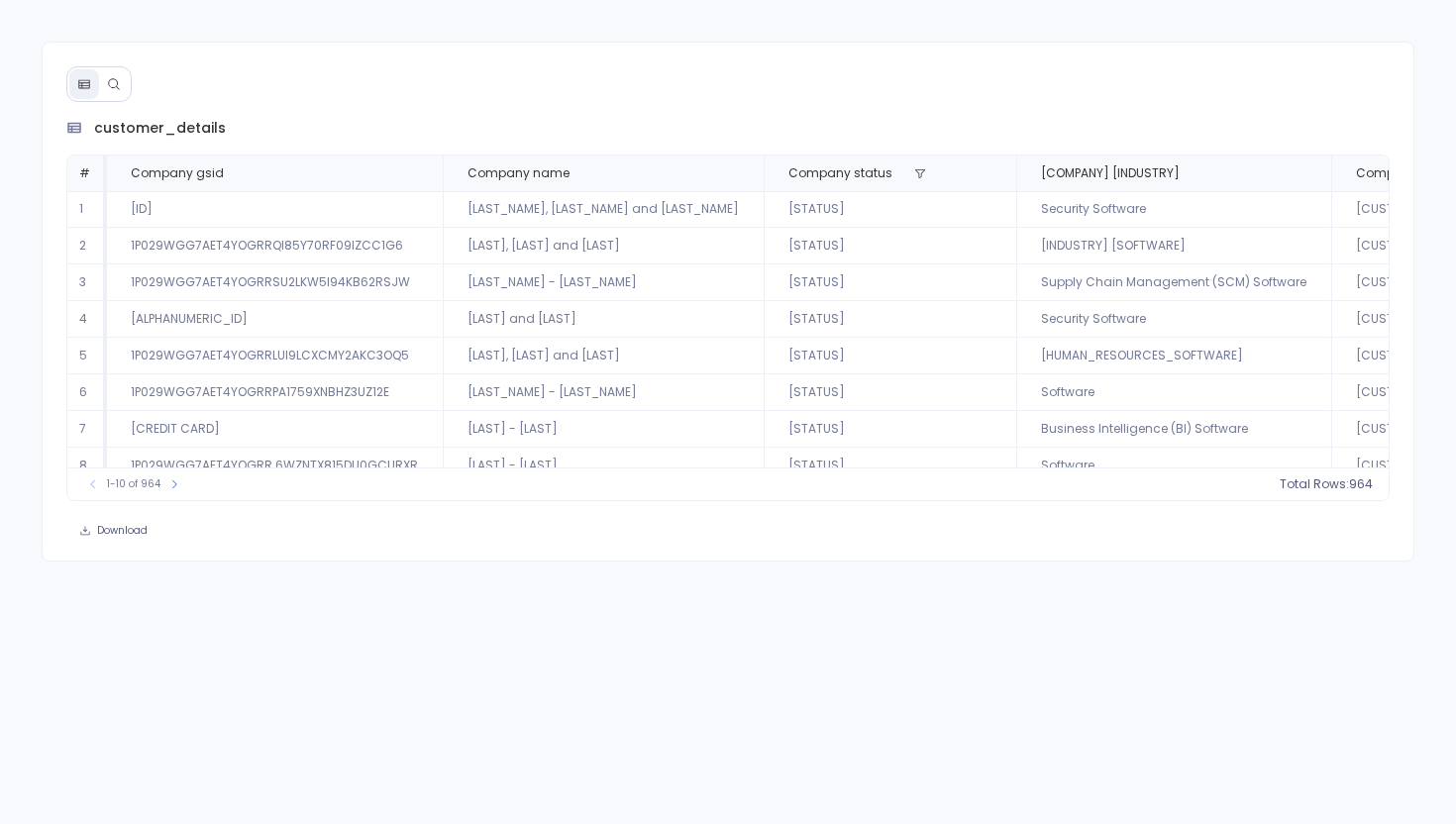 click on "[NUMBER]-[NUMBER] of [NUMBER] Total Rows: [NUMBER]" at bounding box center [728, 483] 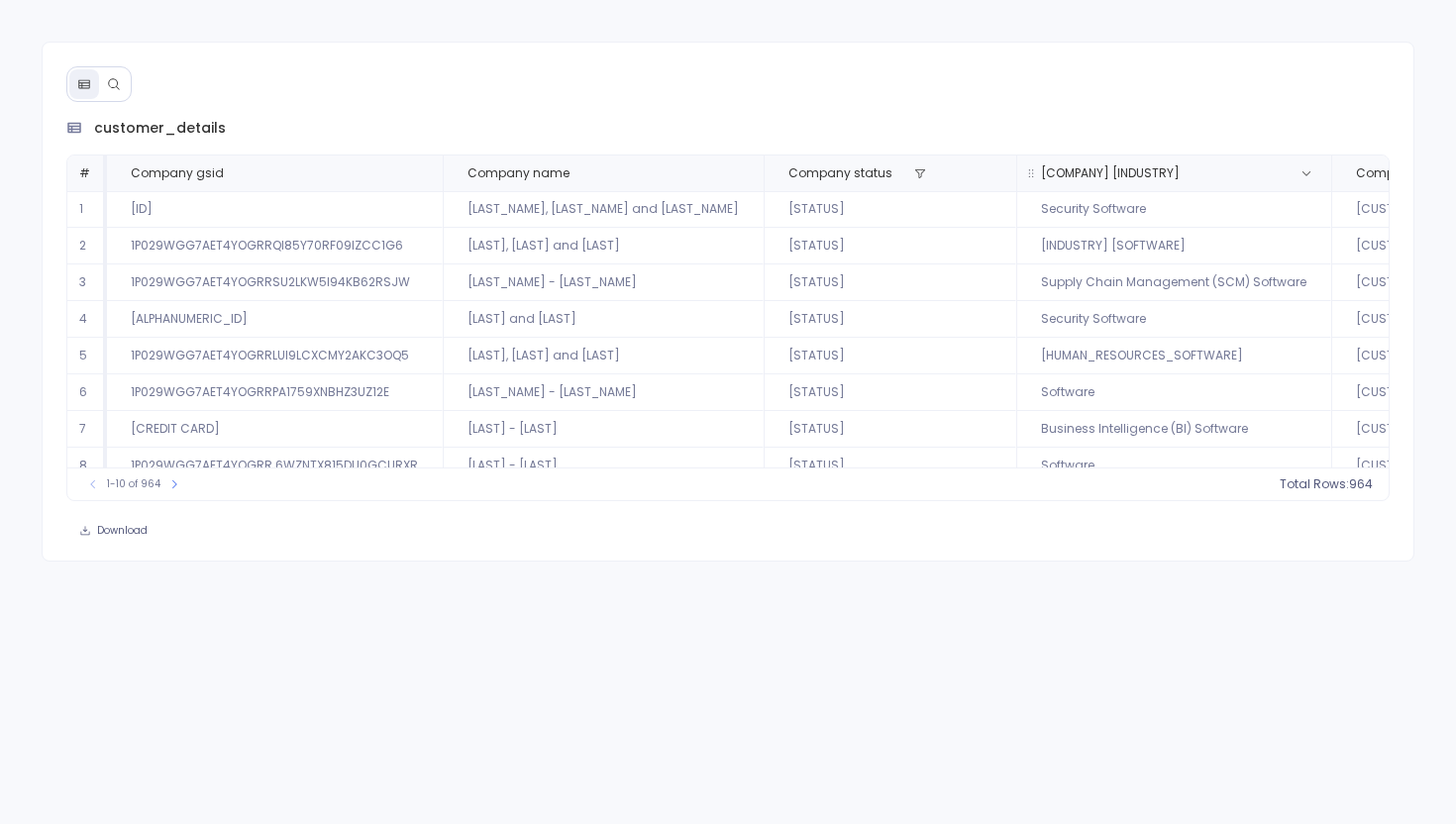 click on "[COMPANY] [INDUSTRY]" at bounding box center [1174, 173] 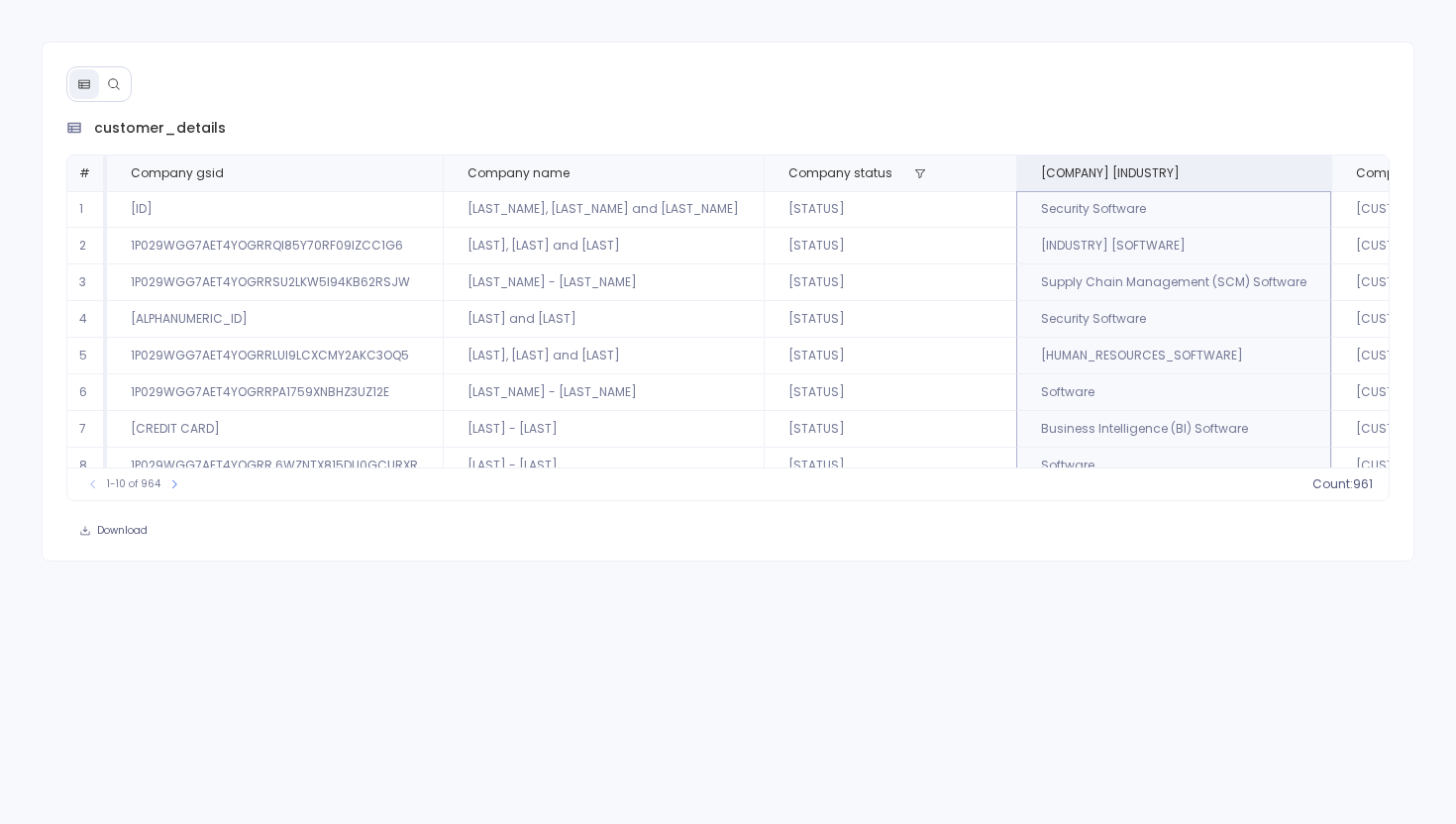 click on "961" at bounding box center [1363, 484] 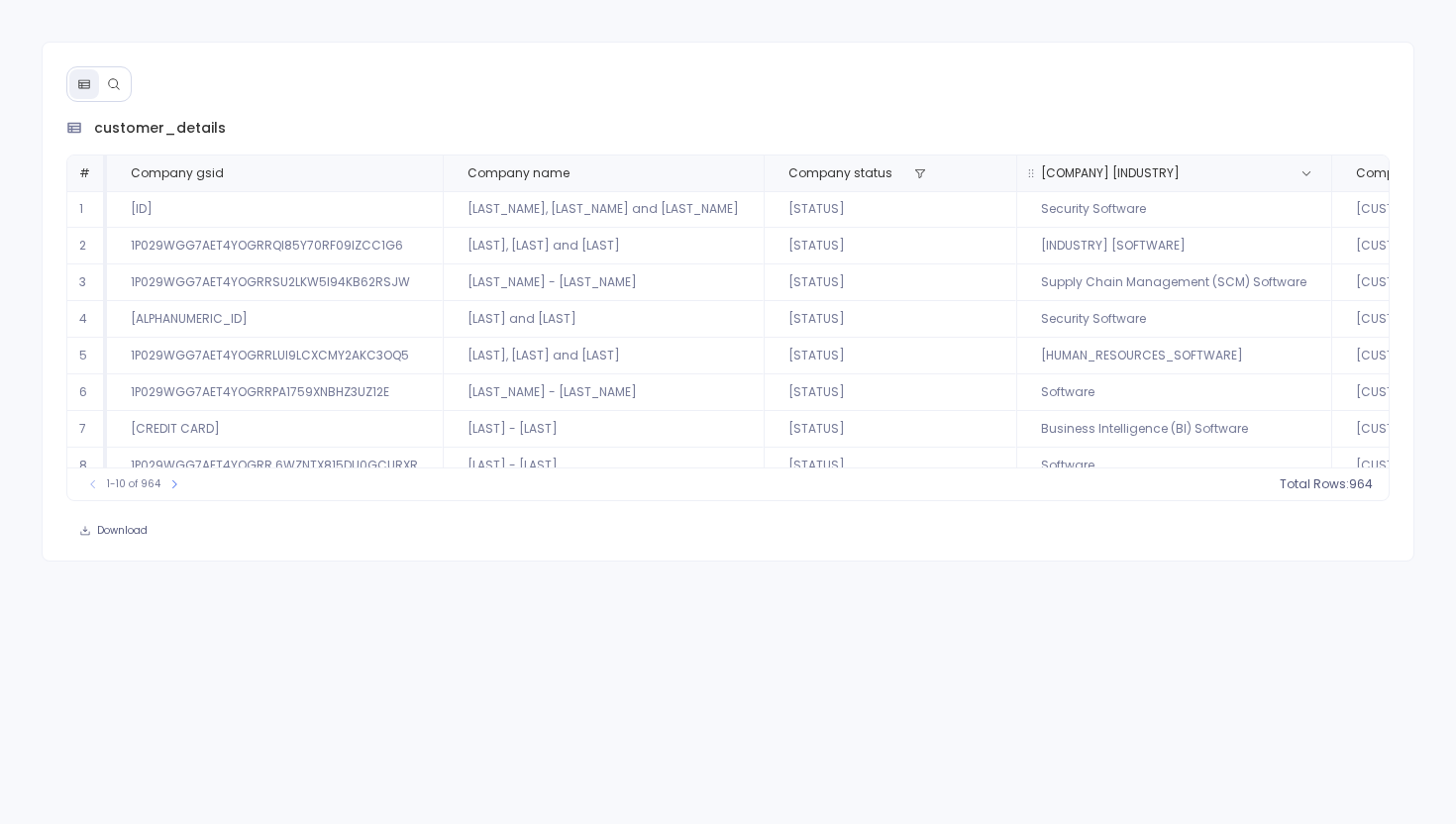 click on "[COMPANY] [INDUSTRY]" at bounding box center [1174, 173] 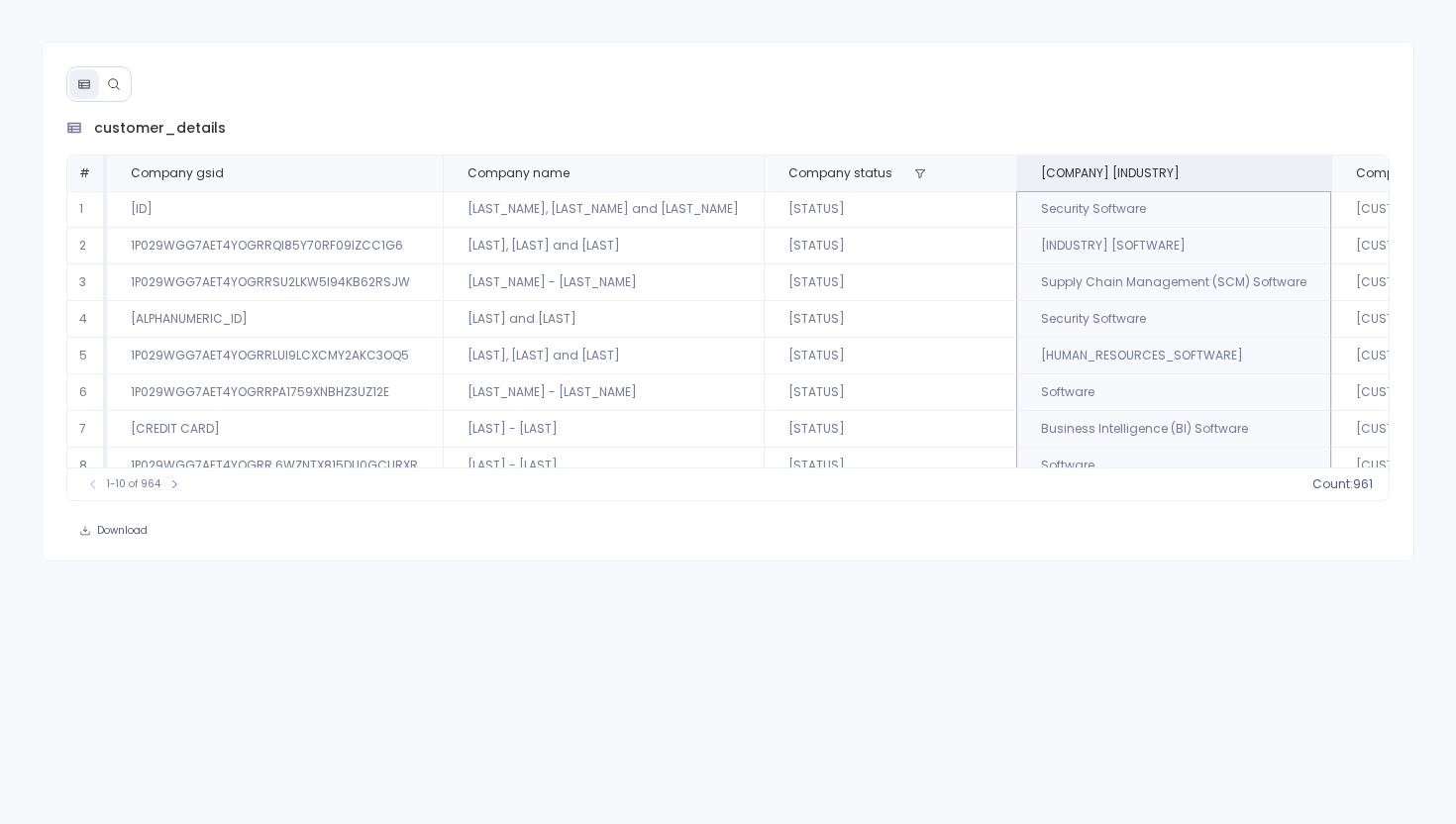 scroll, scrollTop: 95, scrollLeft: 0, axis: vertical 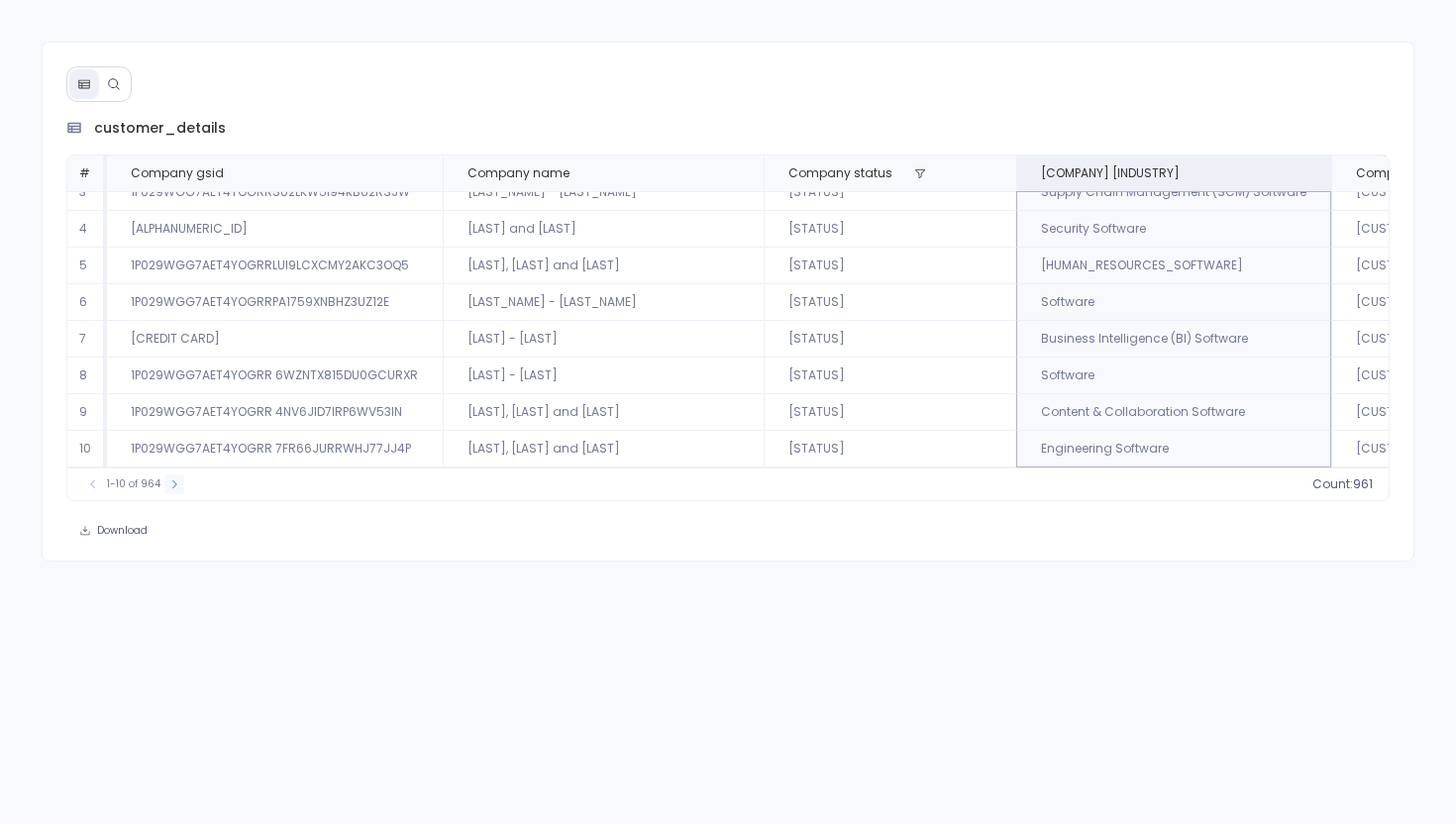 click at bounding box center (174, 484) 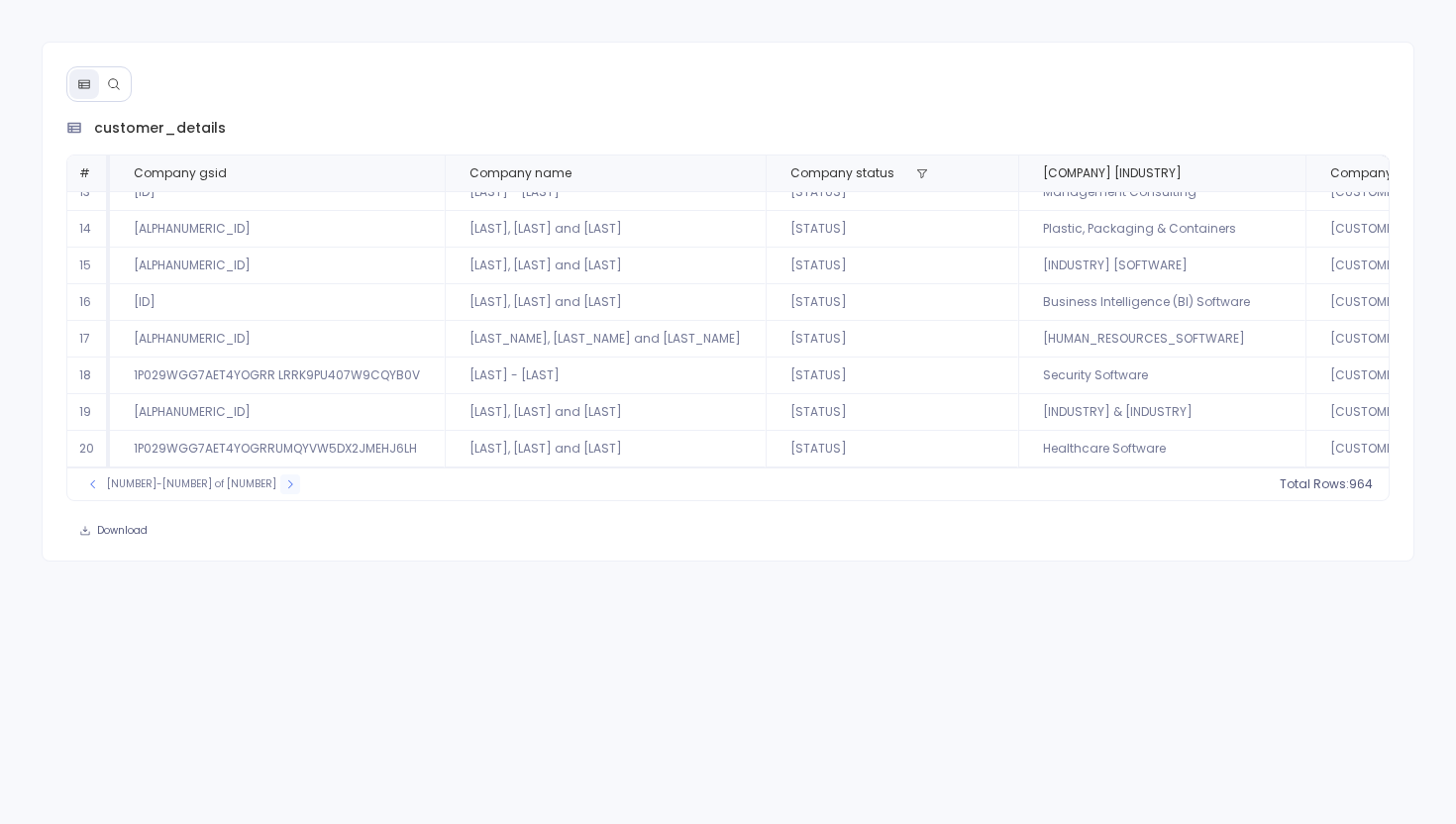 click at bounding box center [290, 484] 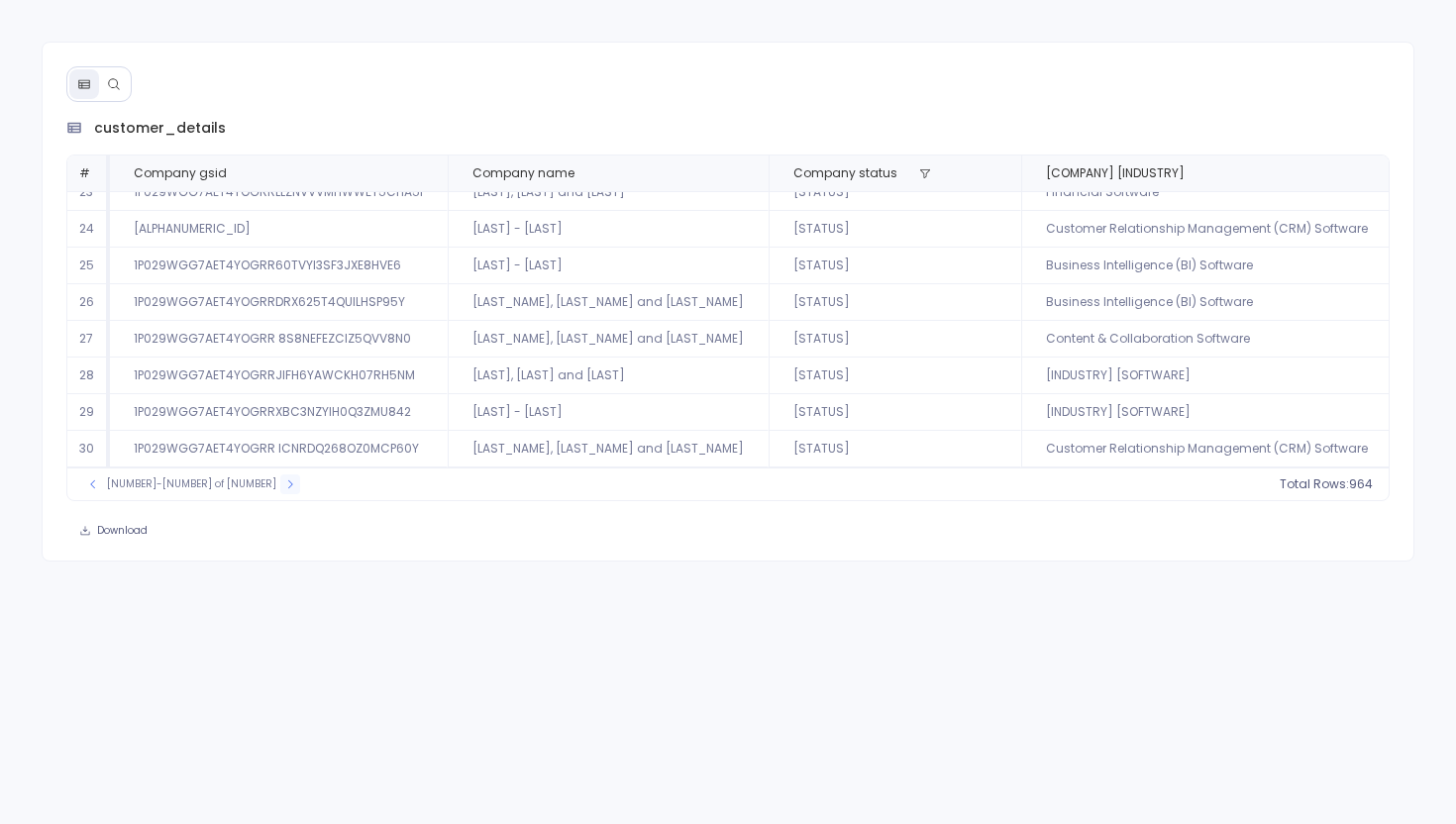 click at bounding box center (290, 484) 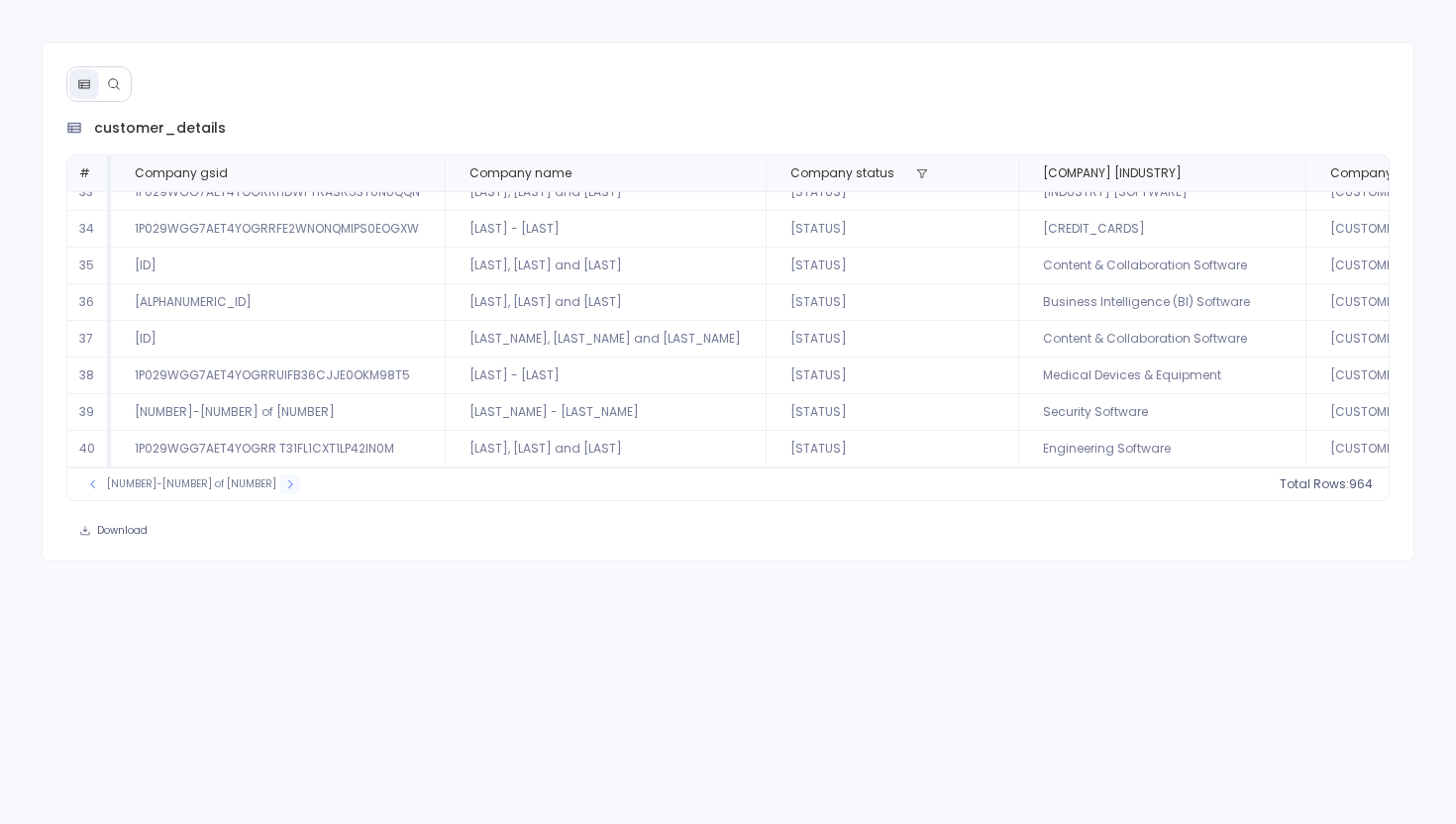 click at bounding box center (290, 484) 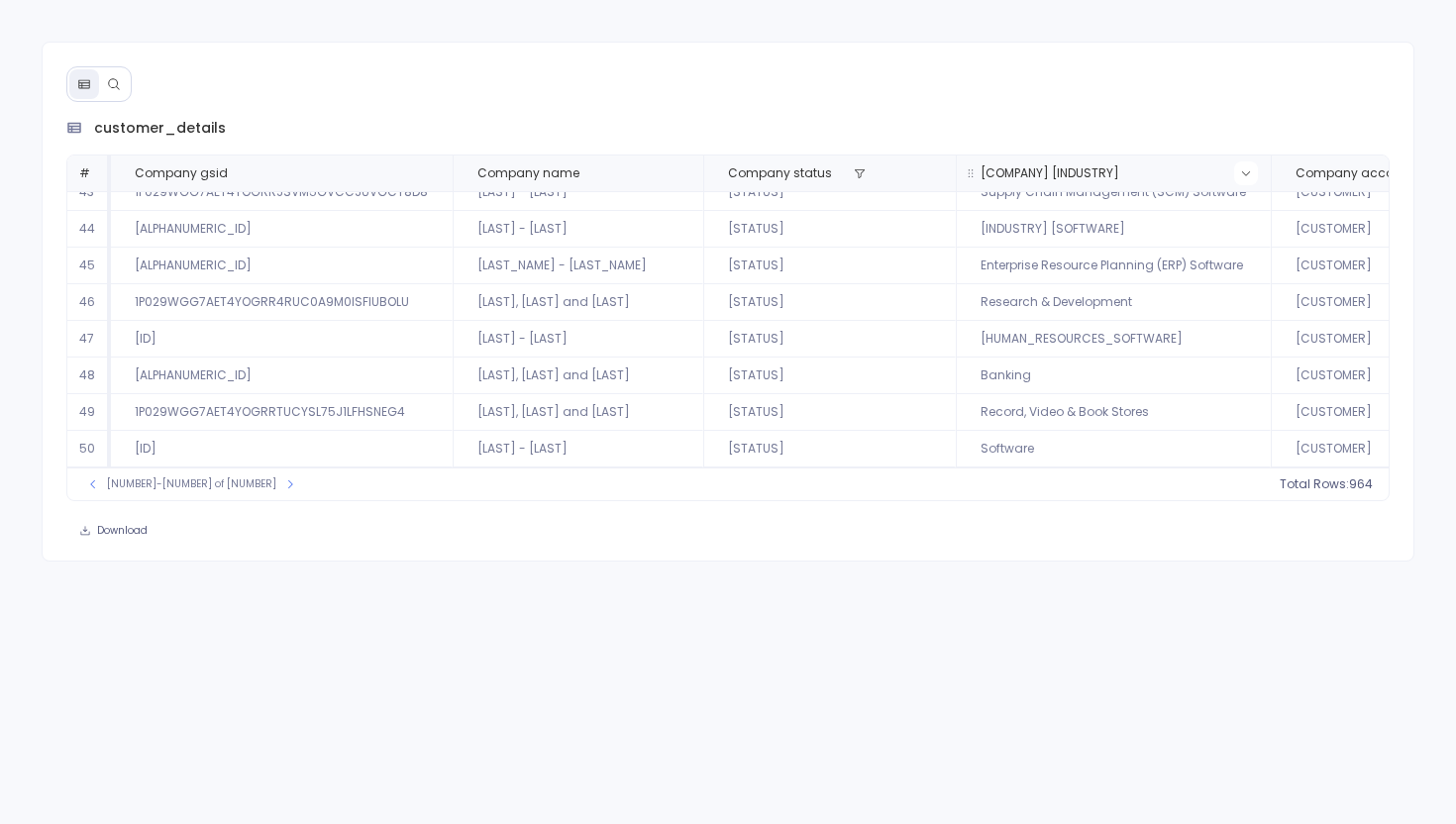 click at bounding box center (1246, 173) 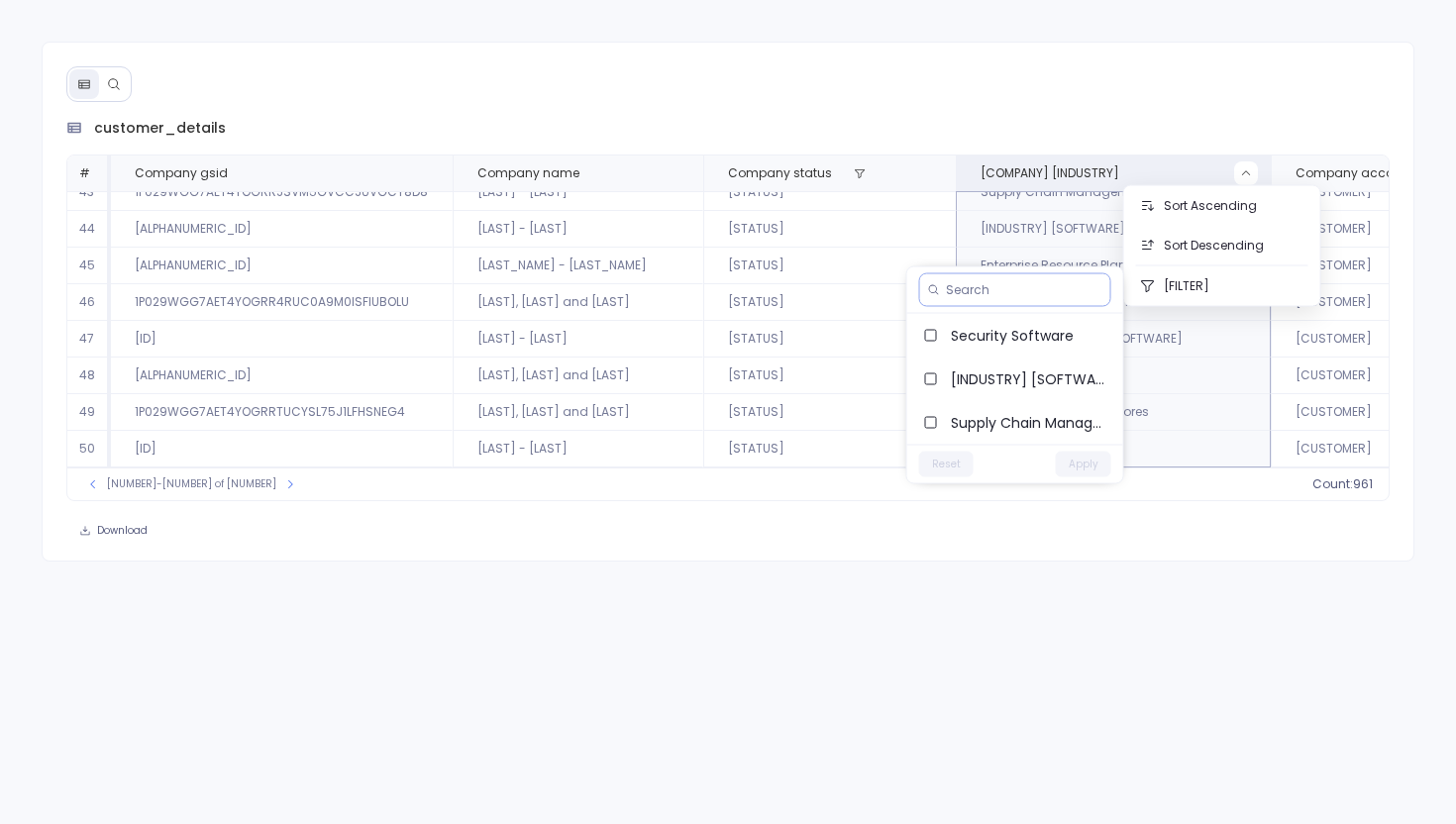 click at bounding box center [1024, 290] 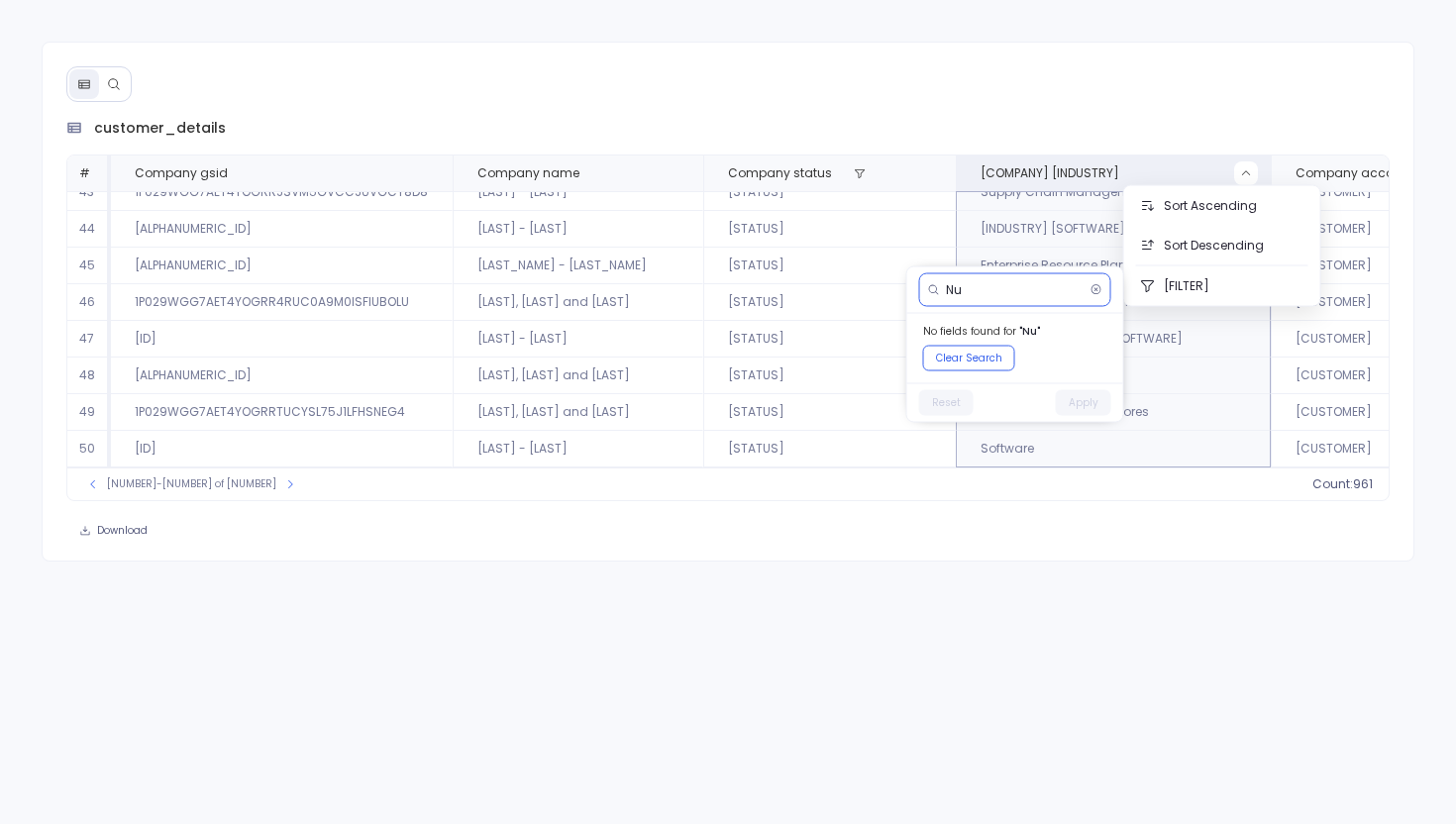 type on "N" 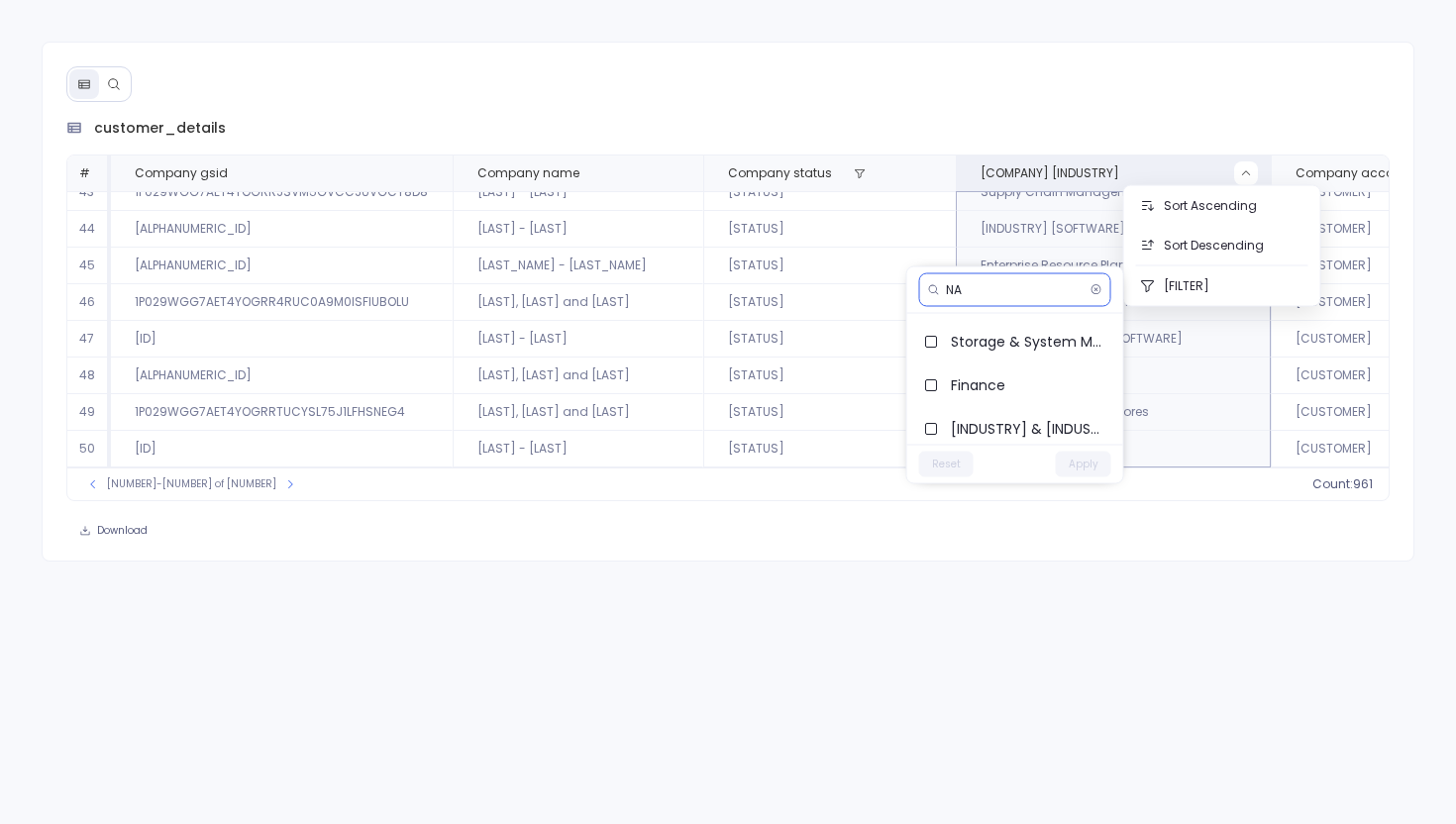 scroll, scrollTop: 218, scrollLeft: 0, axis: vertical 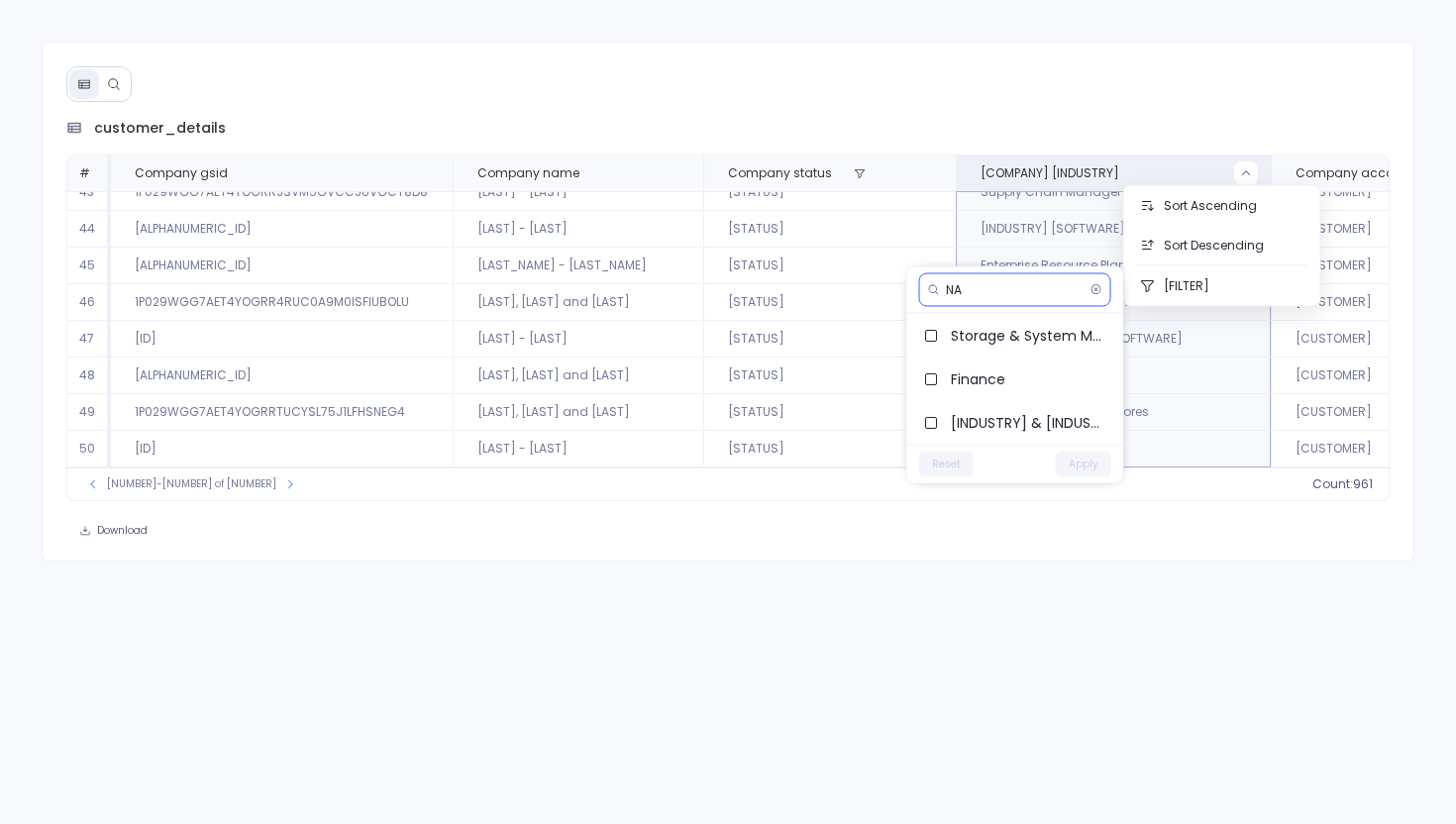 type on "N" 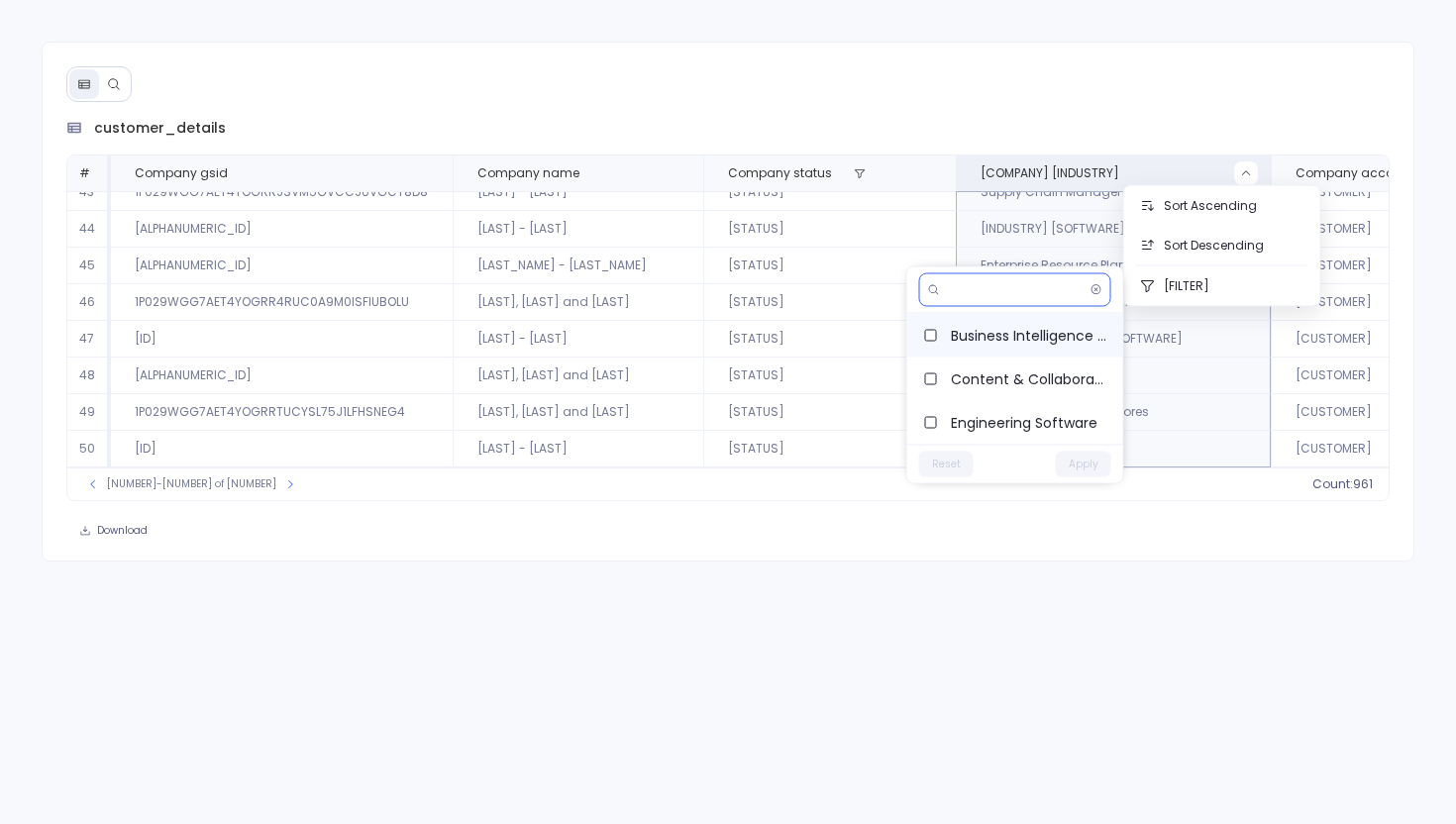 scroll, scrollTop: 0, scrollLeft: 0, axis: both 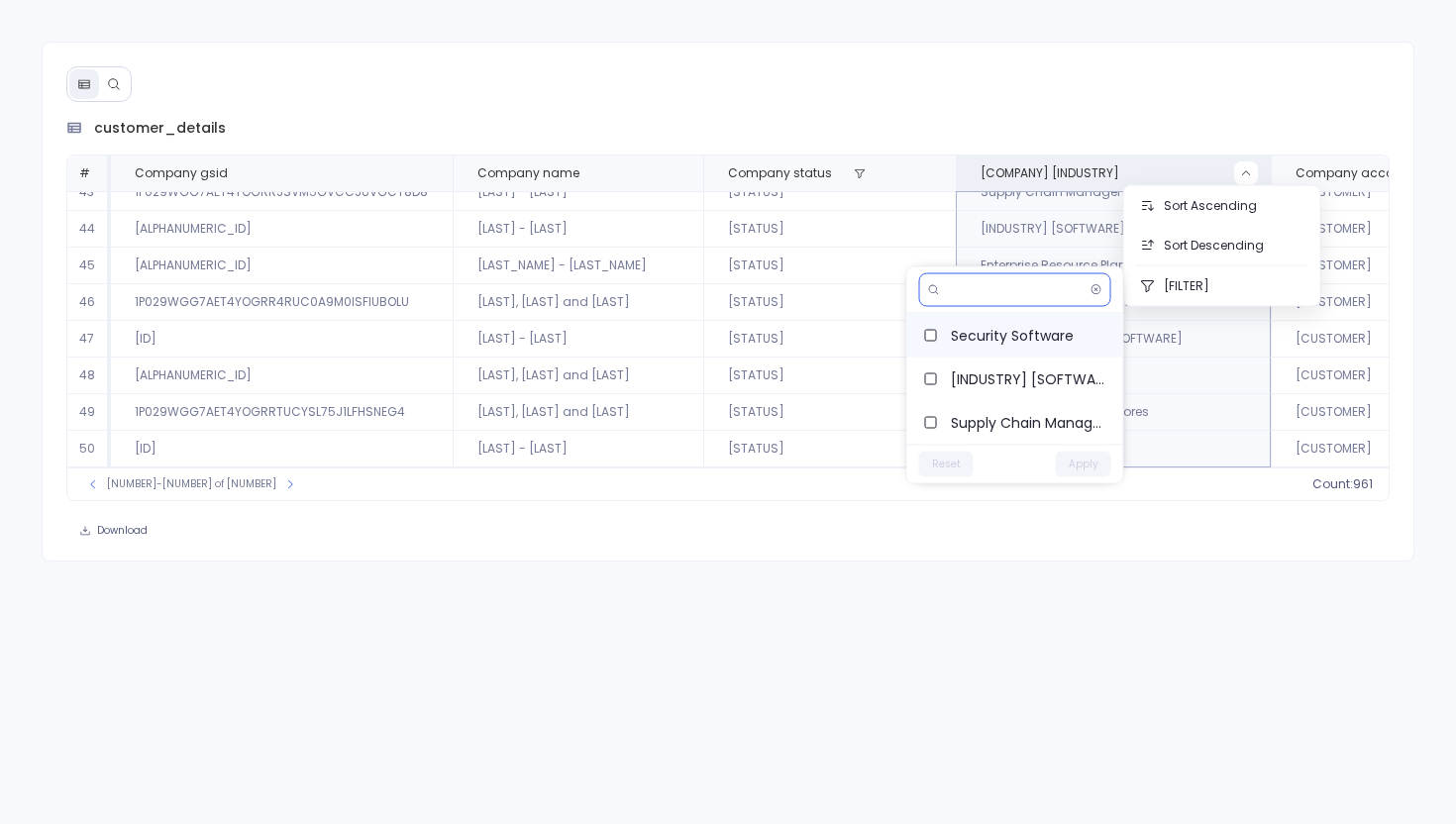 type 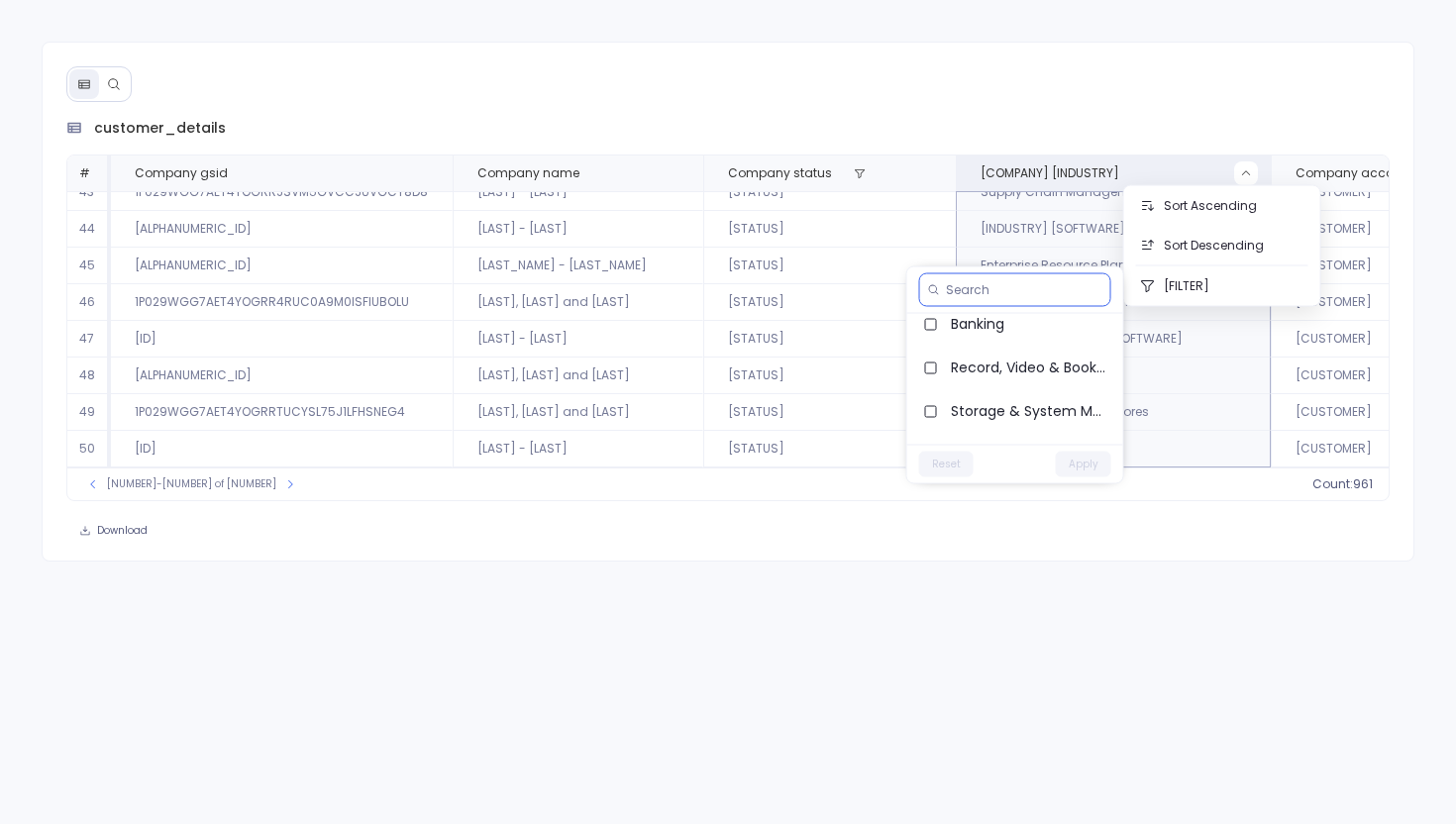 scroll, scrollTop: 1482, scrollLeft: 0, axis: vertical 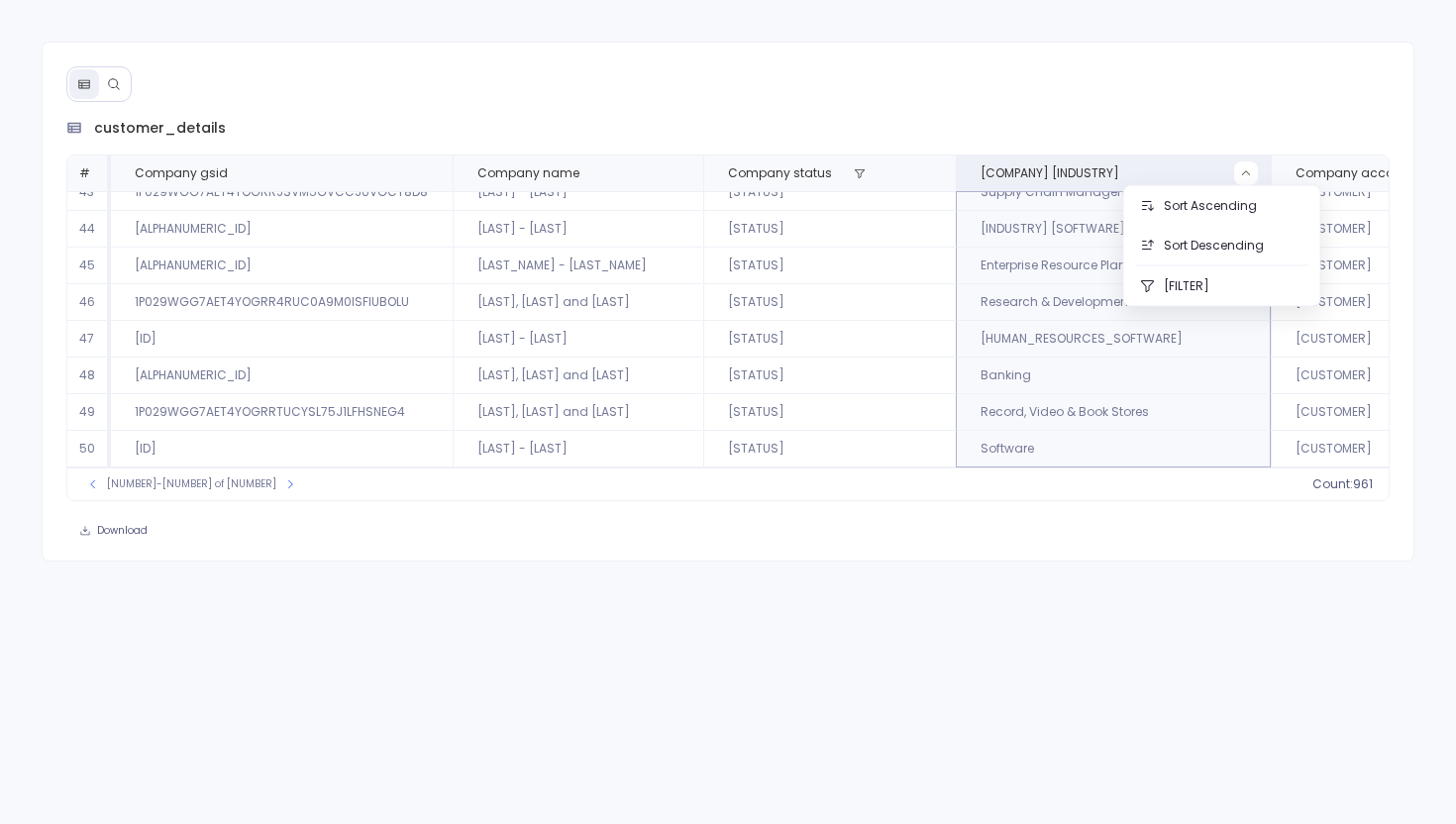 click on "[CUSTOMER]_[DETAILS] # [COMPANY] [GSID] [COMPANY] [NAME] [COMPANY] [STATUS] [COMPANY] [INDUSTRY] [COMPANY] [ACCOUNT] [TYPE] [COMPANY] [CSM] [NAME] [NUMBER] [ID] [LAST] - [LAST] Active [INDUSTRY] [SOFTWARE] [CUSTOMER] [FIRST] [LAST] [NUMBER] [ID] [ID] [LAST] LLC Active [INDUSTRY] ([INDUSTRY]) [SOFTWARE] [CUSTOMER] [FIRST] [LAST] [NUMBER] [ID] [ID] [LAST] - [LAST] Active [INDUSTRY] [SOFTWARE] [CUSTOMER] [FIRST] [LAST] [NUMBER] [ID] [ID] [LAST] - [LAST] Active [INDUSTRY] [SOFTWARE] [CUSTOMER] [FIRST] [LAST] [NUMBER] [ID] [ID] [LAST] - [LAST] Active [INDUSTRY] [SOFTWARE] [CUSTOMER] [FIRST] [LAST] [NUMBER] [ID] [ID], [LAST] and [LAST] Active [INDUSTRY] [CUSTOMER] [FIRST] [LAST] [NUMBER] [ID] [ID] - [LAST] Active [INDUSTRY] [SOFTWARE] [CUSTOMER] [FIRST] [LAST]" at bounding box center [728, 412] 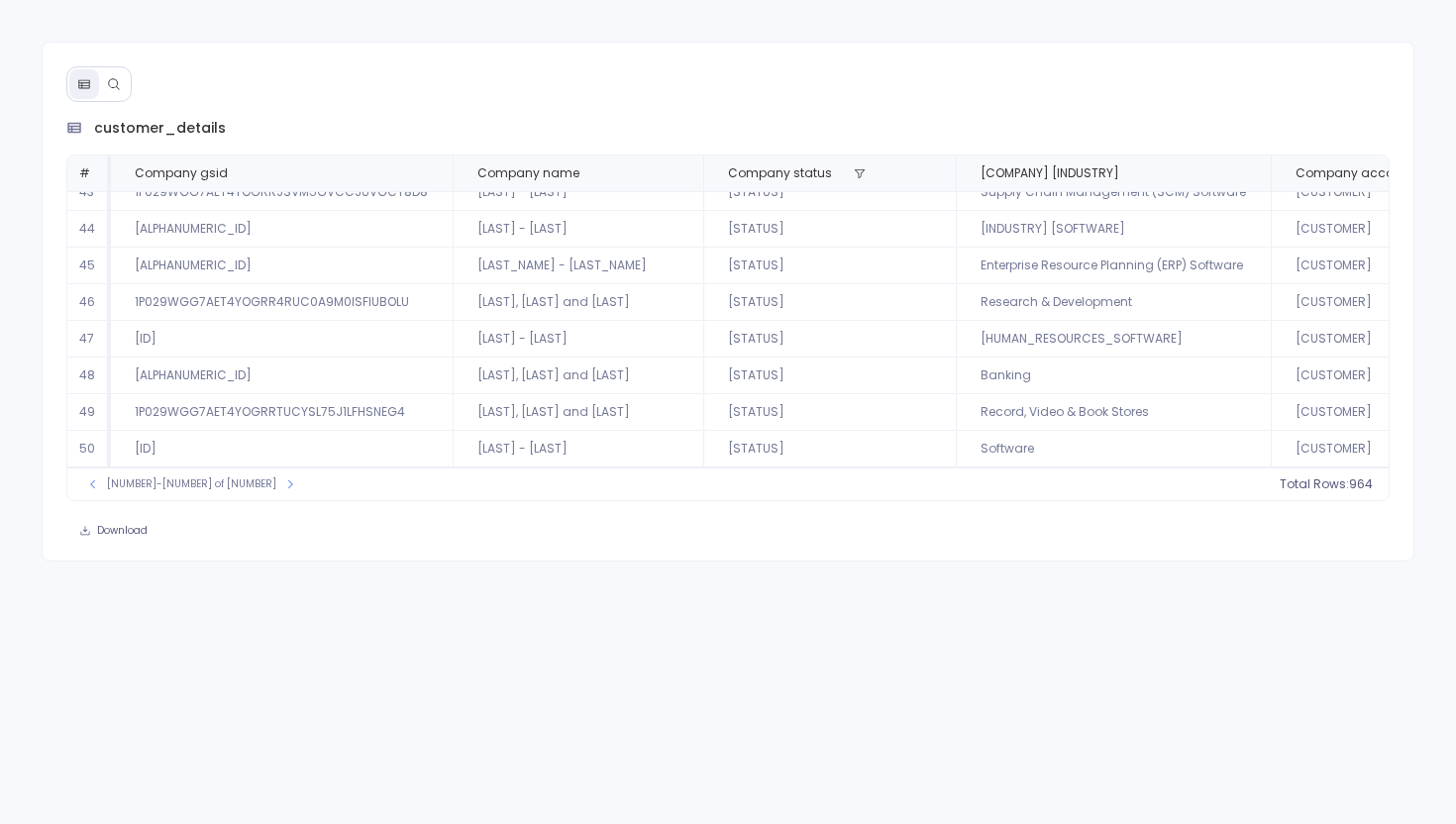 scroll, scrollTop: 0, scrollLeft: 0, axis: both 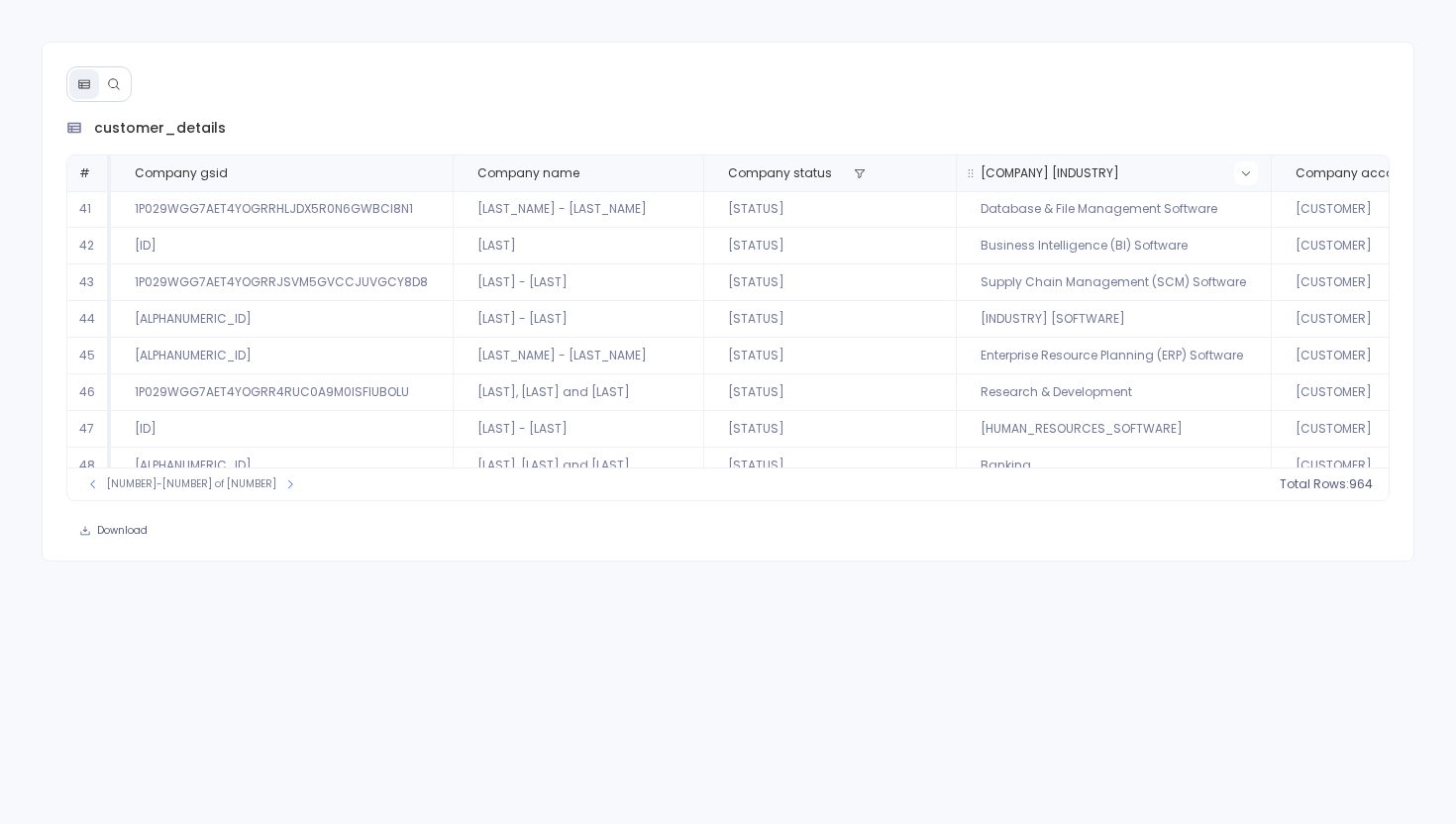 click at bounding box center (1246, 173) 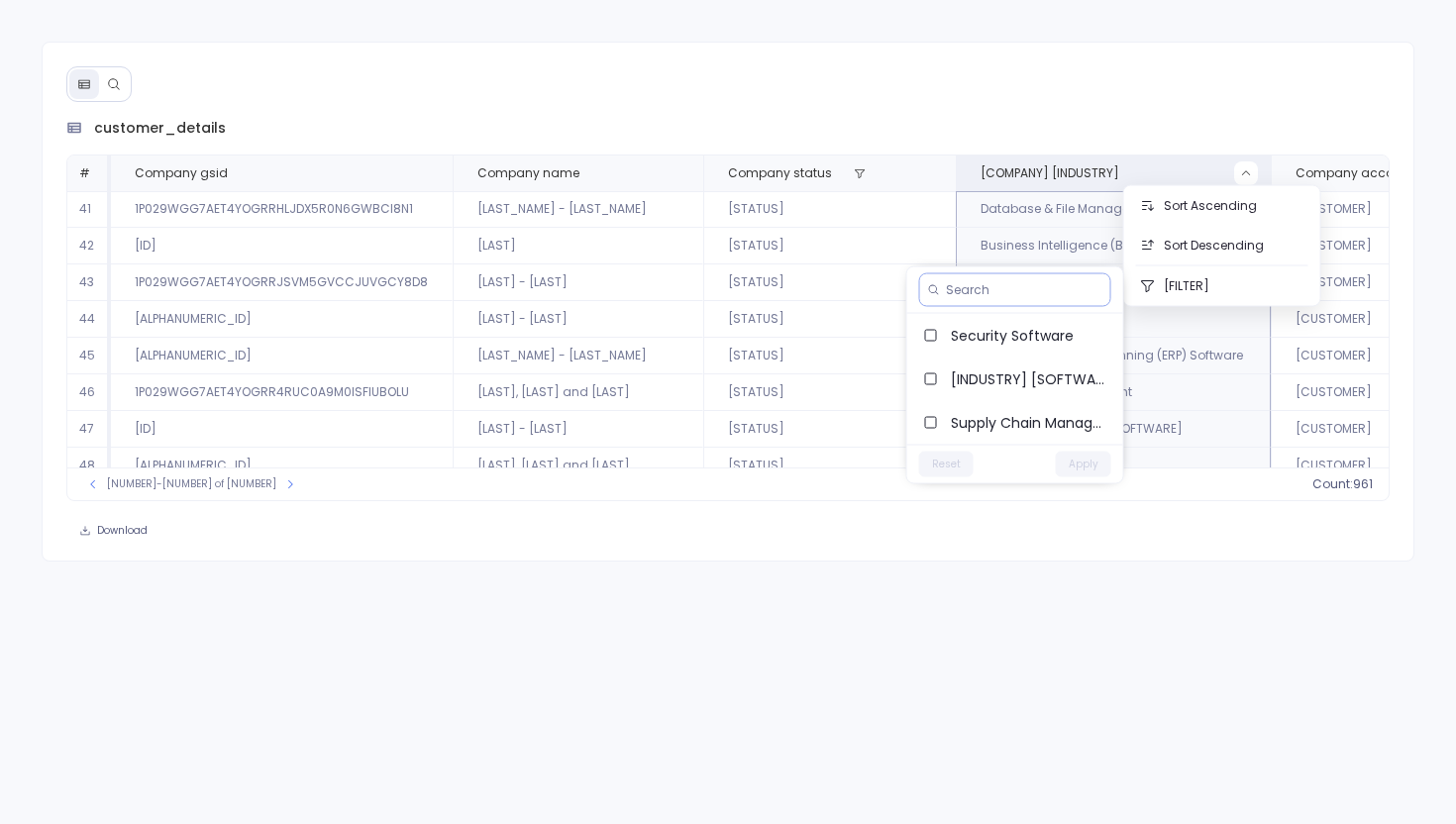 click at bounding box center (1015, 290) 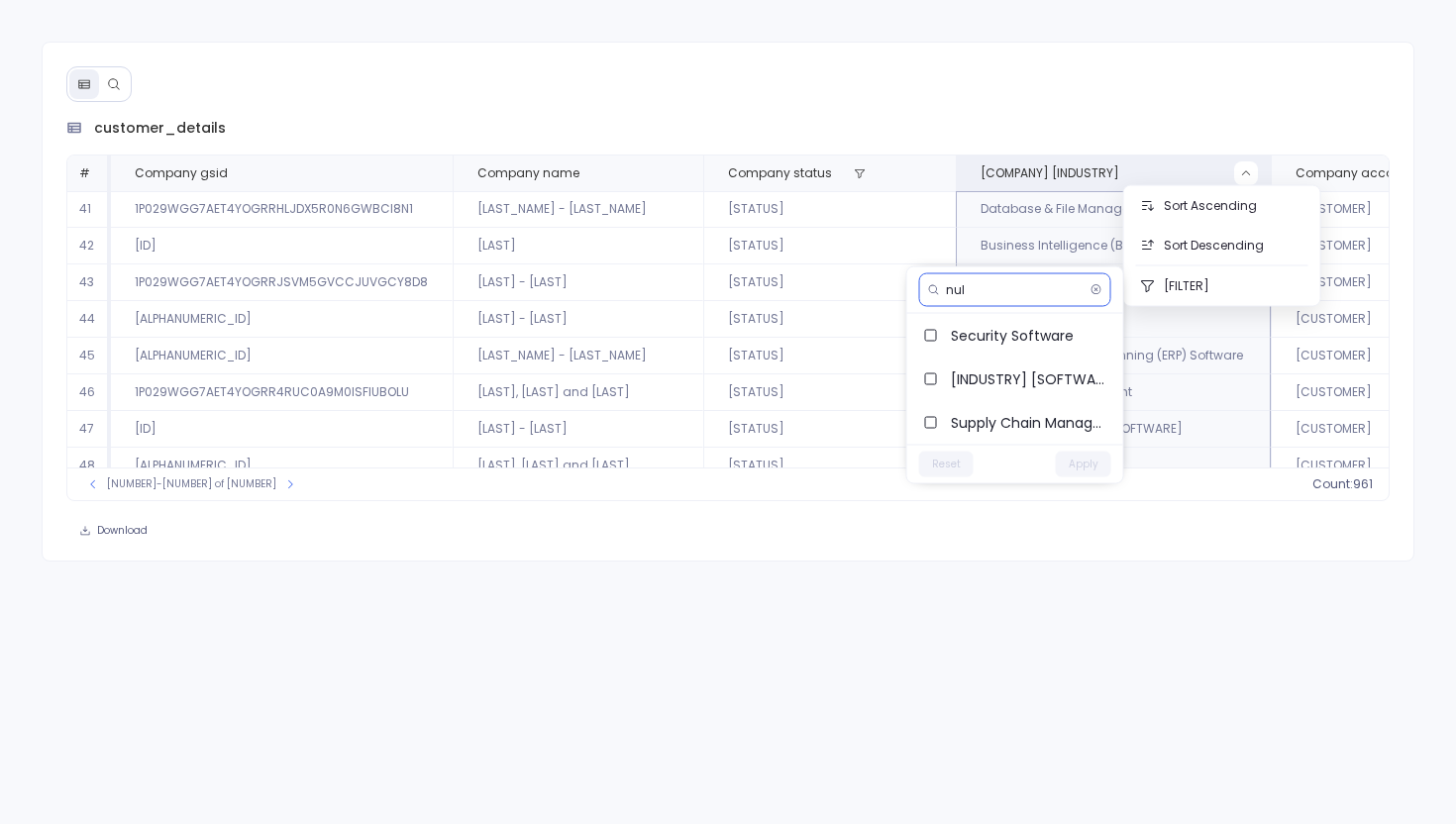 type on "[NULL]" 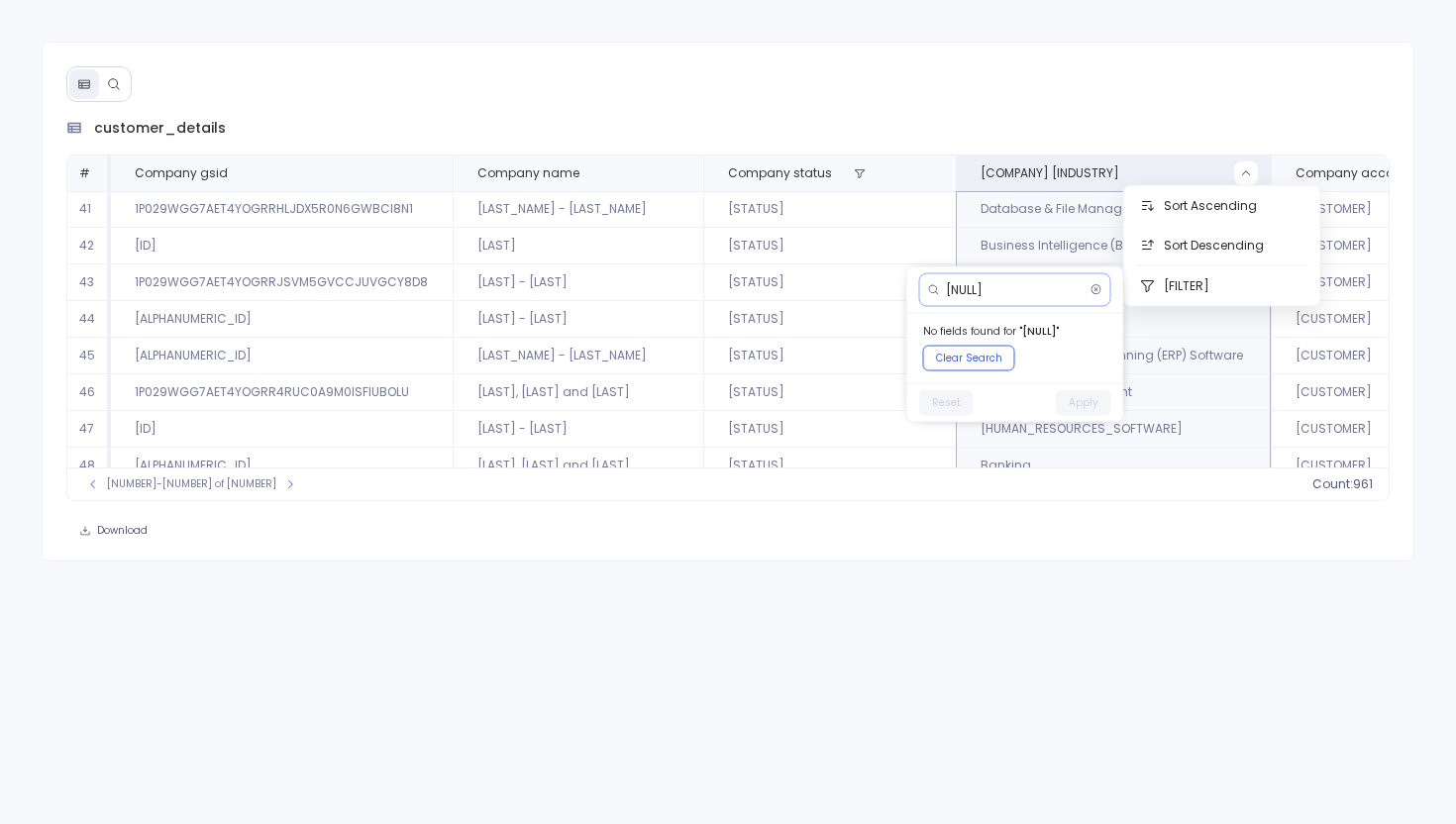 click on "[NULL]" at bounding box center [1015, 290] 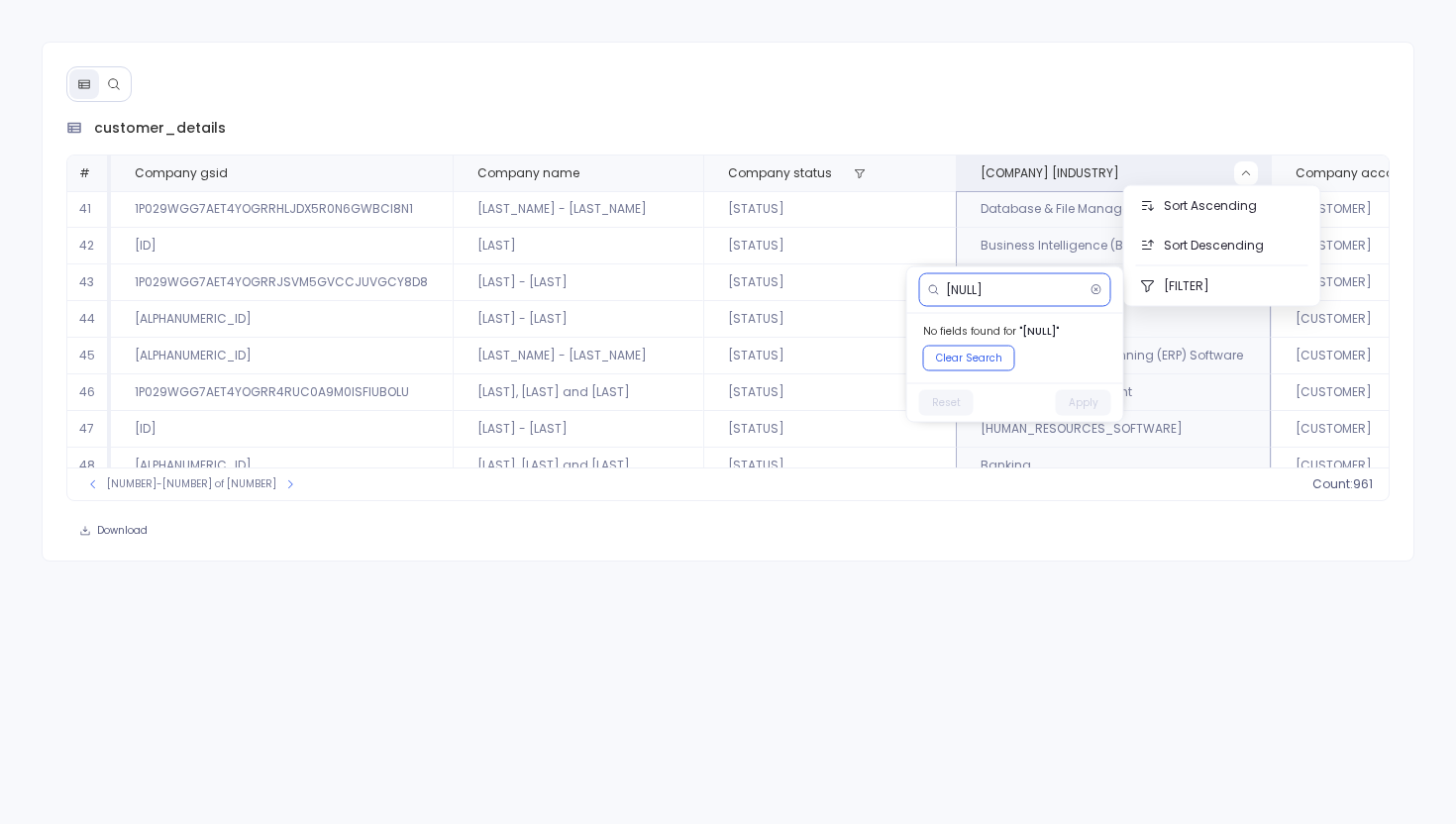 click on "[NULL]" at bounding box center (1014, 290) 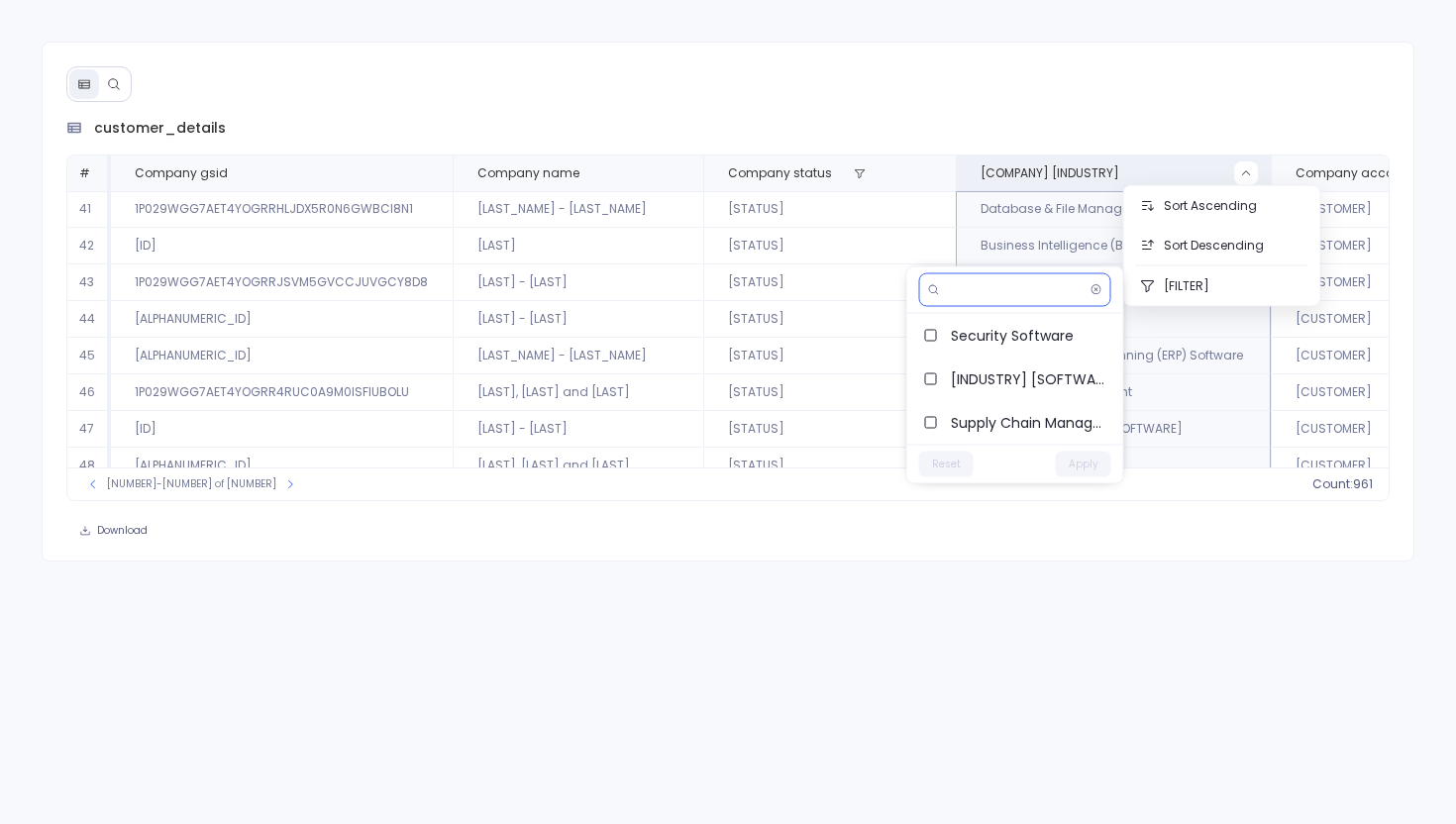 type 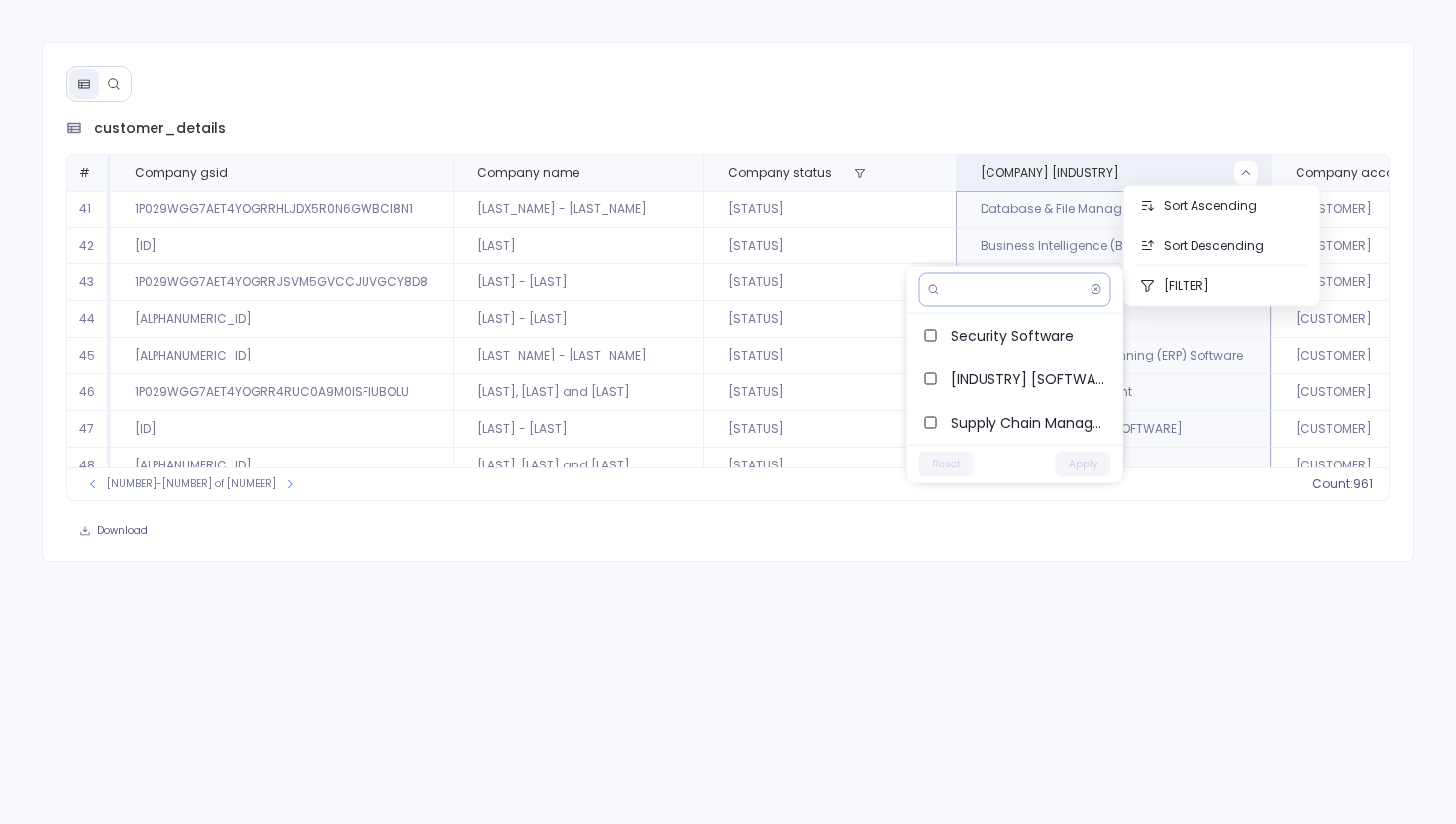 click at bounding box center [1014, 290] 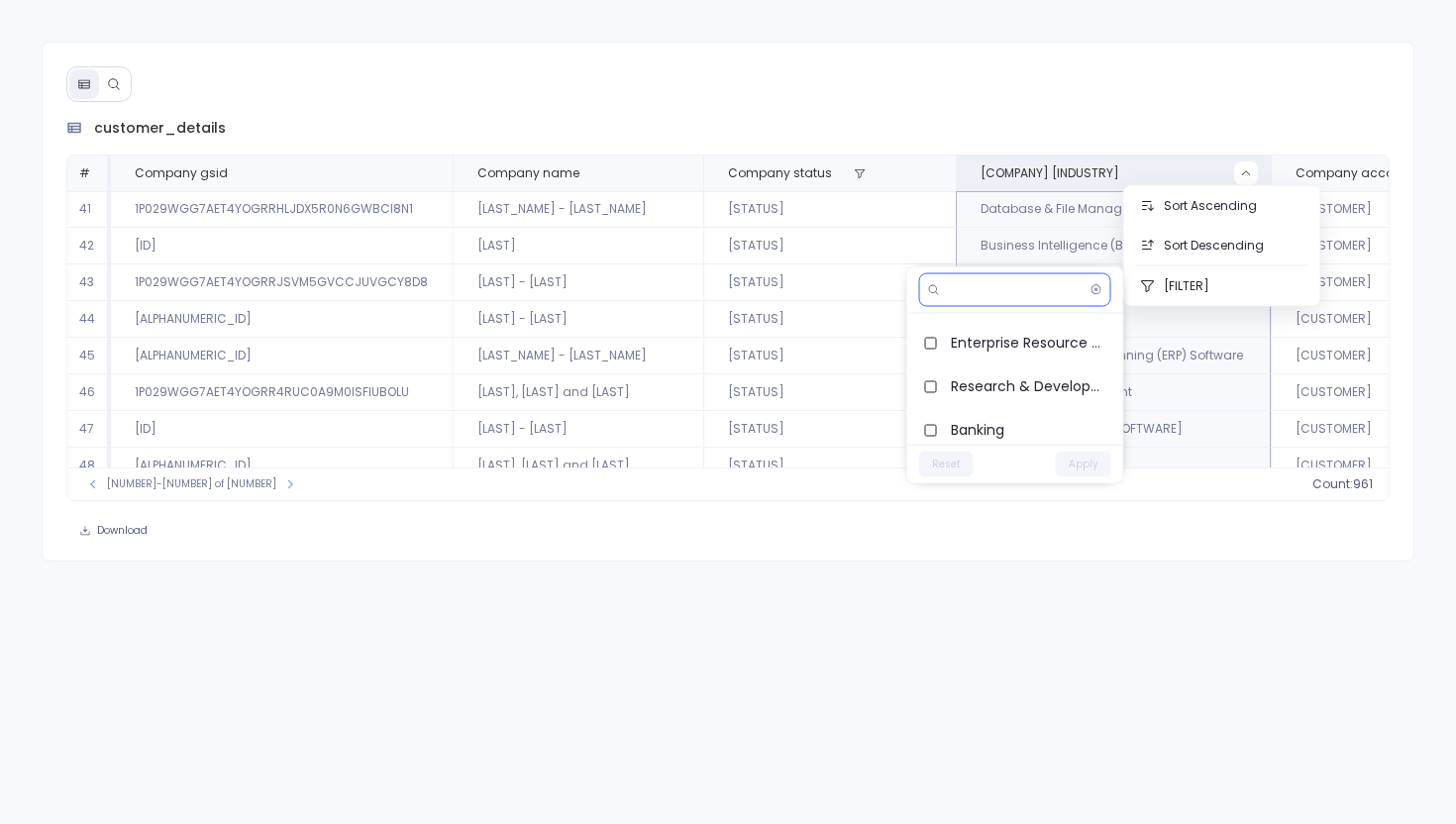 scroll, scrollTop: 0, scrollLeft: 0, axis: both 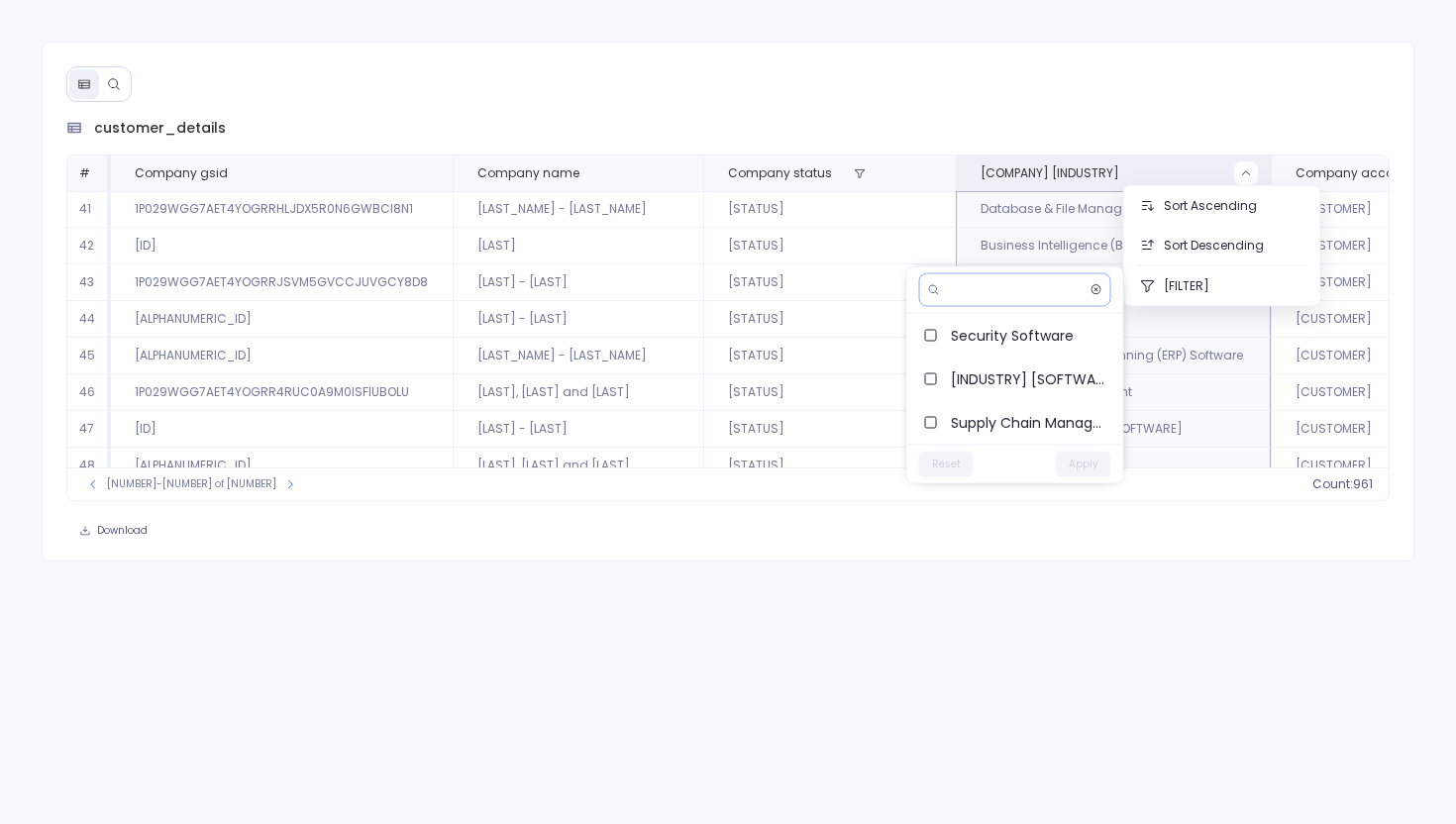 click 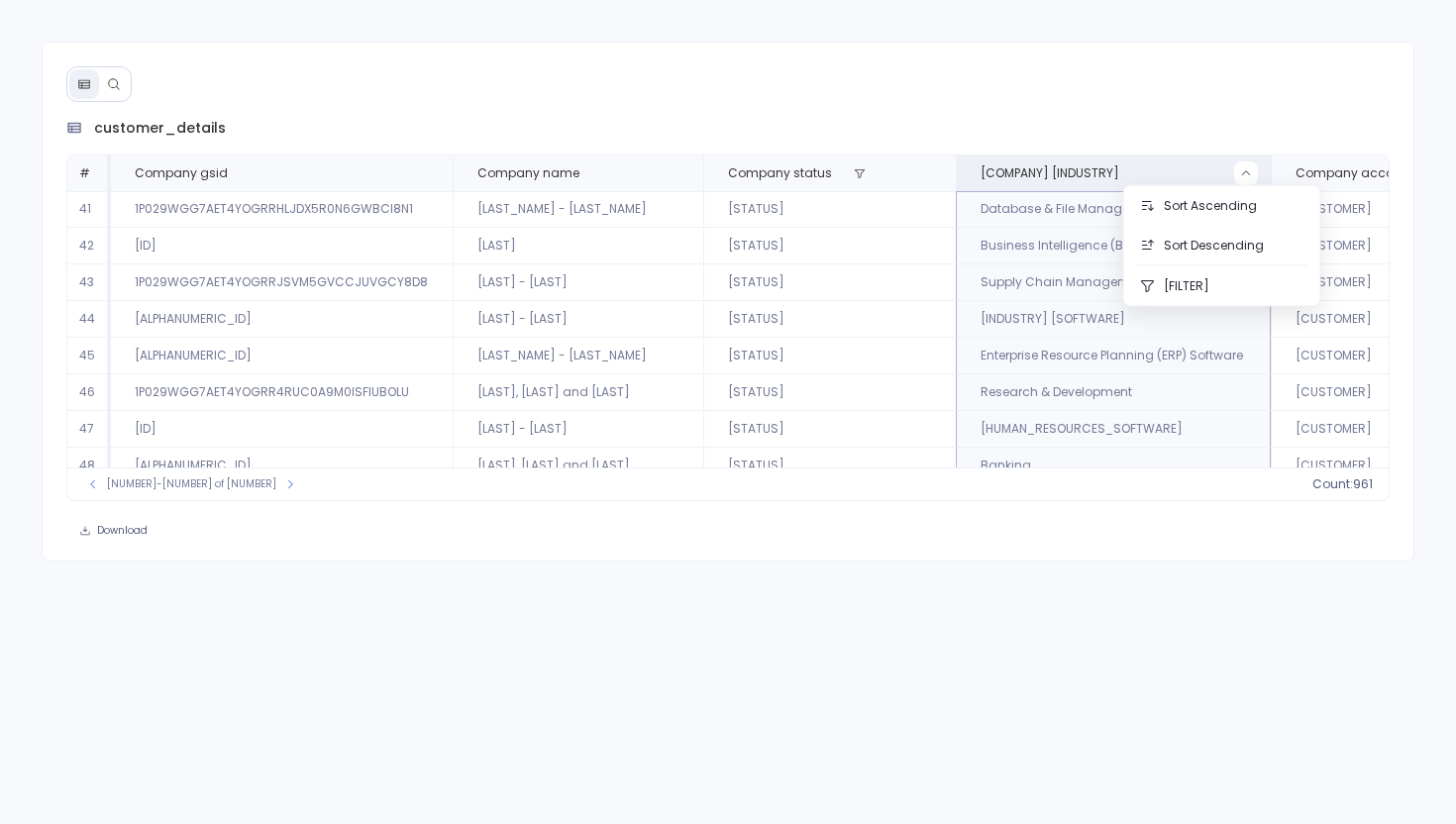 click on "[CUSTOMER]_[DETAILS] # [COMPANY] [GSID] [COMPANY] [NAME] [COMPANY] [STATUS] [COMPANY] [INDUSTRY] [COMPANY] [ACCOUNT] [TYPE] [COMPANY] [CSM] [NAME] [NUMBER] [ID] [LAST] - [LAST] Active [INDUSTRY] [SOFTWARE] [CUSTOMER] [FIRST] [LAST] [NUMBER] [ID] [ID] [LAST] LLC Active [INDUSTRY] ([INDUSTRY]) [SOFTWARE] [CUSTOMER] [FIRST] [LAST] [NUMBER] [ID] [ID] [LAST] - [LAST] Active [INDUSTRY] [SOFTWARE] [CUSTOMER] [FIRST] [LAST] [NUMBER] [ID] [ID] [LAST] - [LAST] Active [INDUSTRY] [SOFTWARE] [CUSTOMER] [FIRST] [LAST] [NUMBER] [ID] [ID] [LAST] - [LAST] Active [INDUSTRY] [SOFTWARE] [CUSTOMER] [FIRST] [LAST] [NUMBER] [ID] [ID], [LAST] and [LAST] Active [INDUSTRY] [CUSTOMER] [FIRST] [LAST] [NUMBER] [ID] [ID] - [LAST] Active [INDUSTRY] [SOFTWARE] [CUSTOMER] [FIRST] [LAST]" at bounding box center (728, 331) 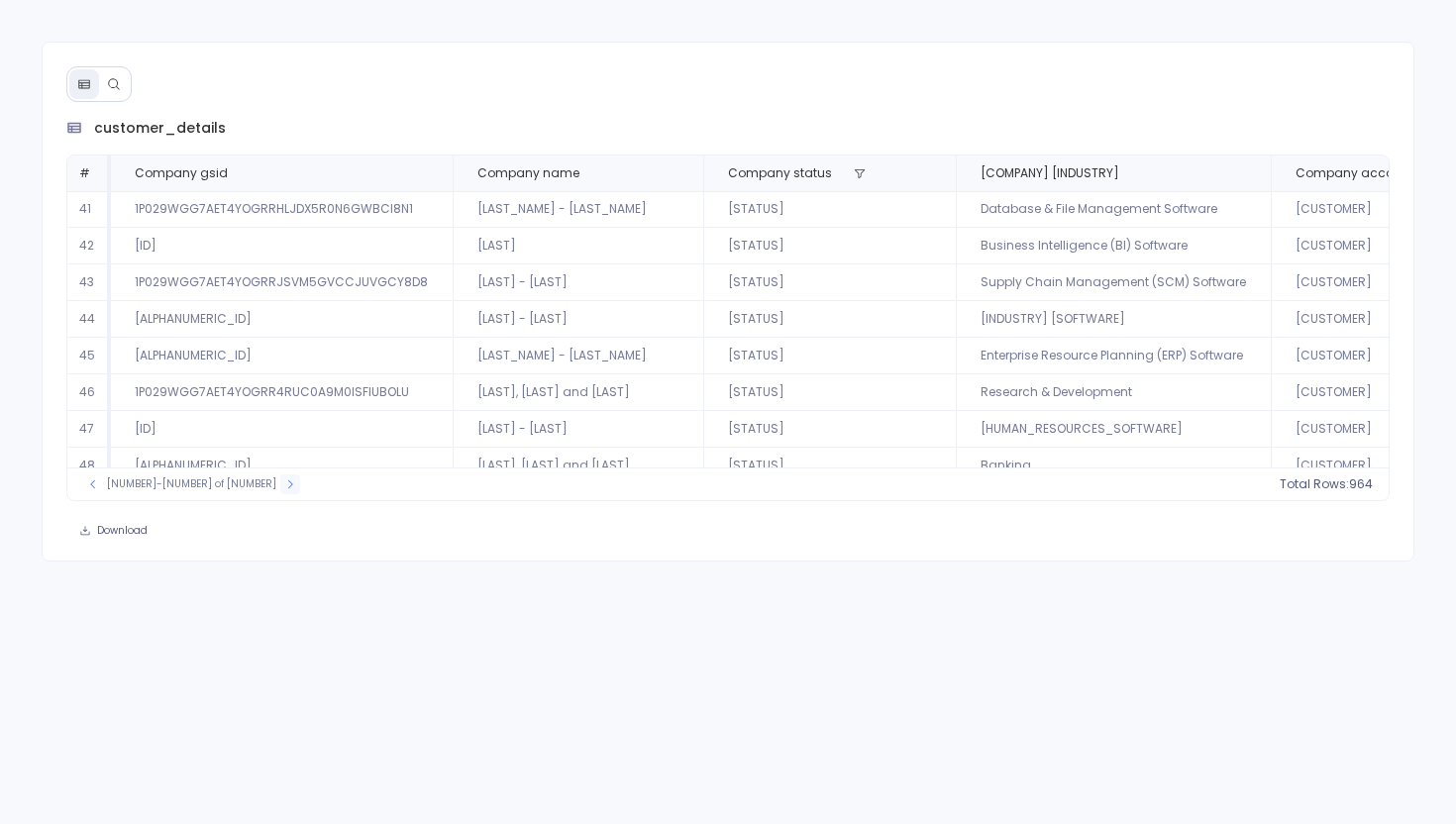 click 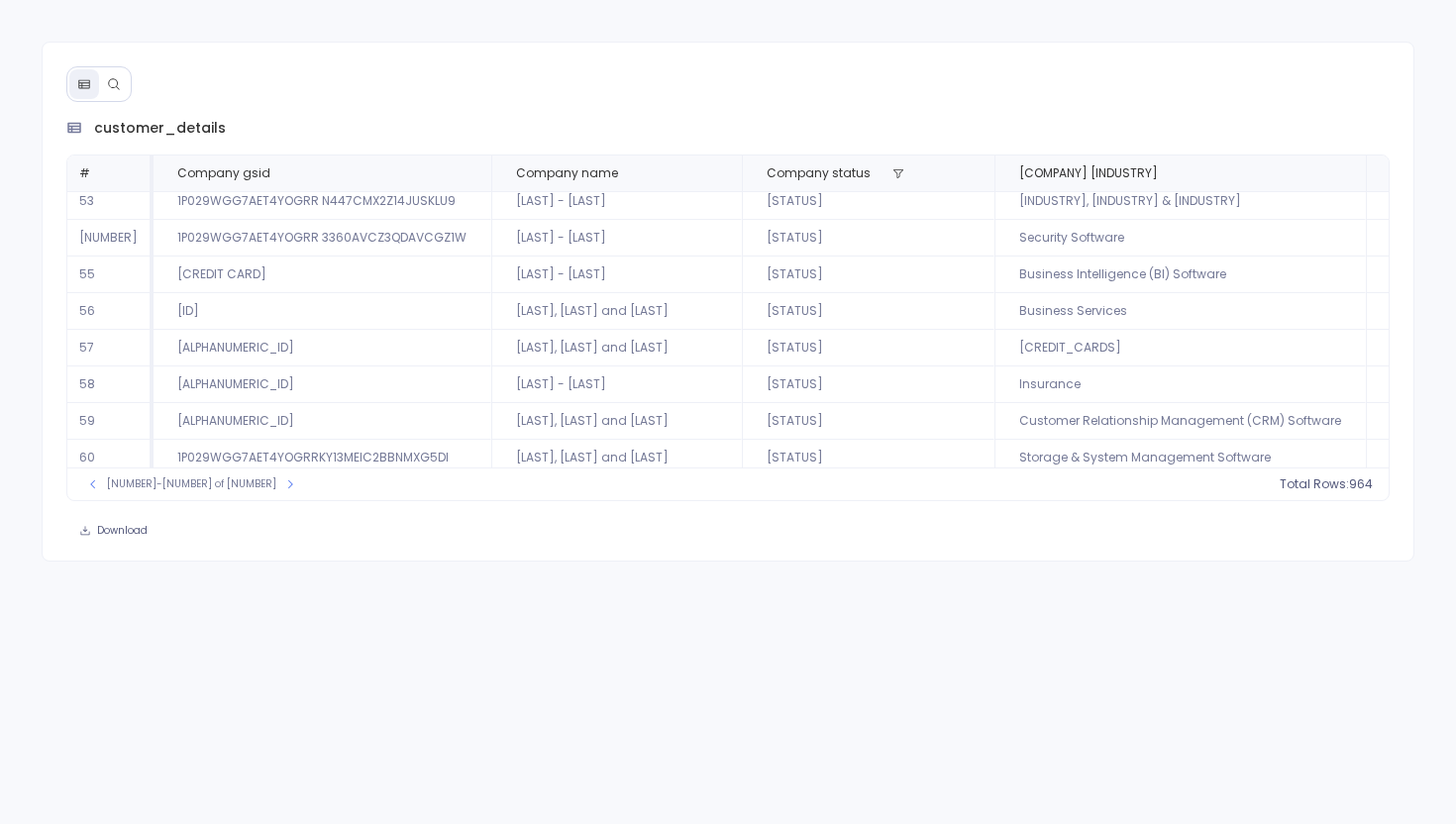 scroll, scrollTop: 95, scrollLeft: 0, axis: vertical 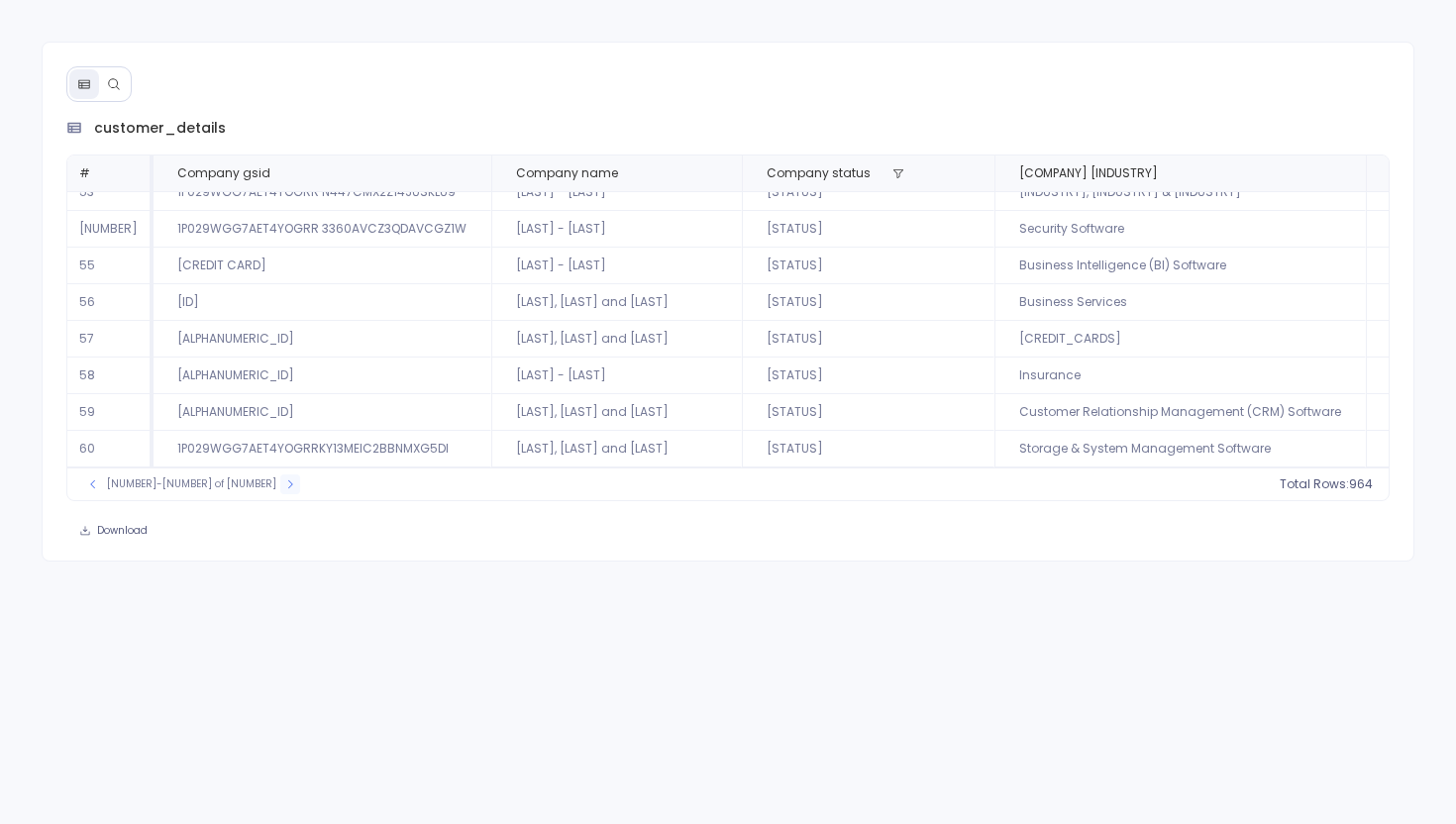 click 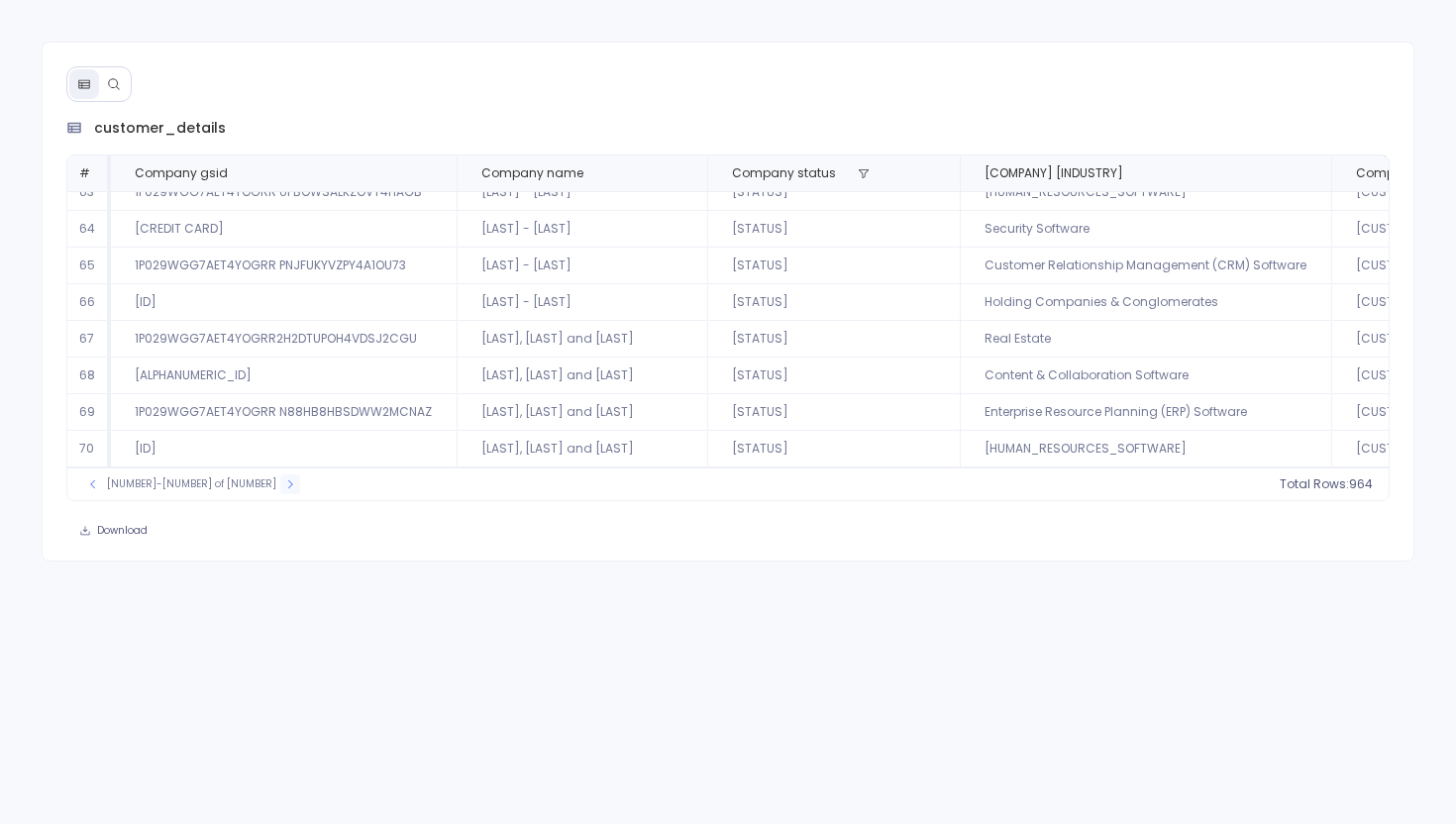 click 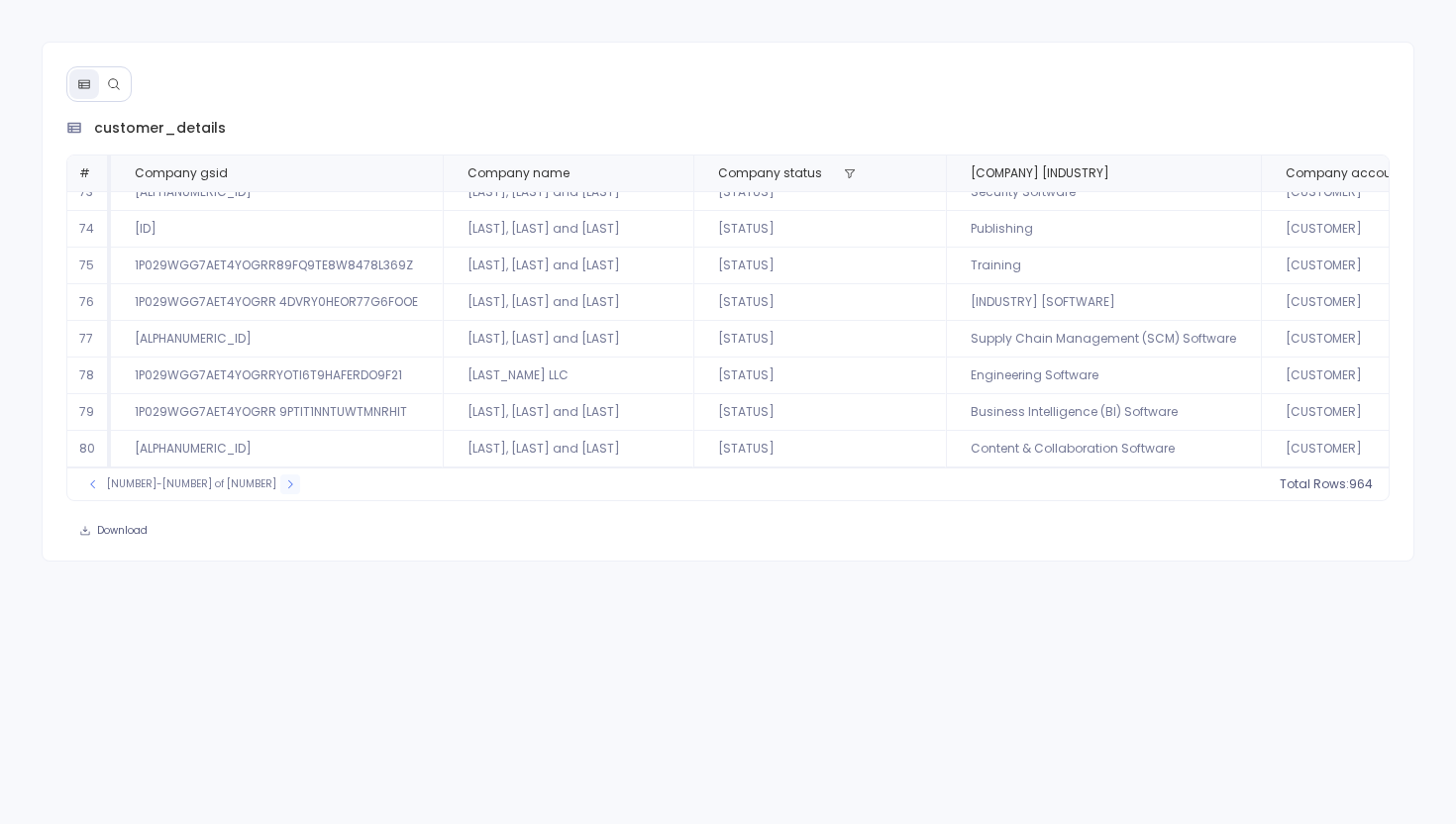 click 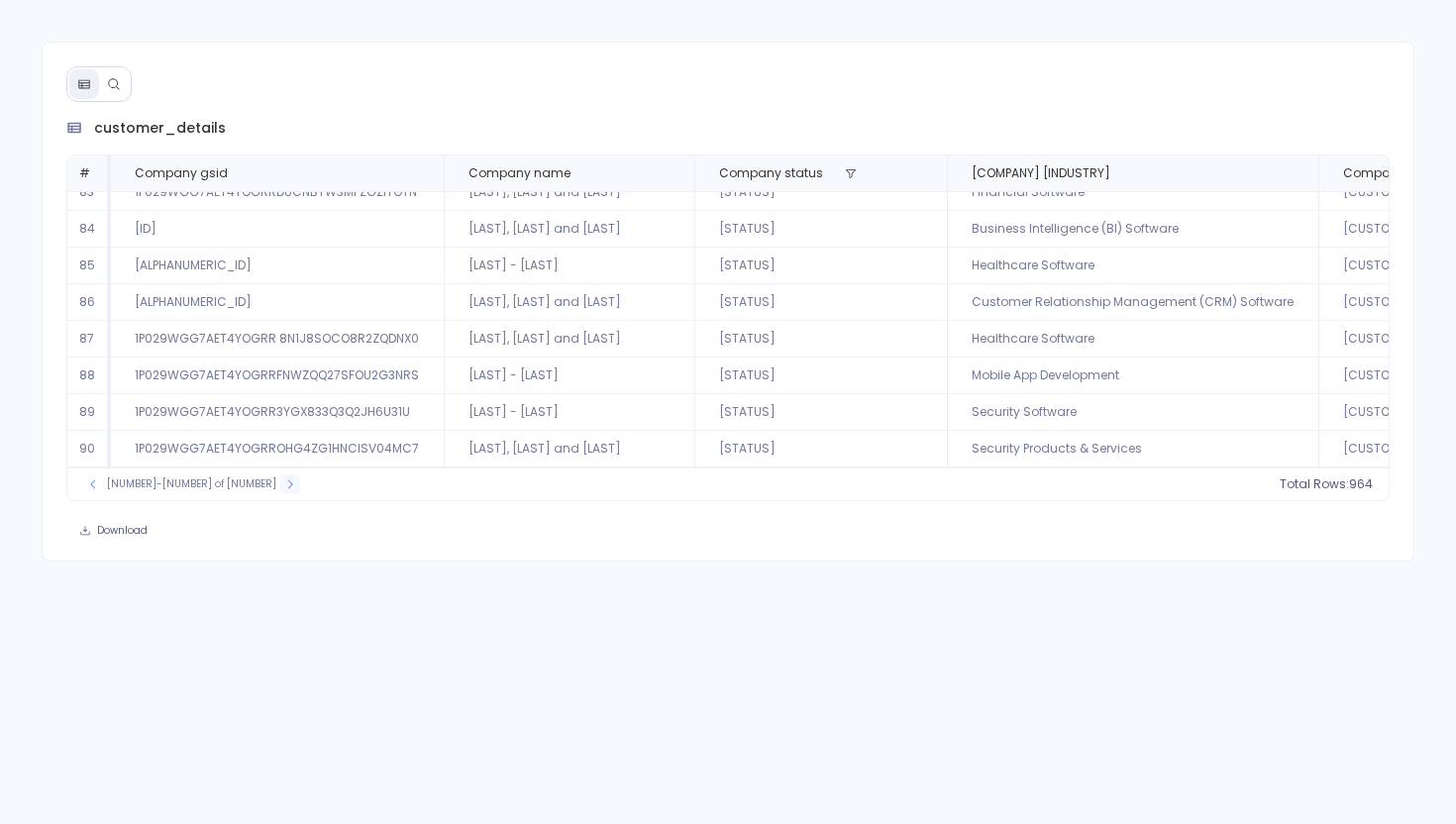 click 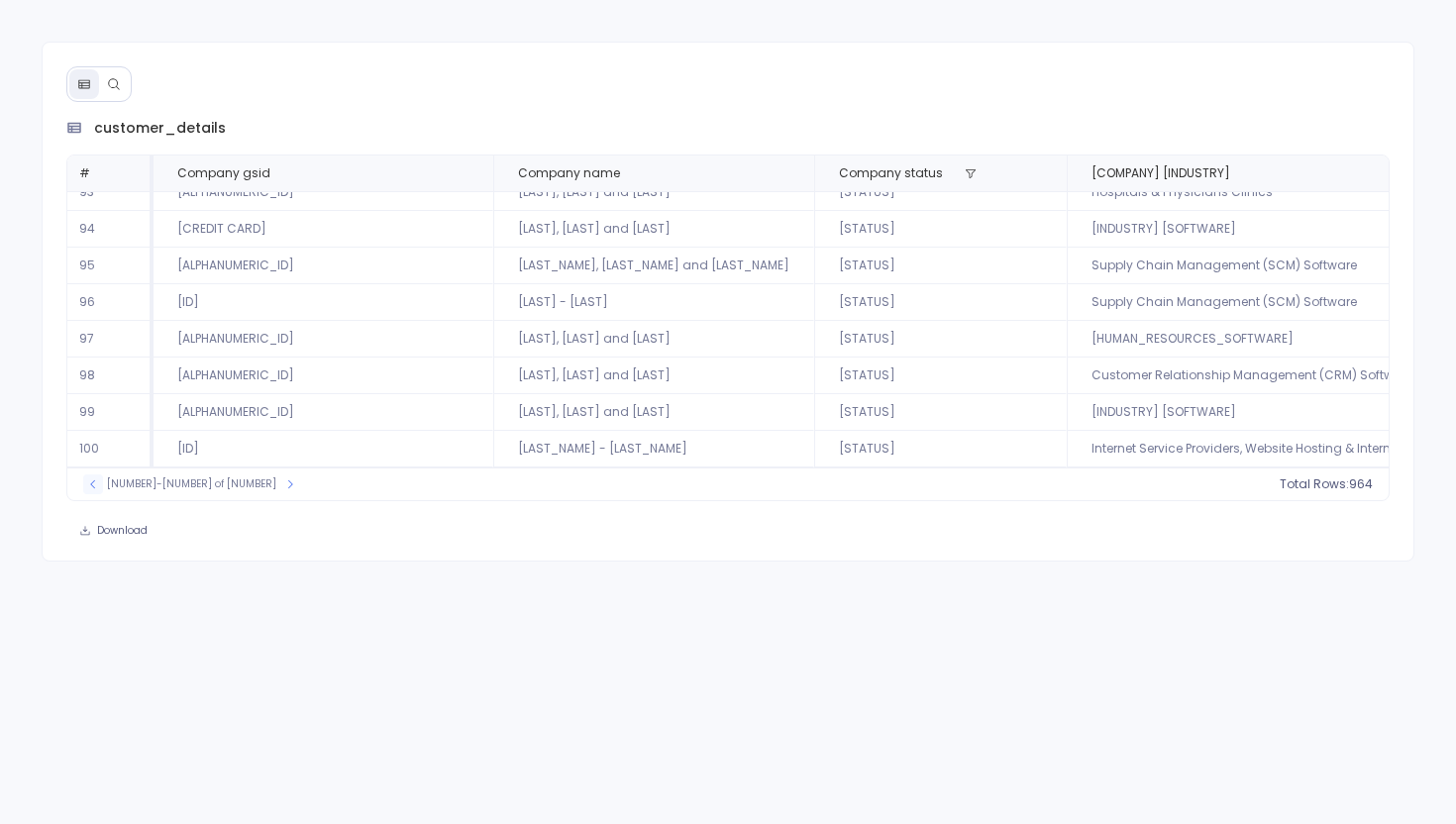 click 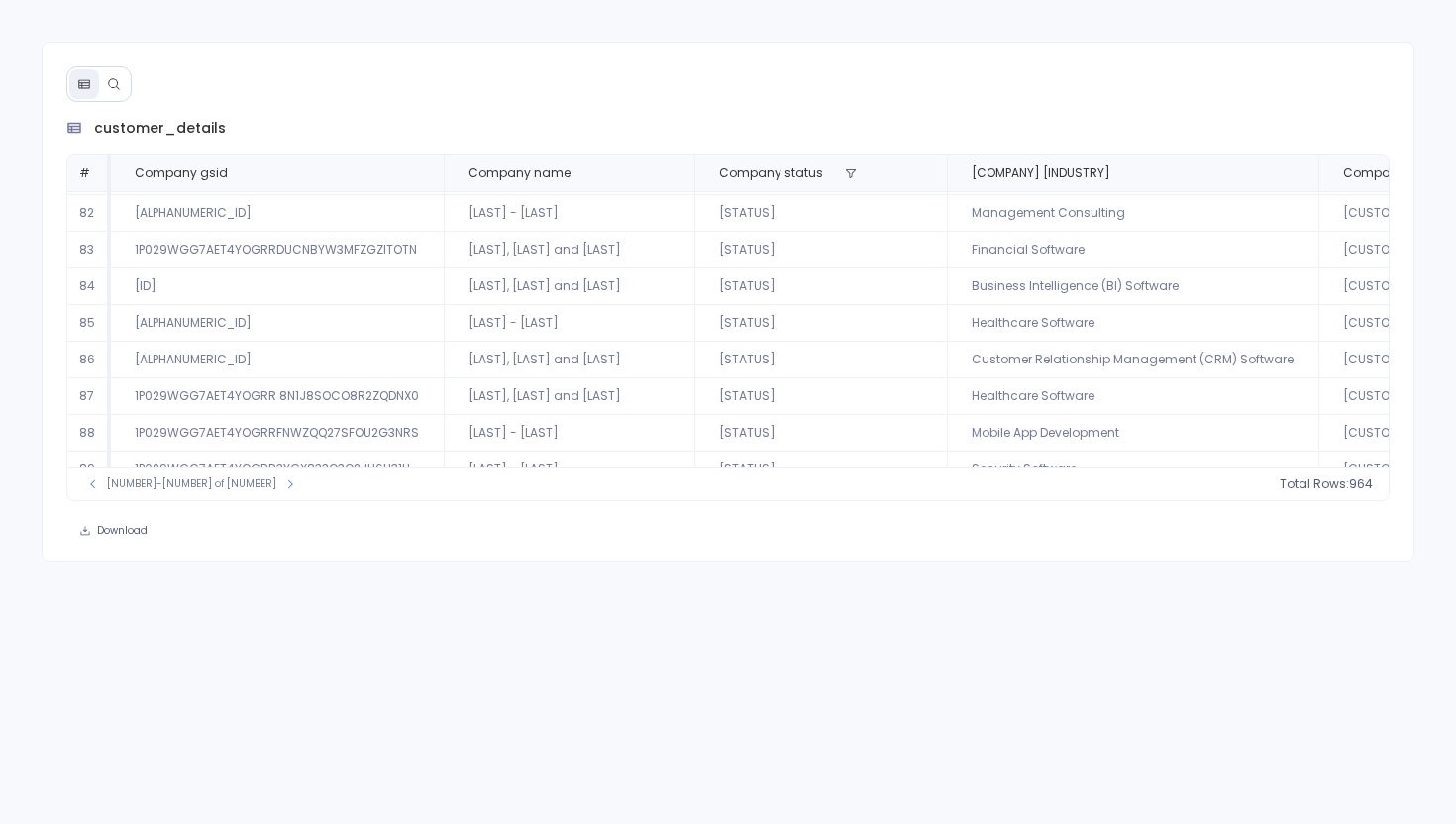 scroll, scrollTop: 95, scrollLeft: 0, axis: vertical 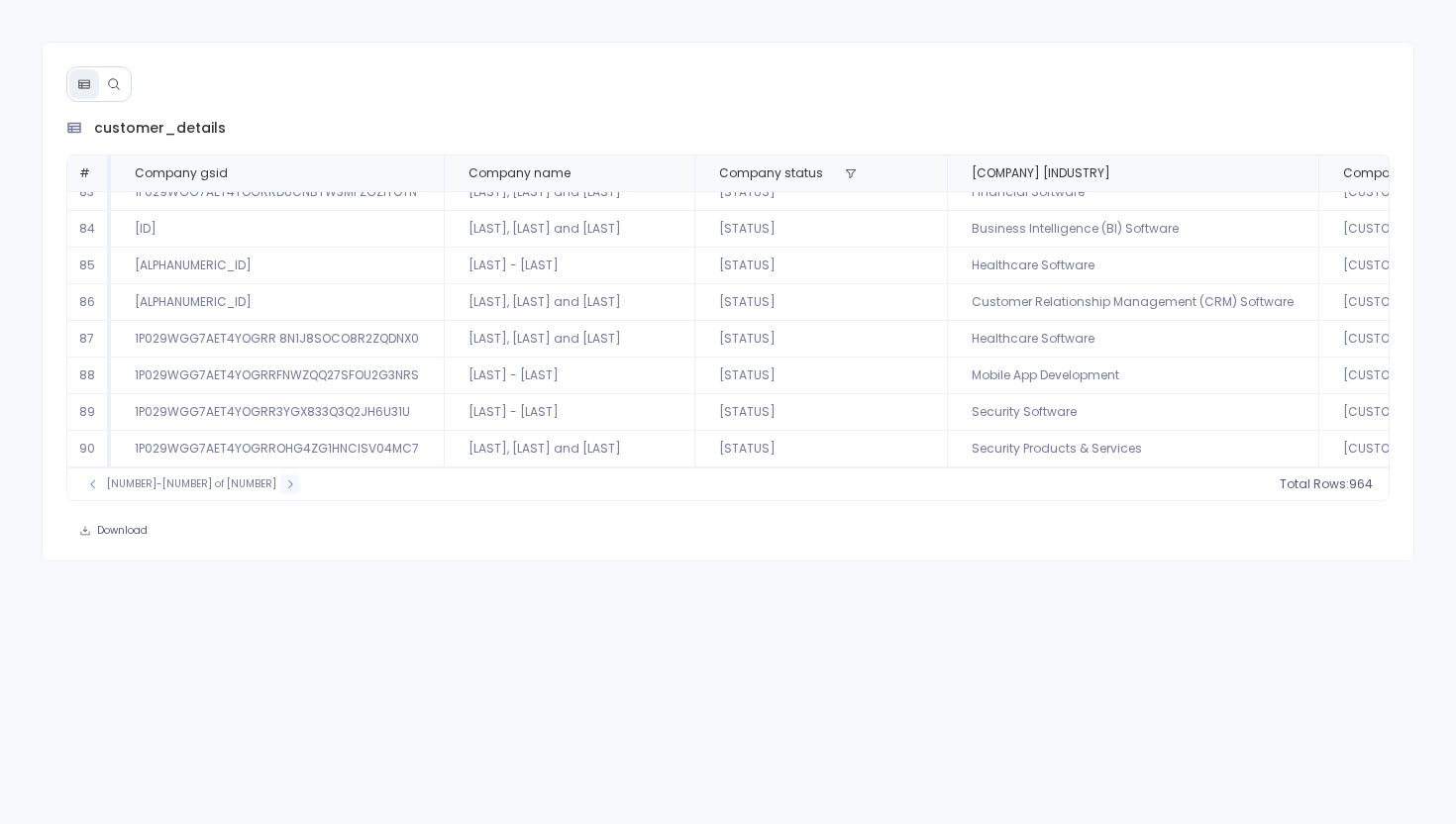 click 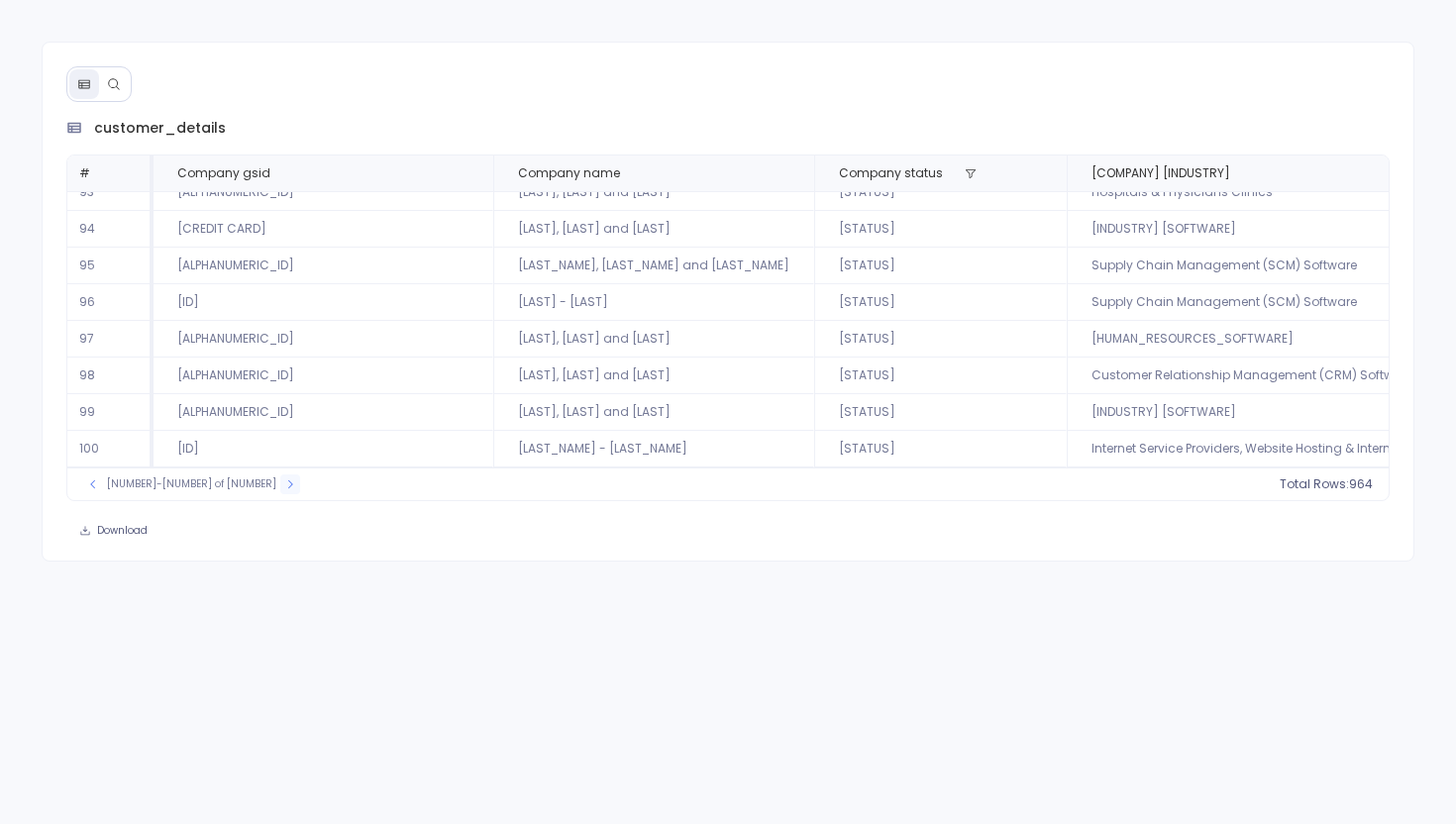 click 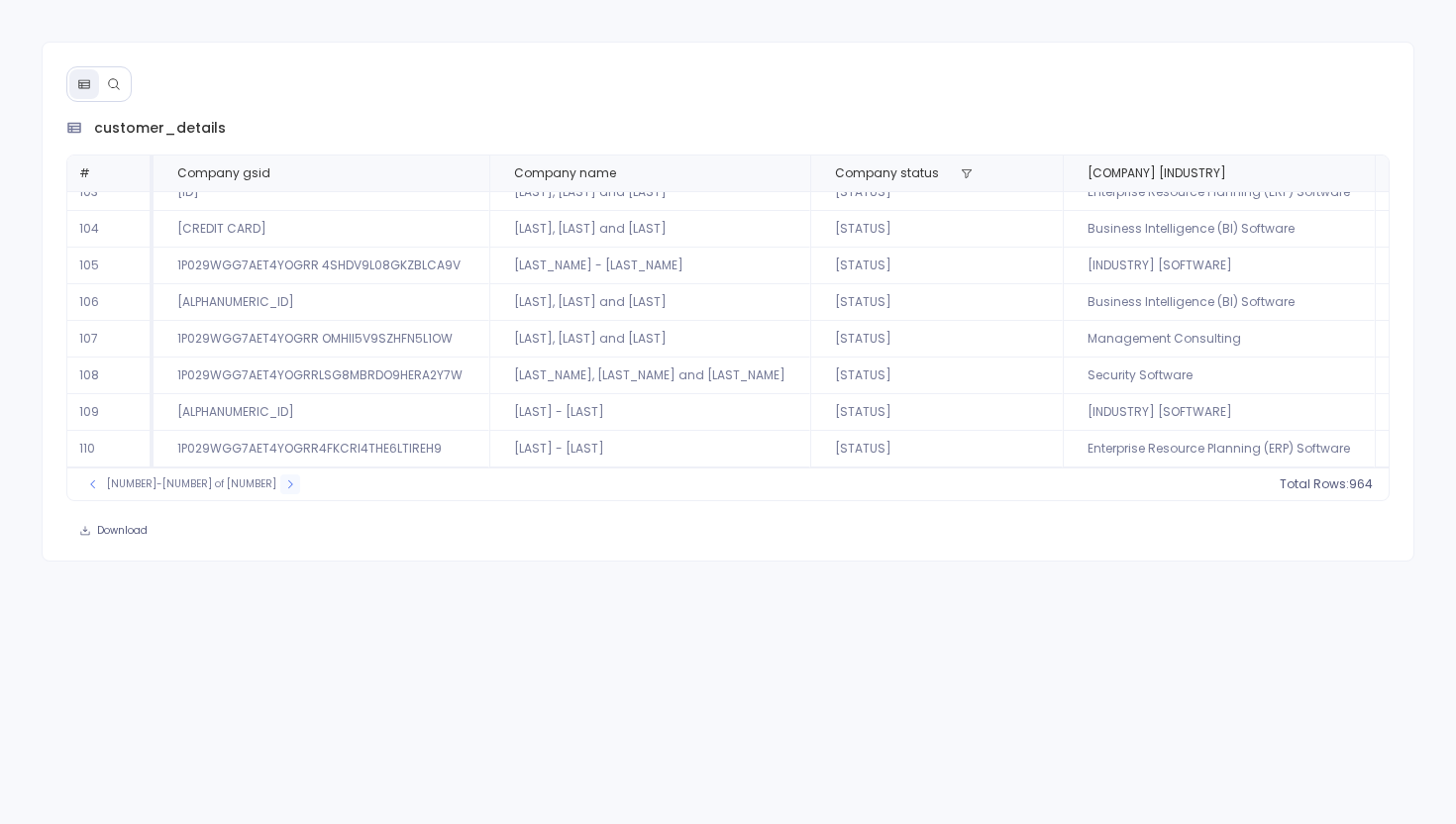 click 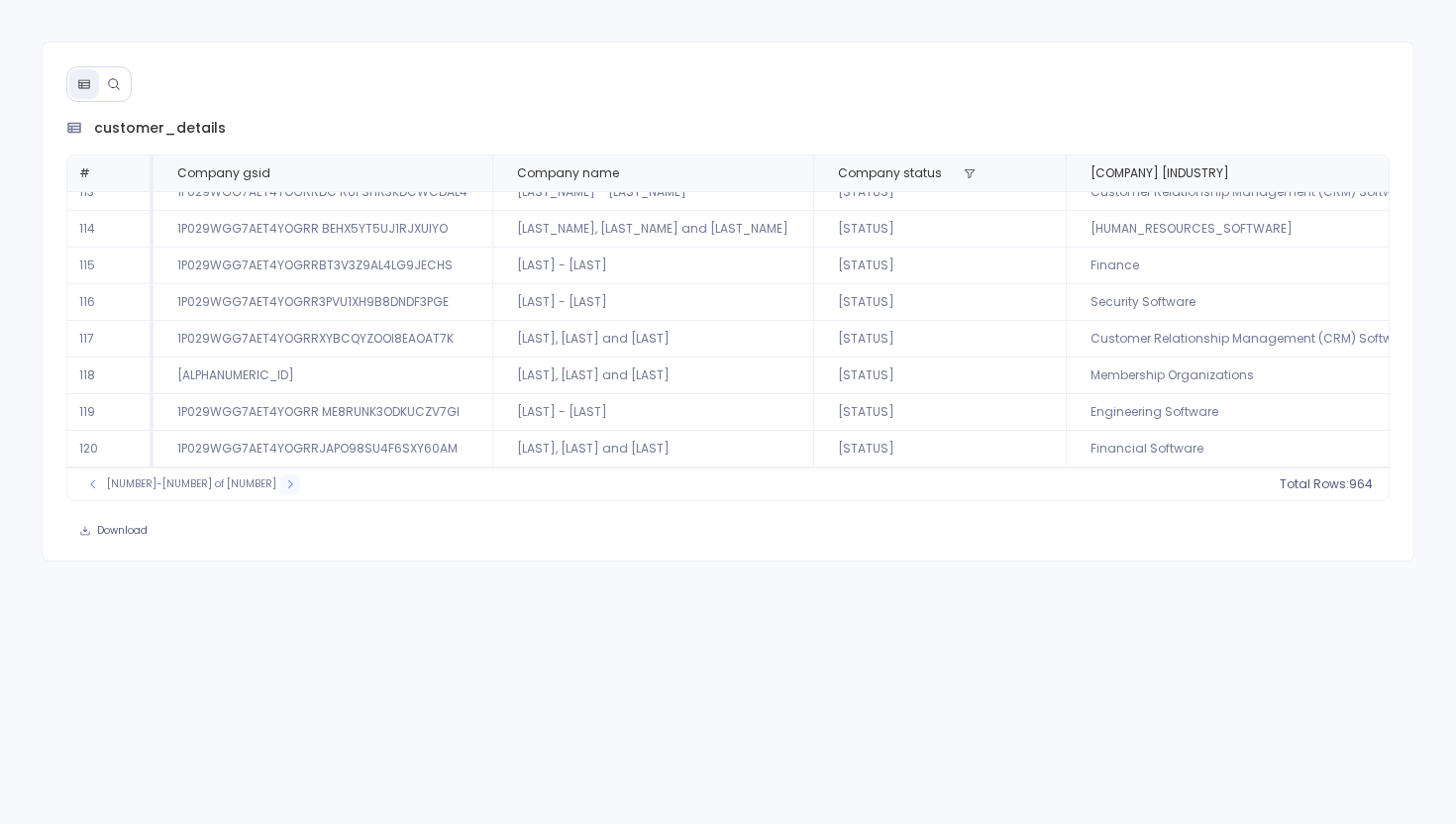click 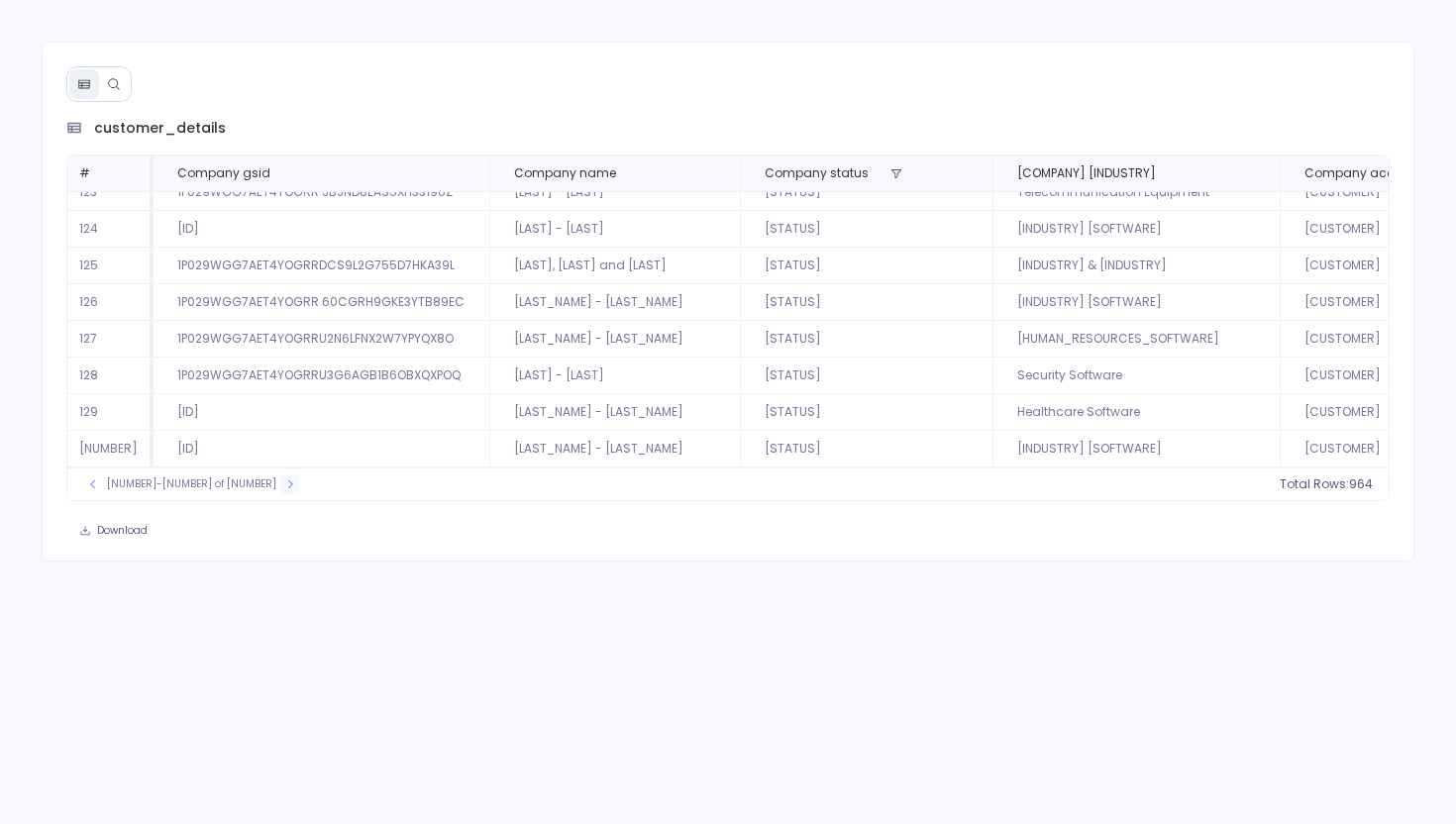 click 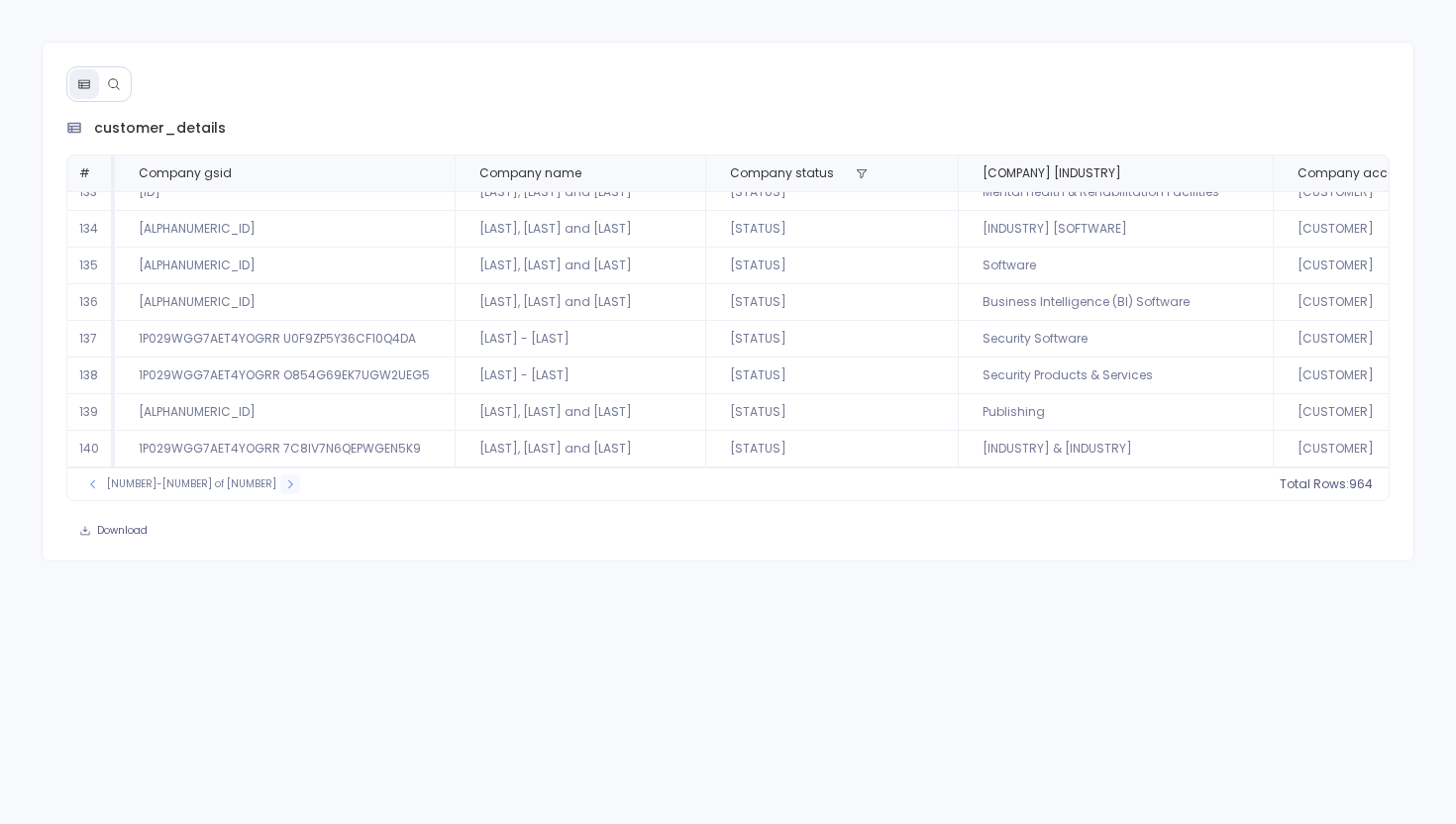 click 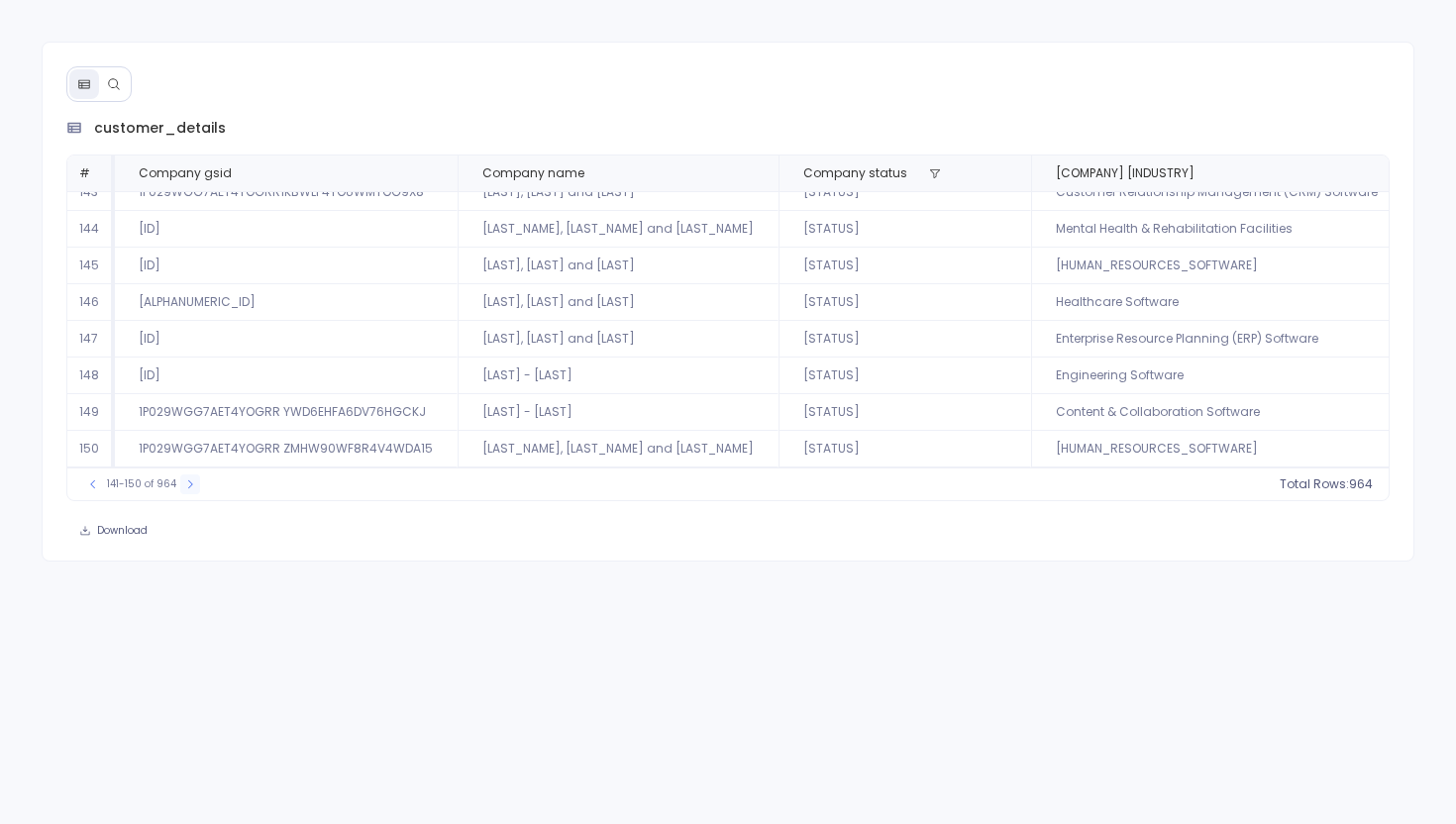 click 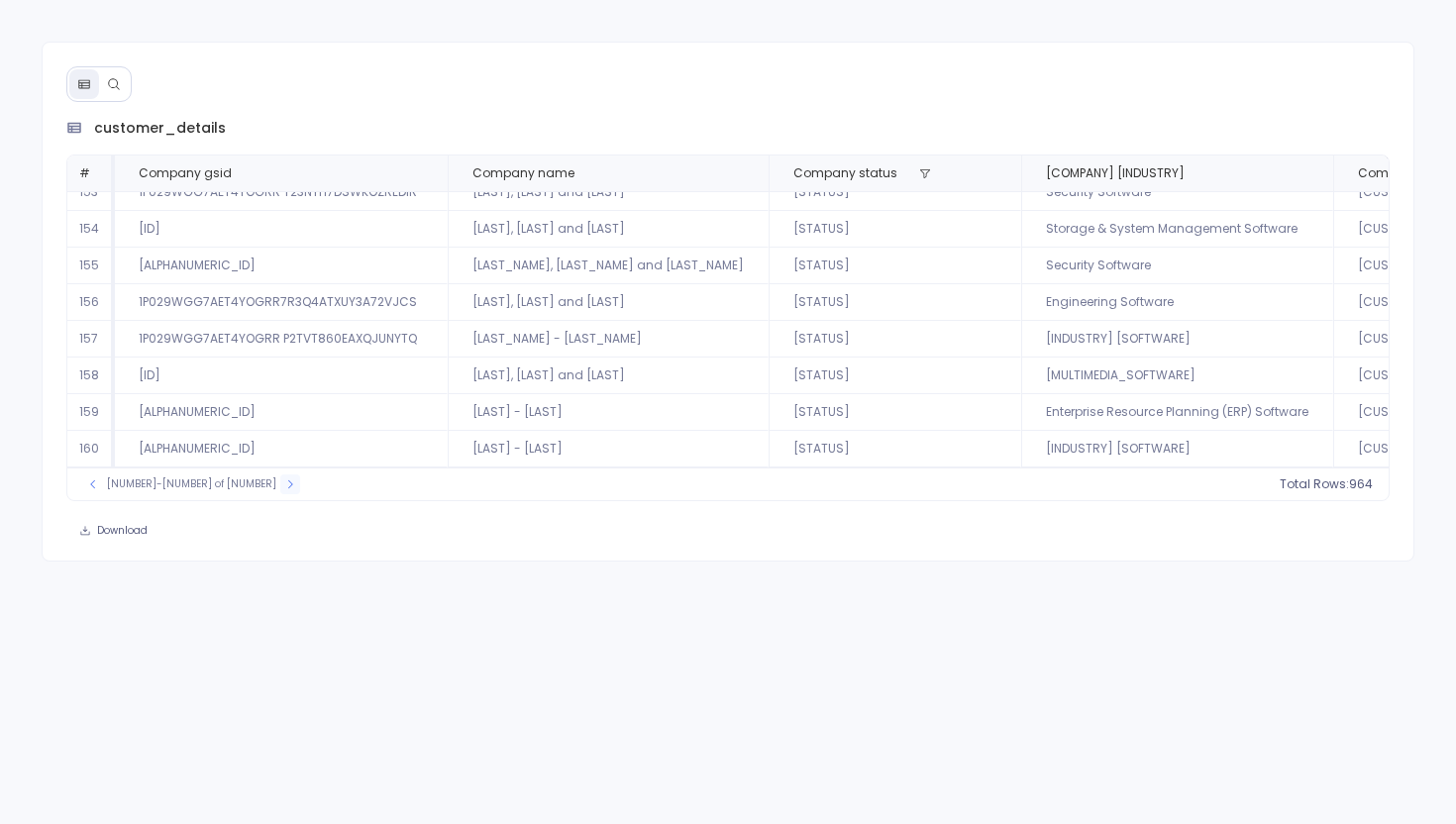 click 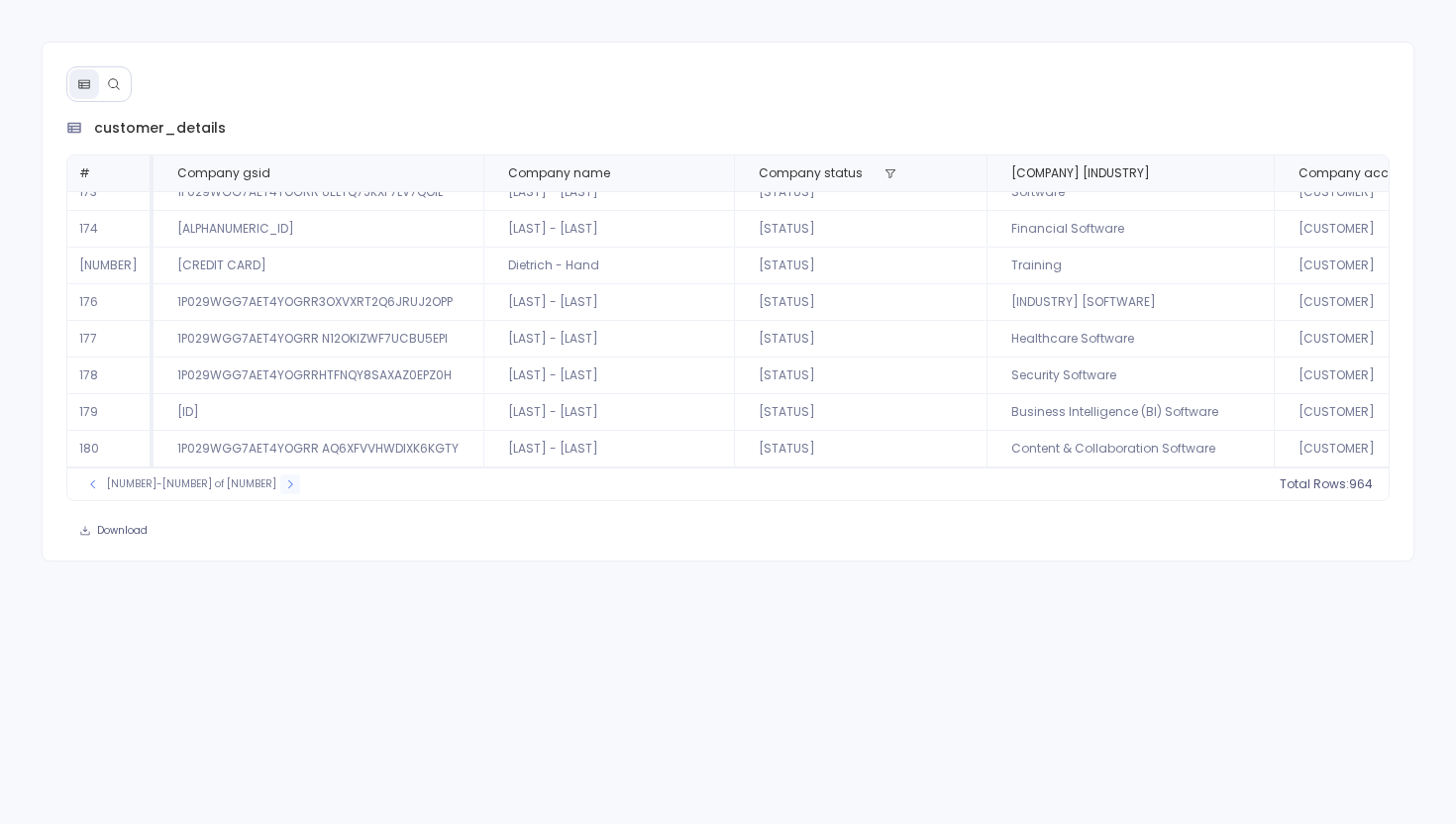 click 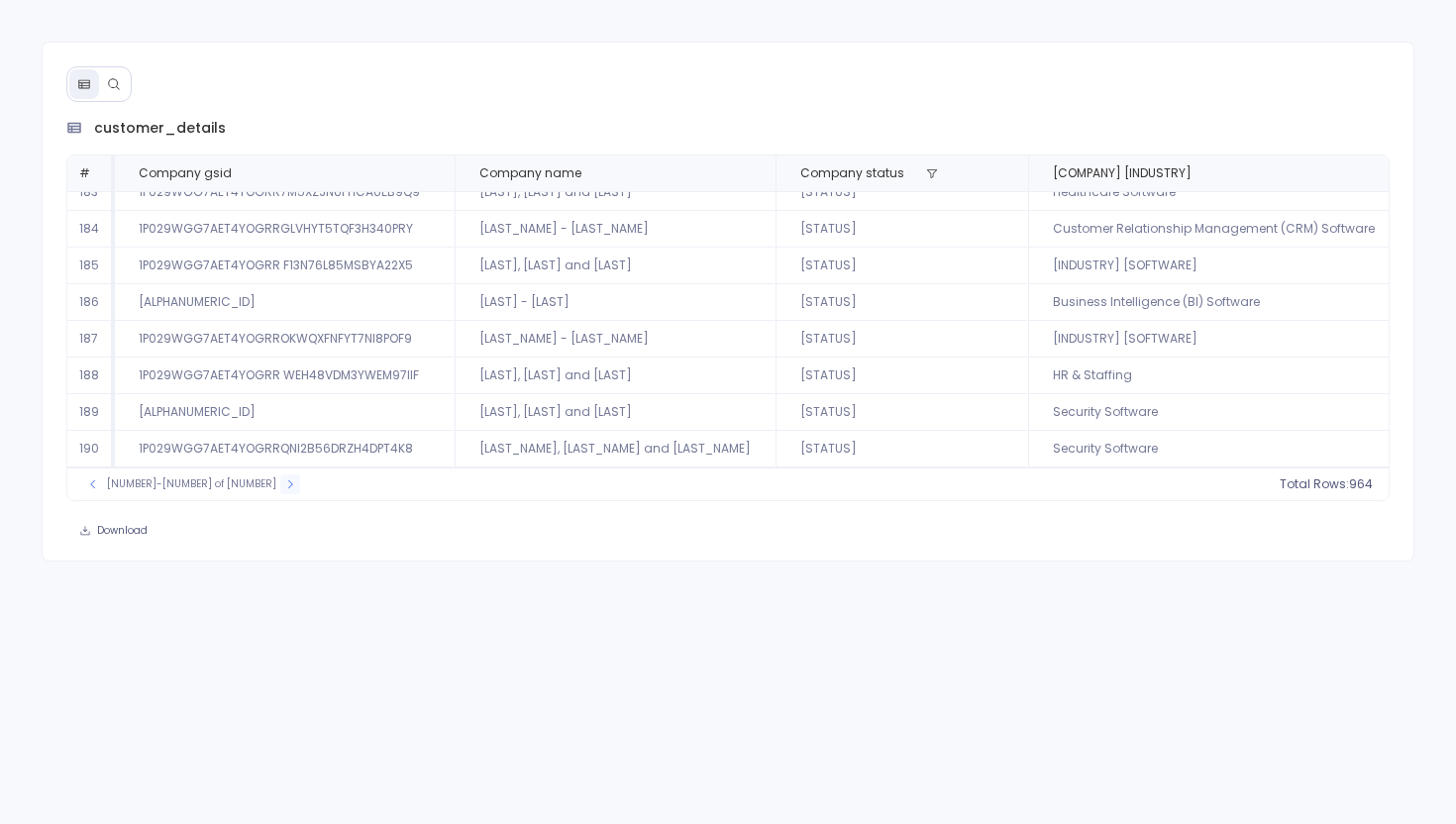click 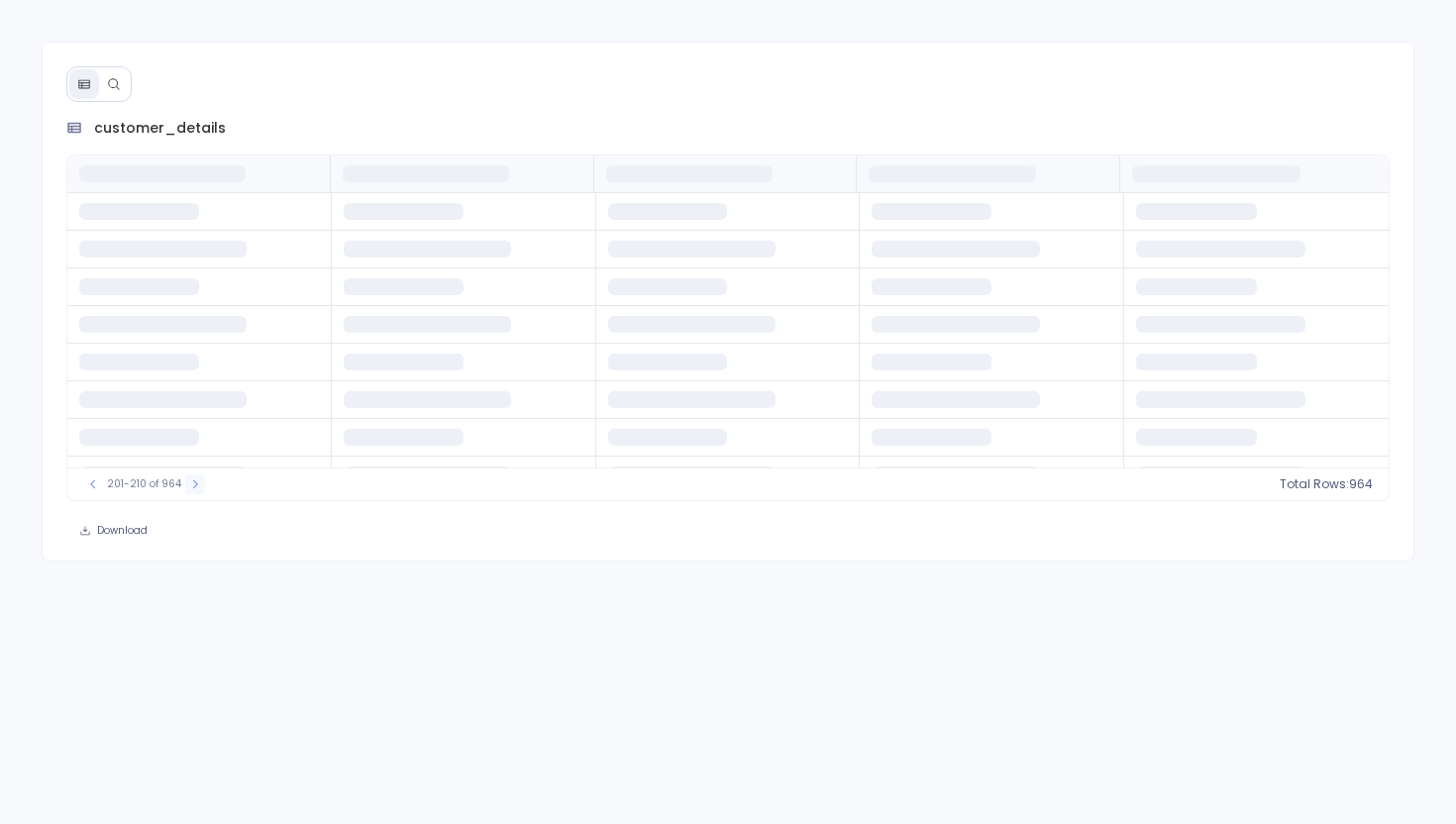 scroll, scrollTop: 0, scrollLeft: 0, axis: both 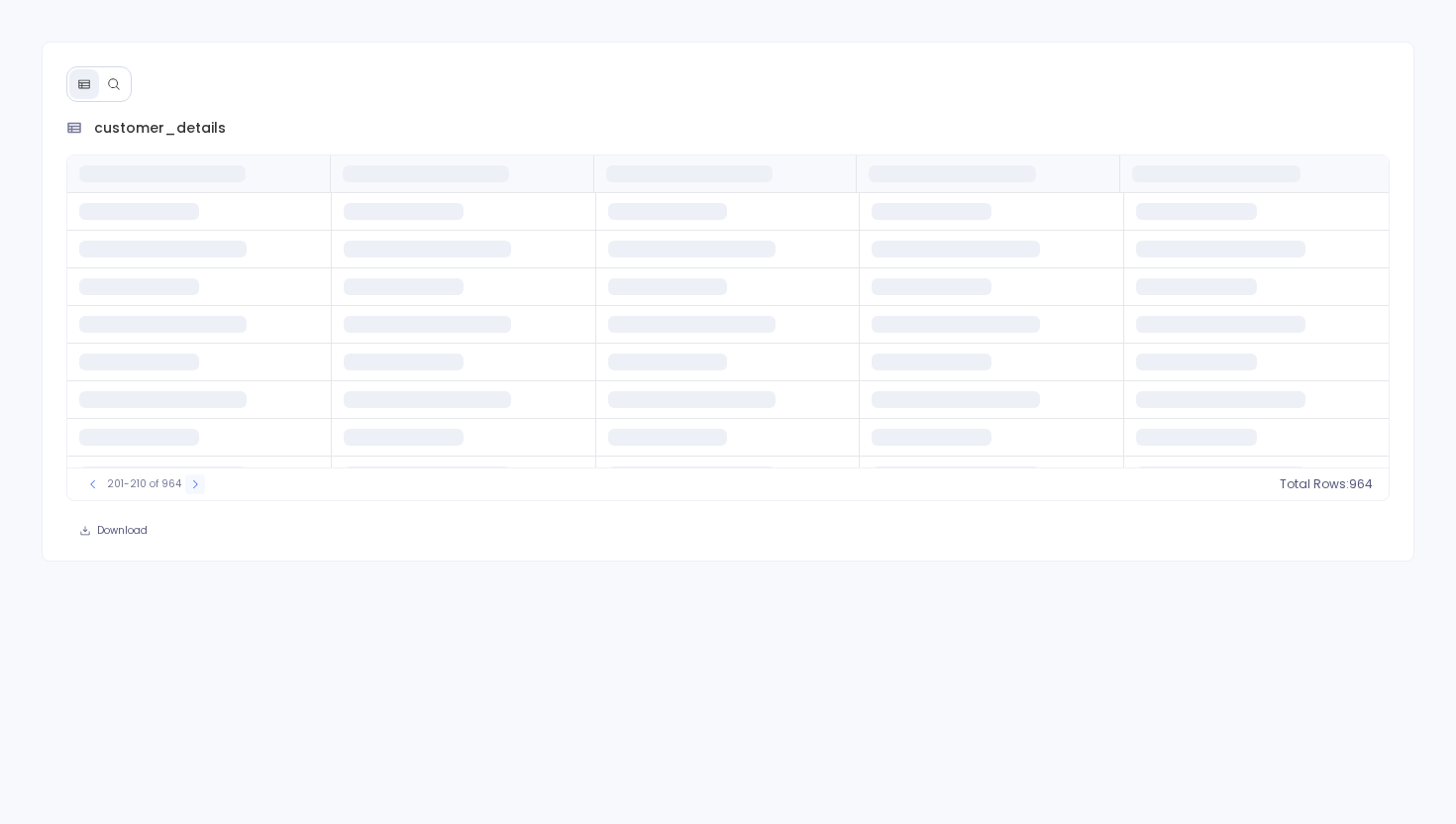click at bounding box center [195, 484] 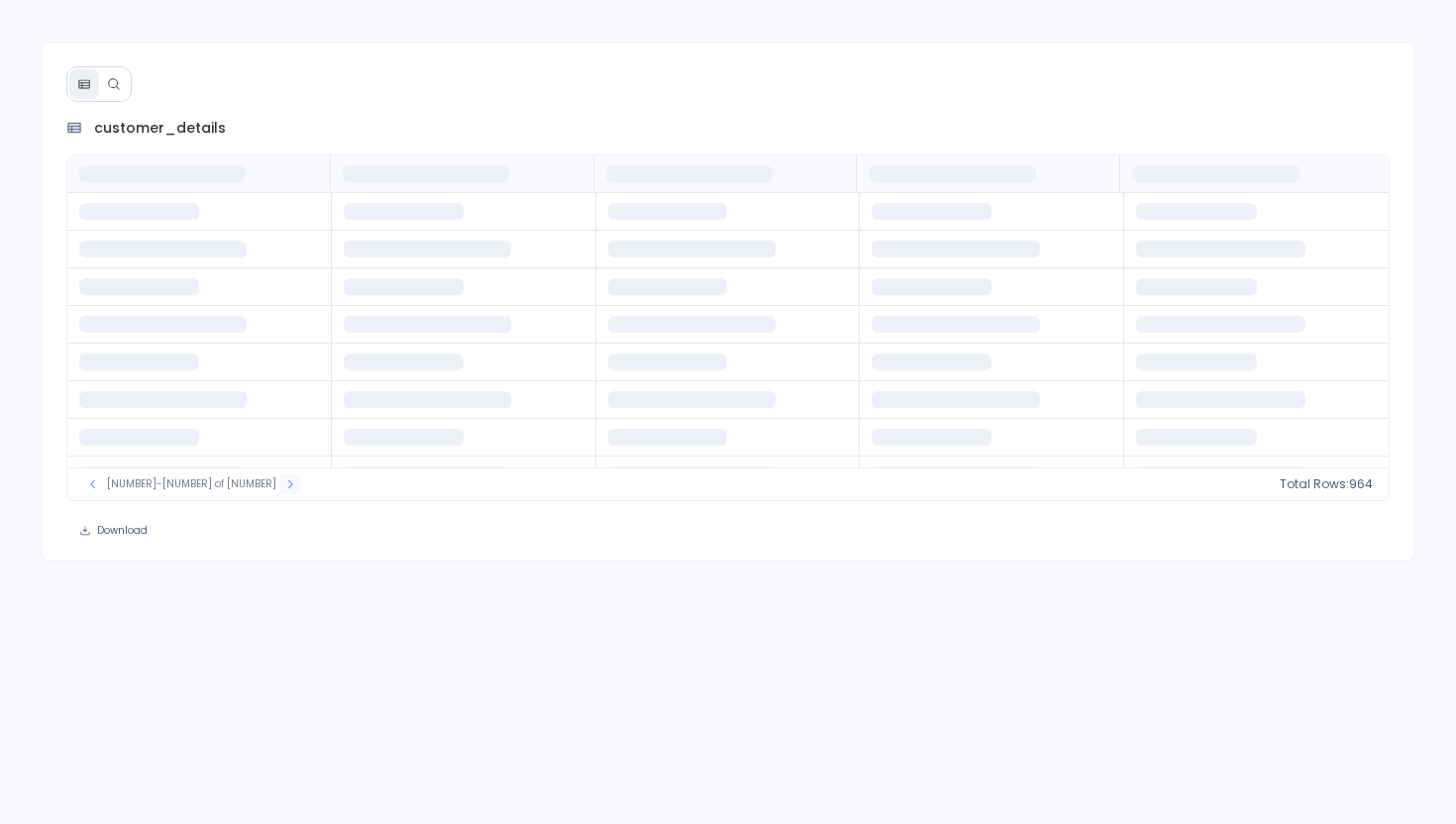click 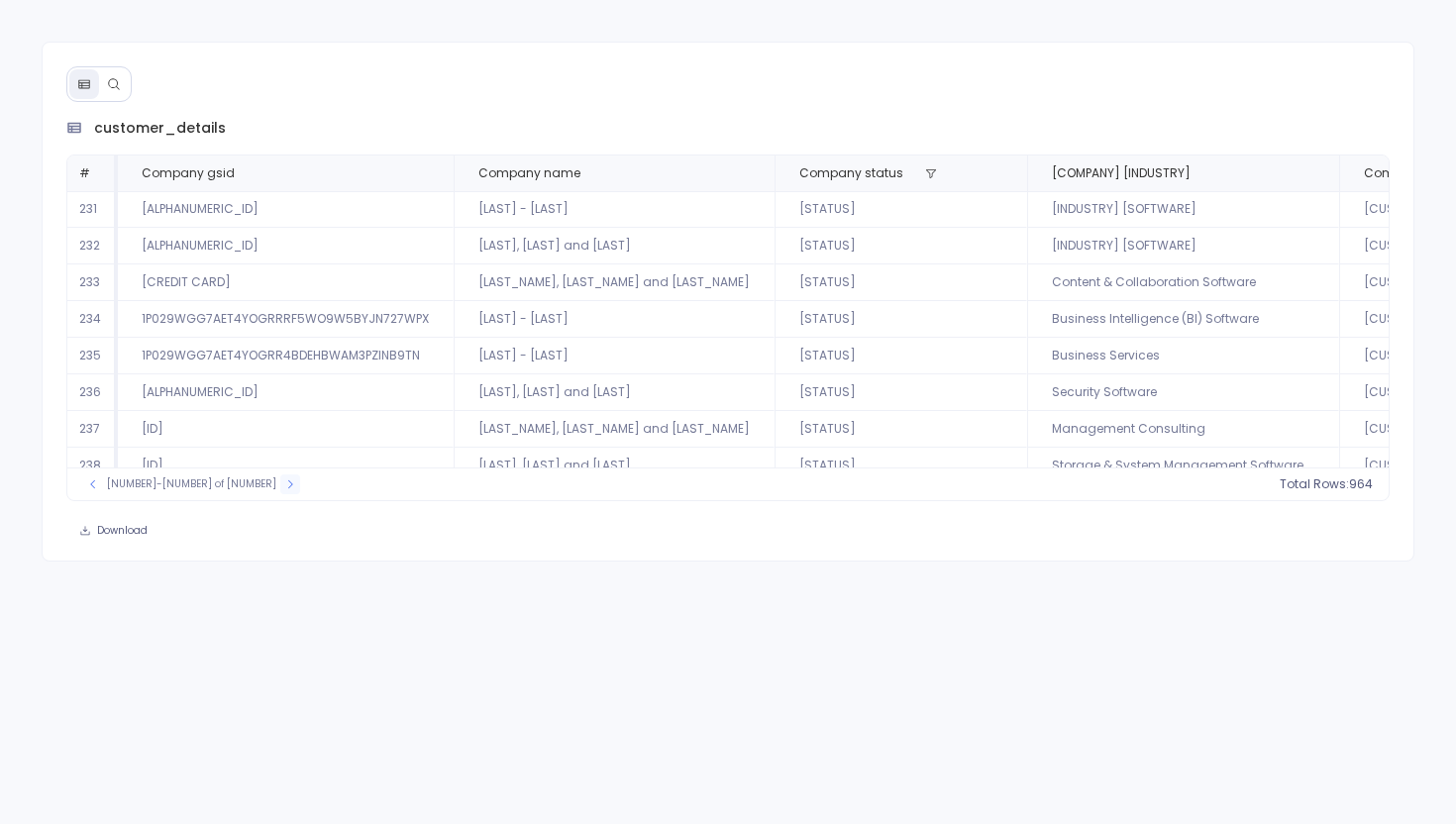 click at bounding box center [290, 484] 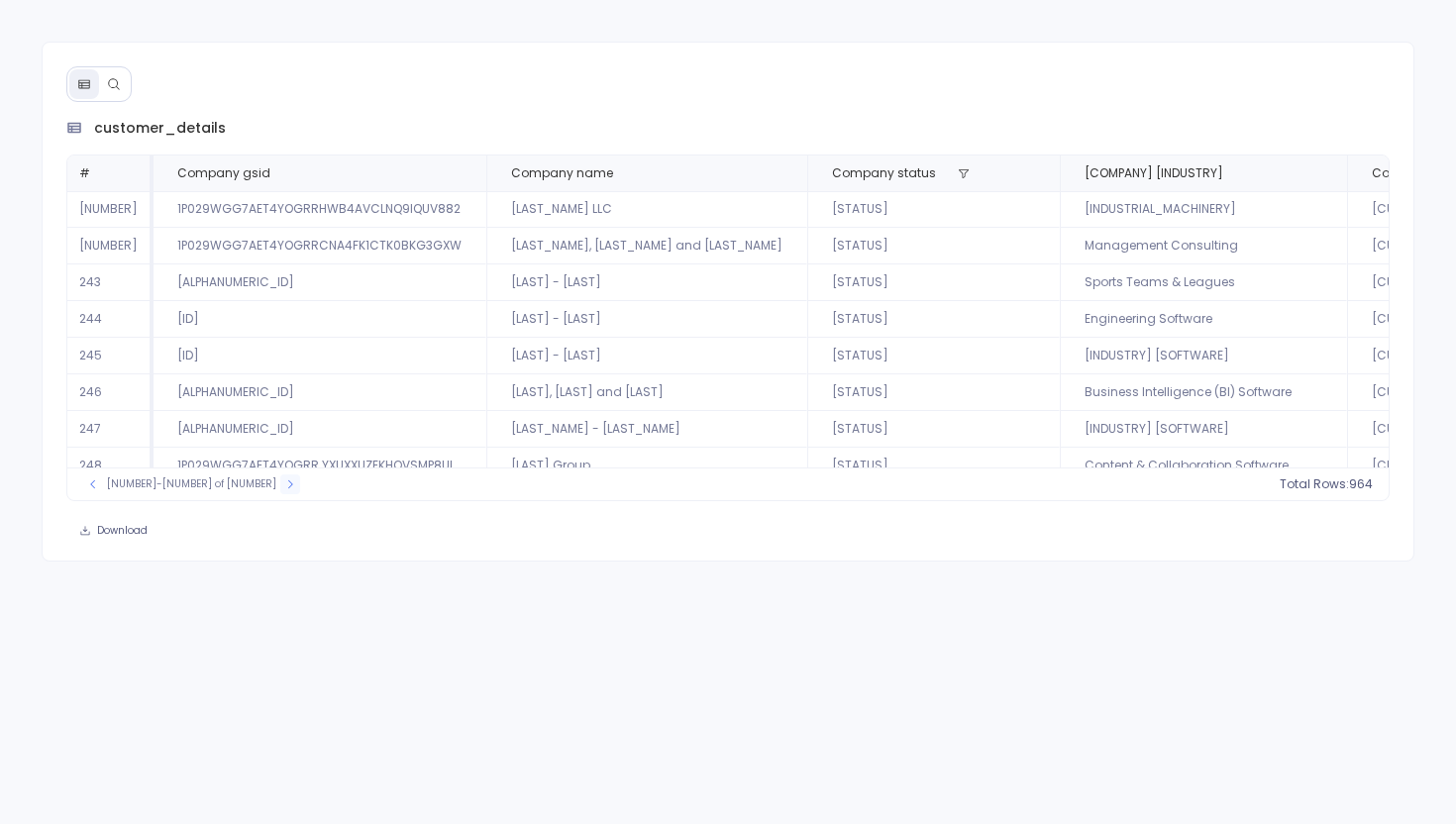 click at bounding box center (290, 484) 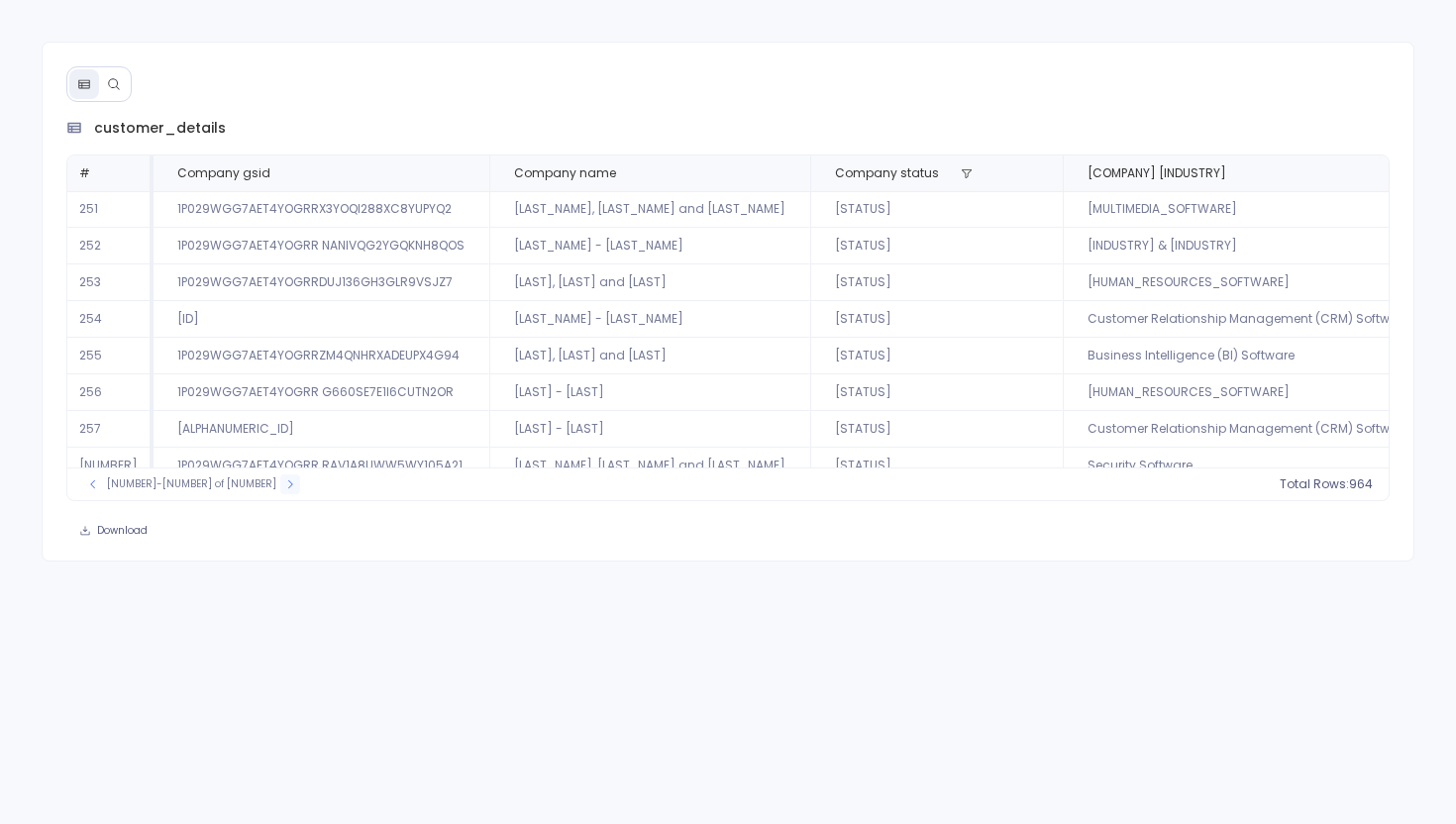click at bounding box center (290, 484) 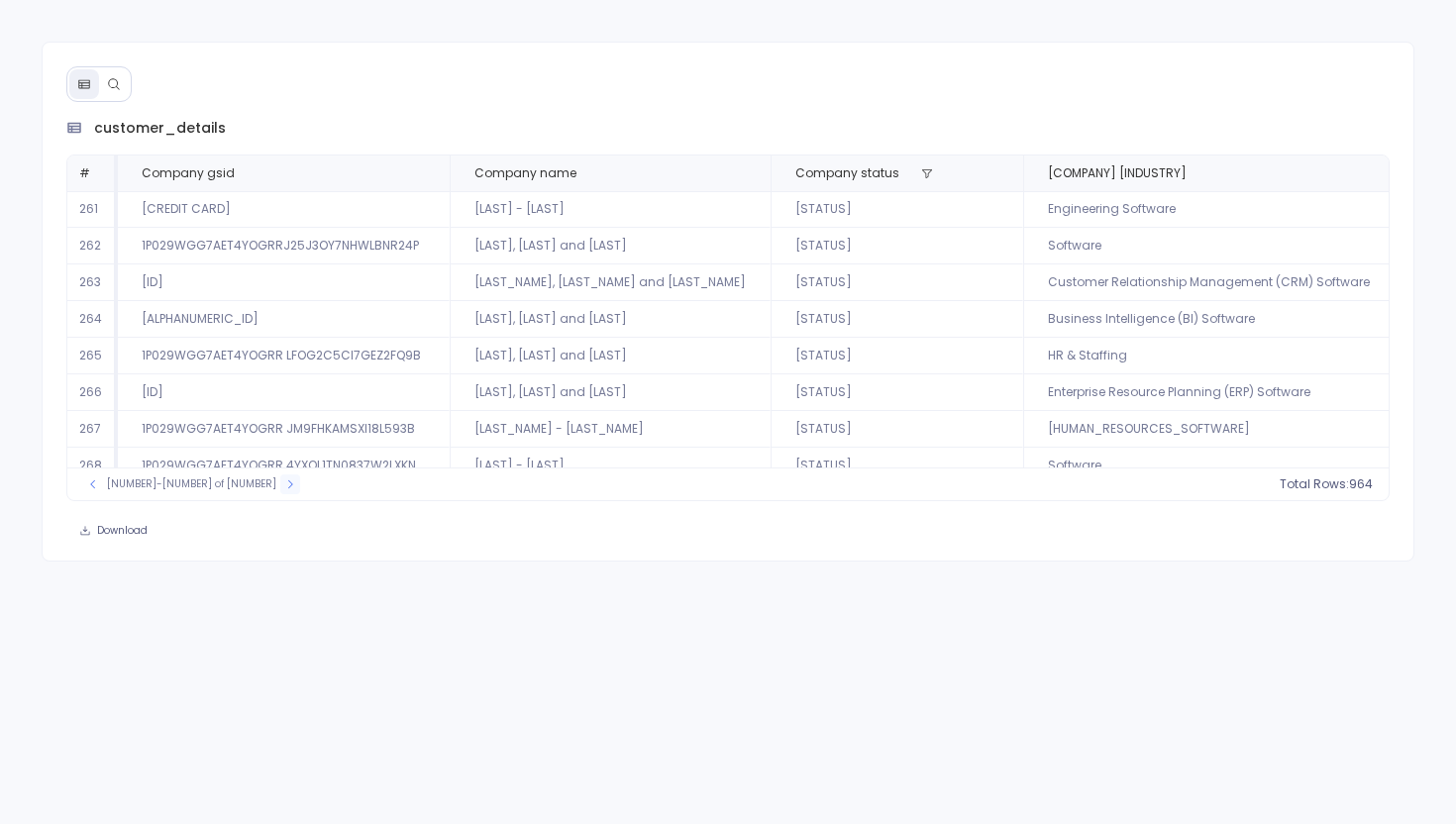 click at bounding box center (290, 484) 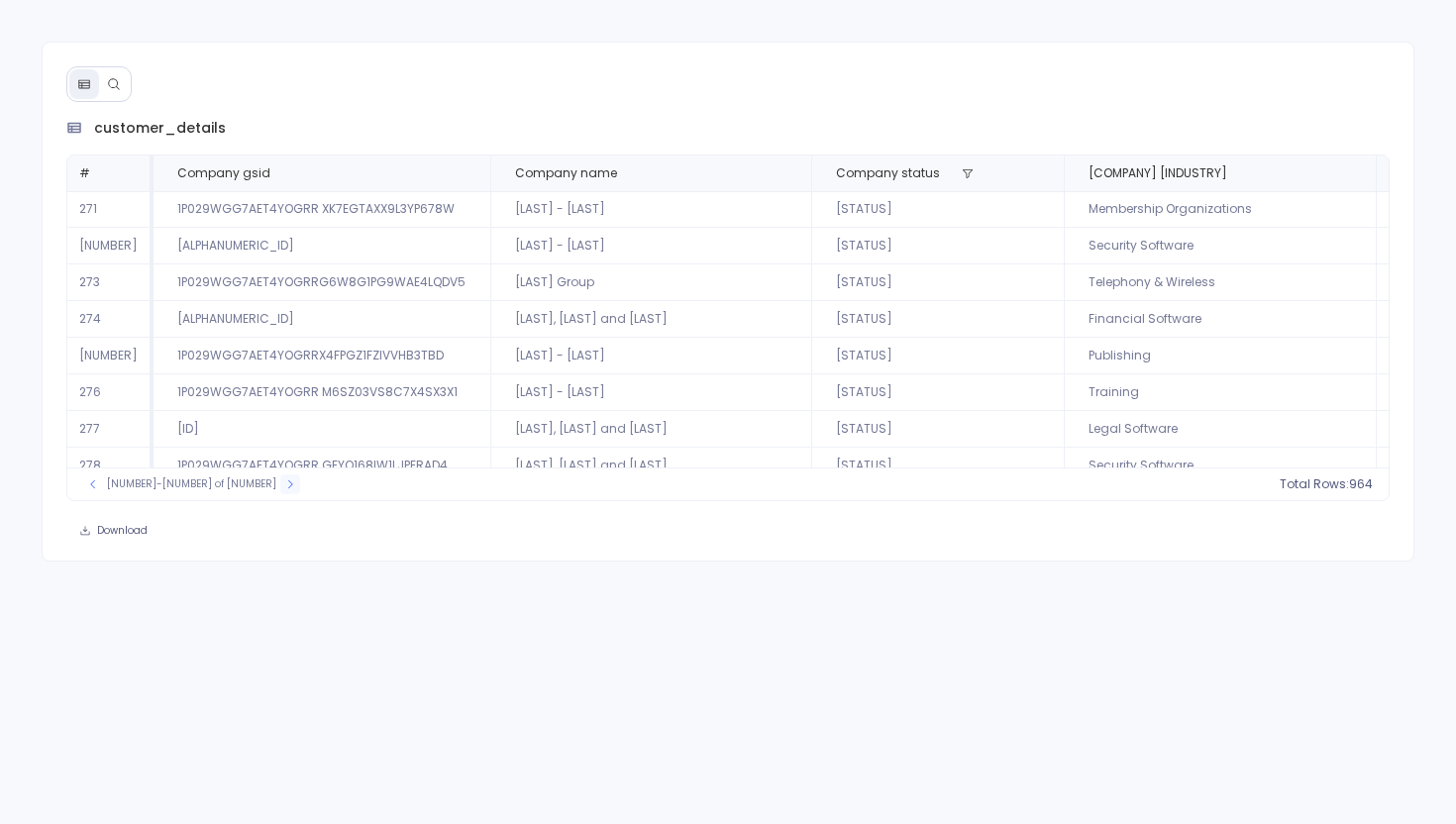 click at bounding box center [290, 484] 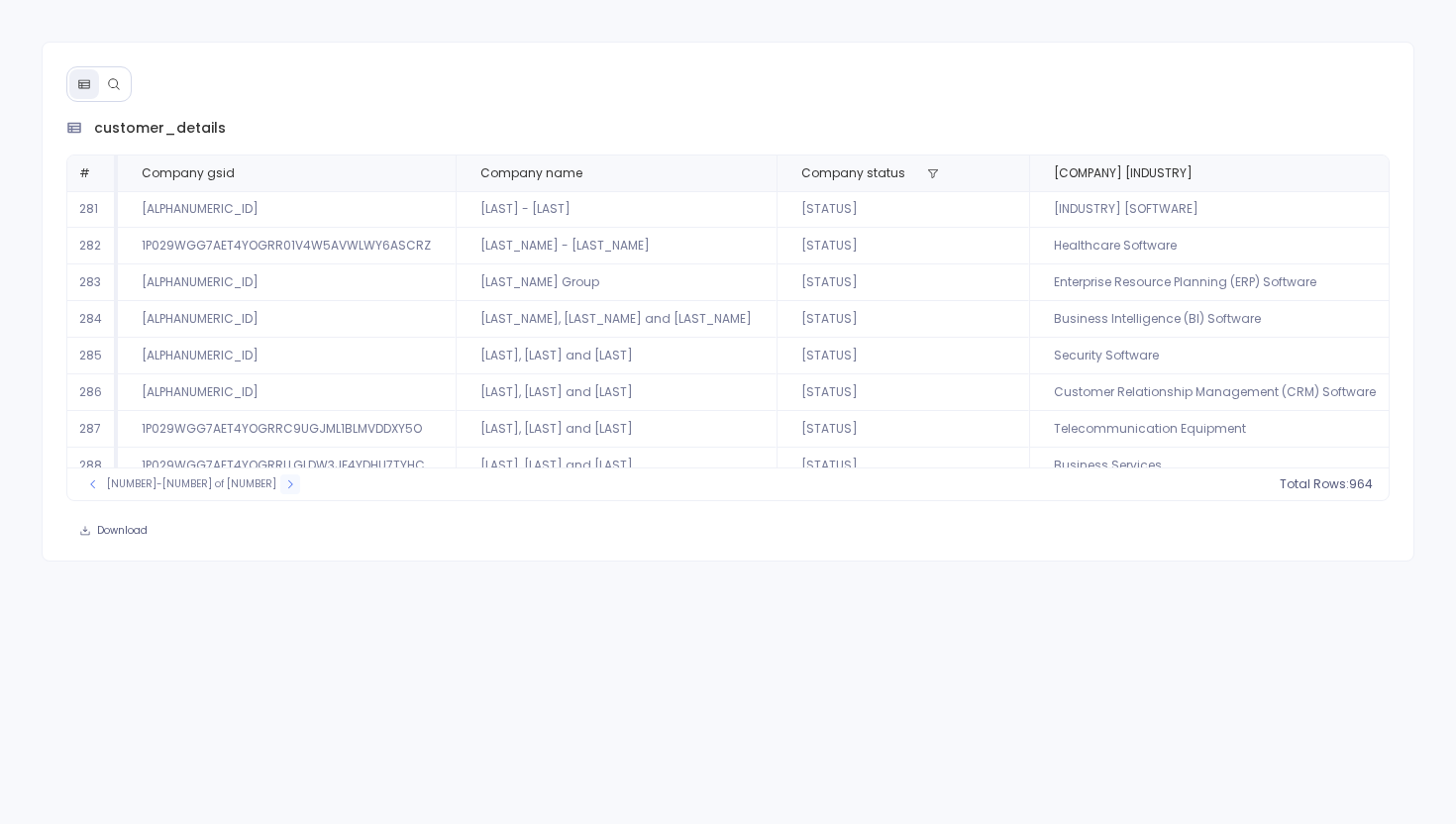 click at bounding box center [290, 484] 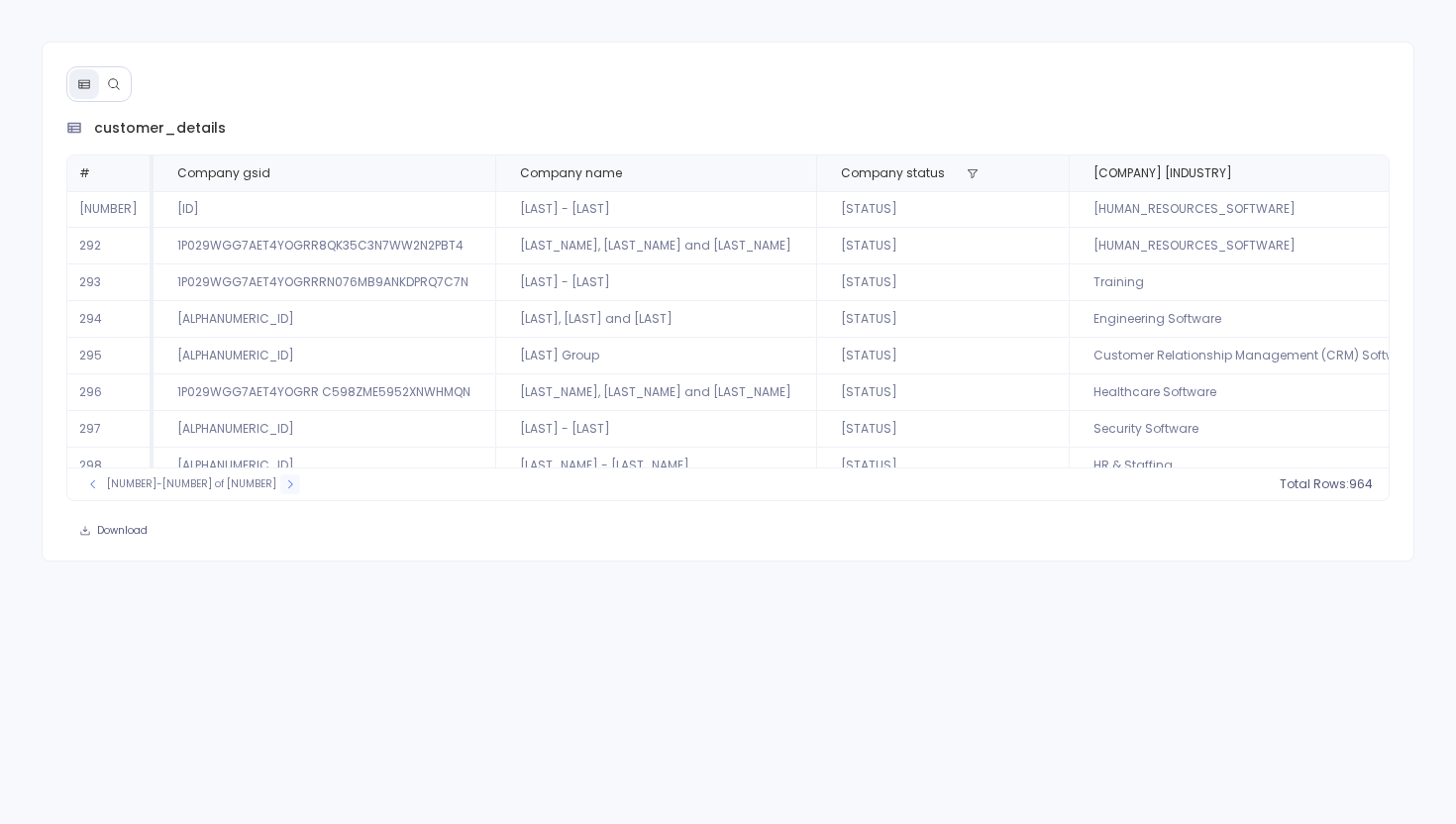click at bounding box center [290, 484] 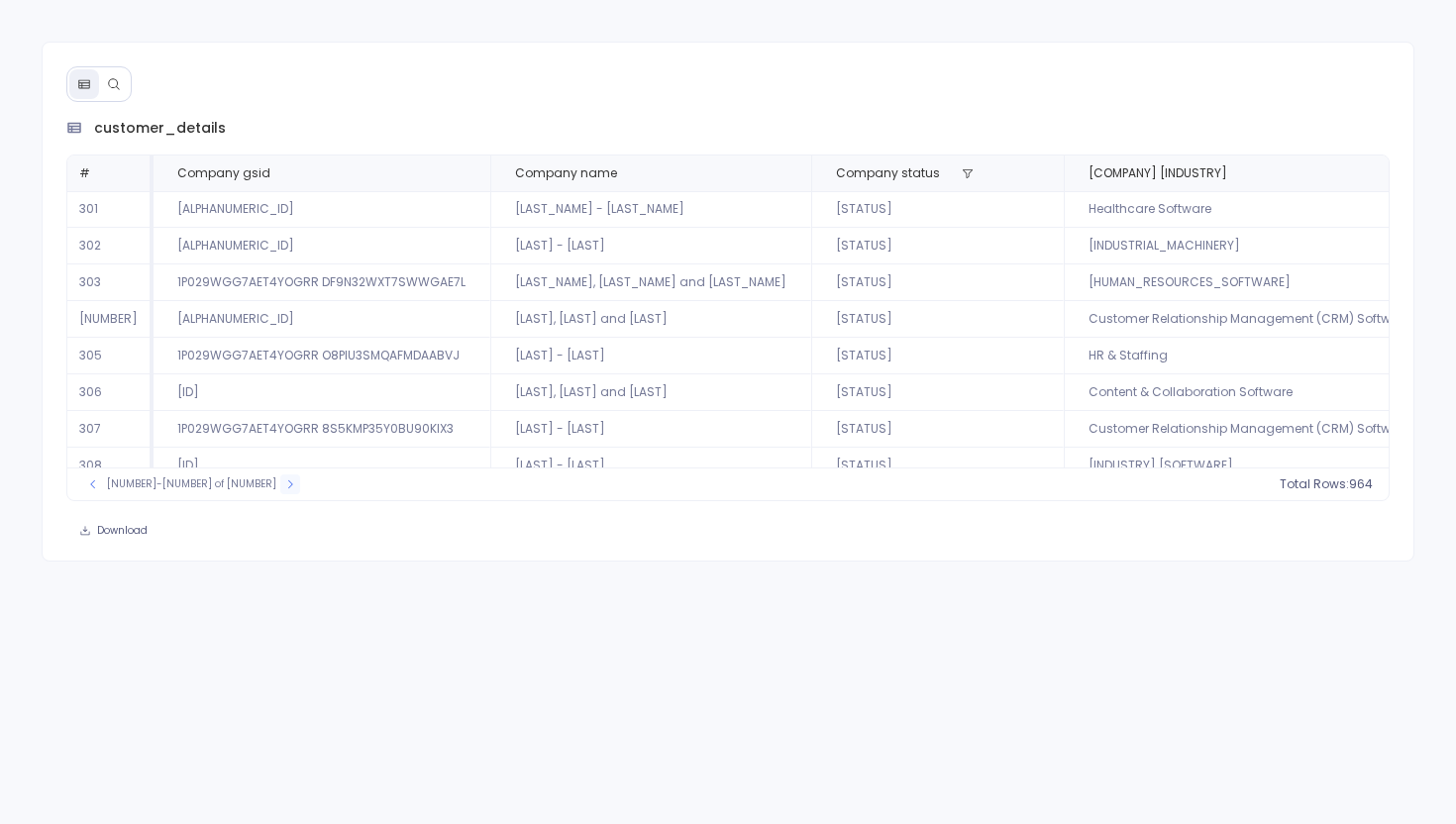 click at bounding box center [290, 484] 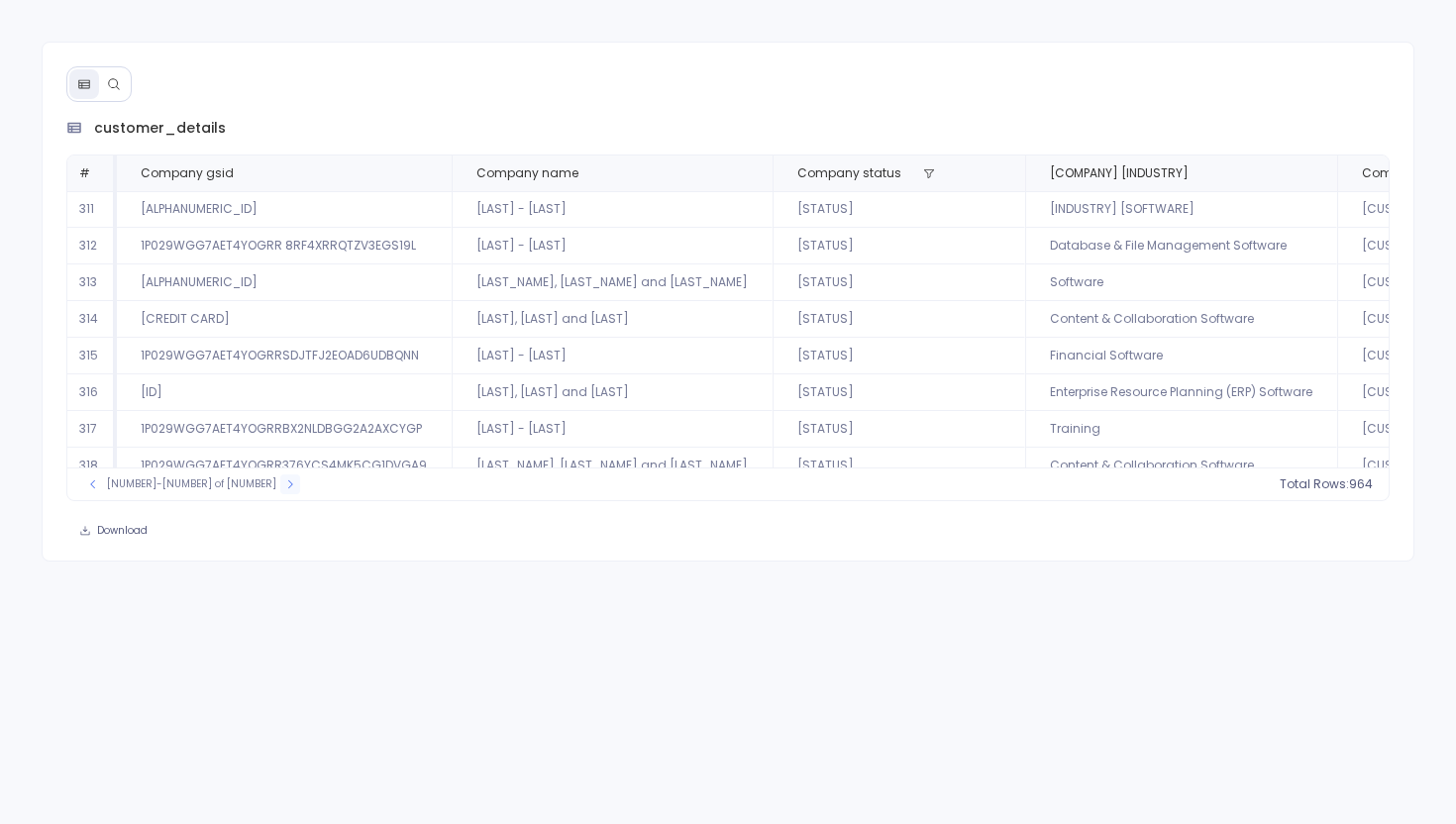 click at bounding box center (290, 484) 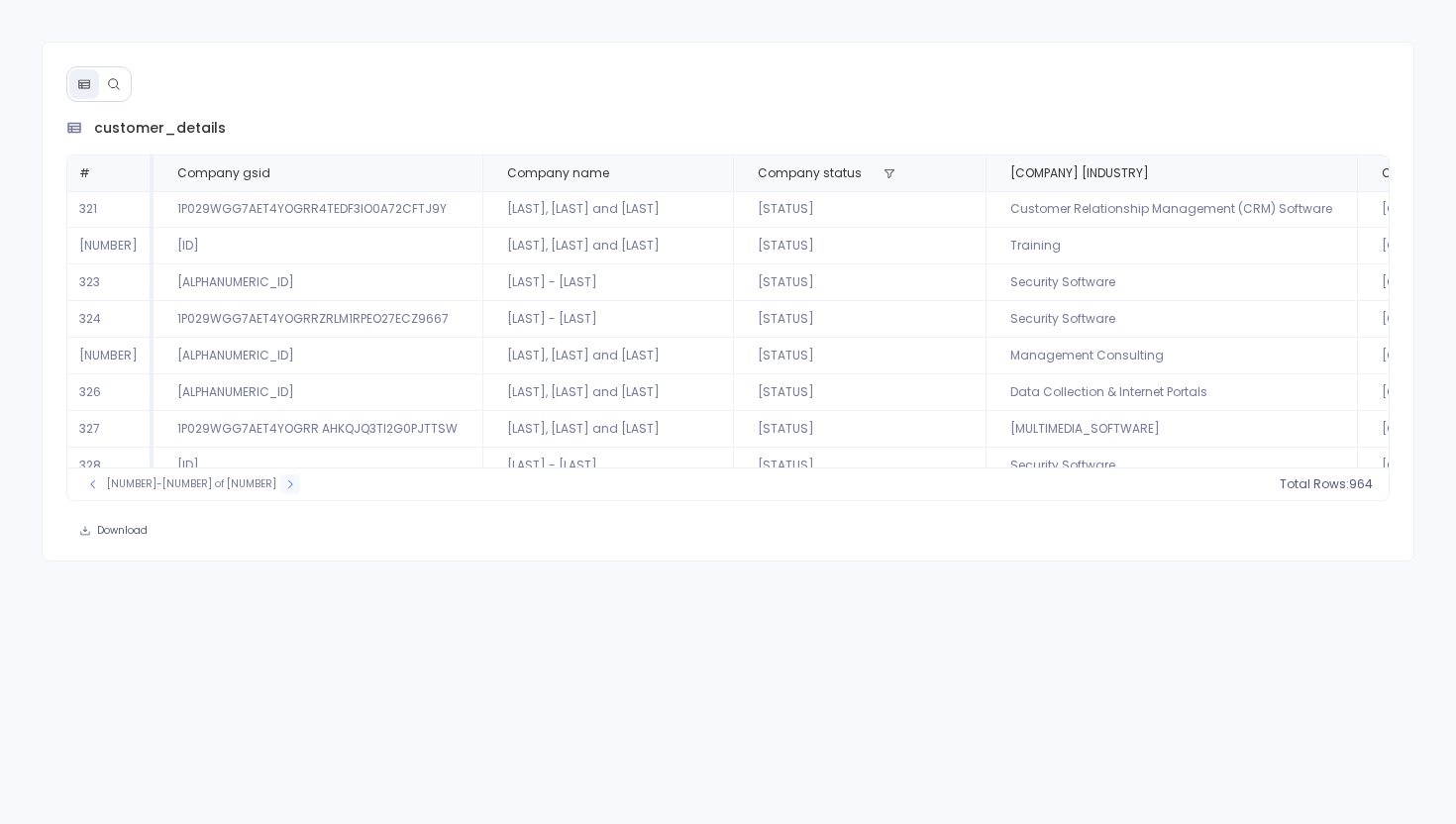 click at bounding box center [290, 484] 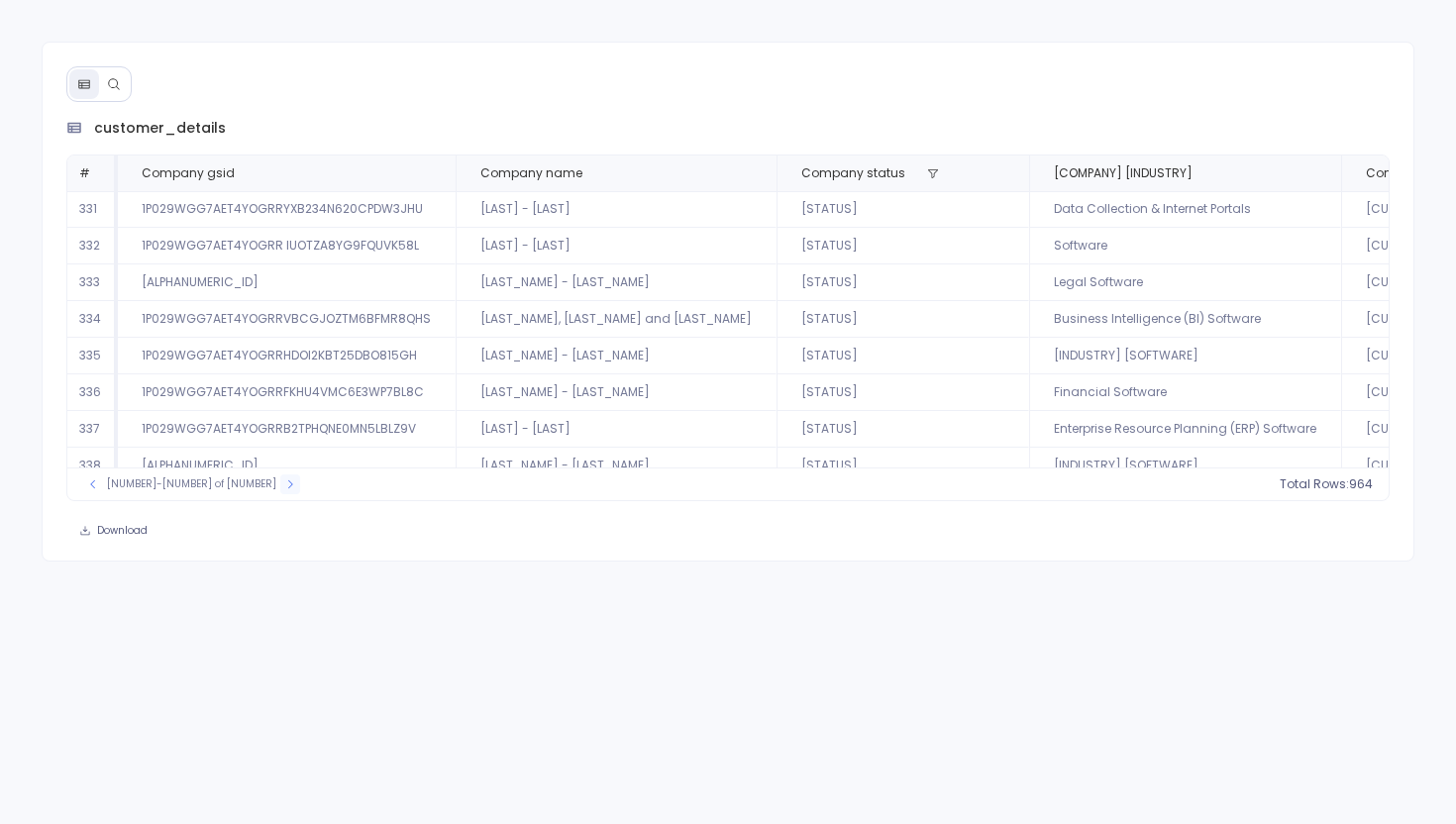 click at bounding box center (290, 484) 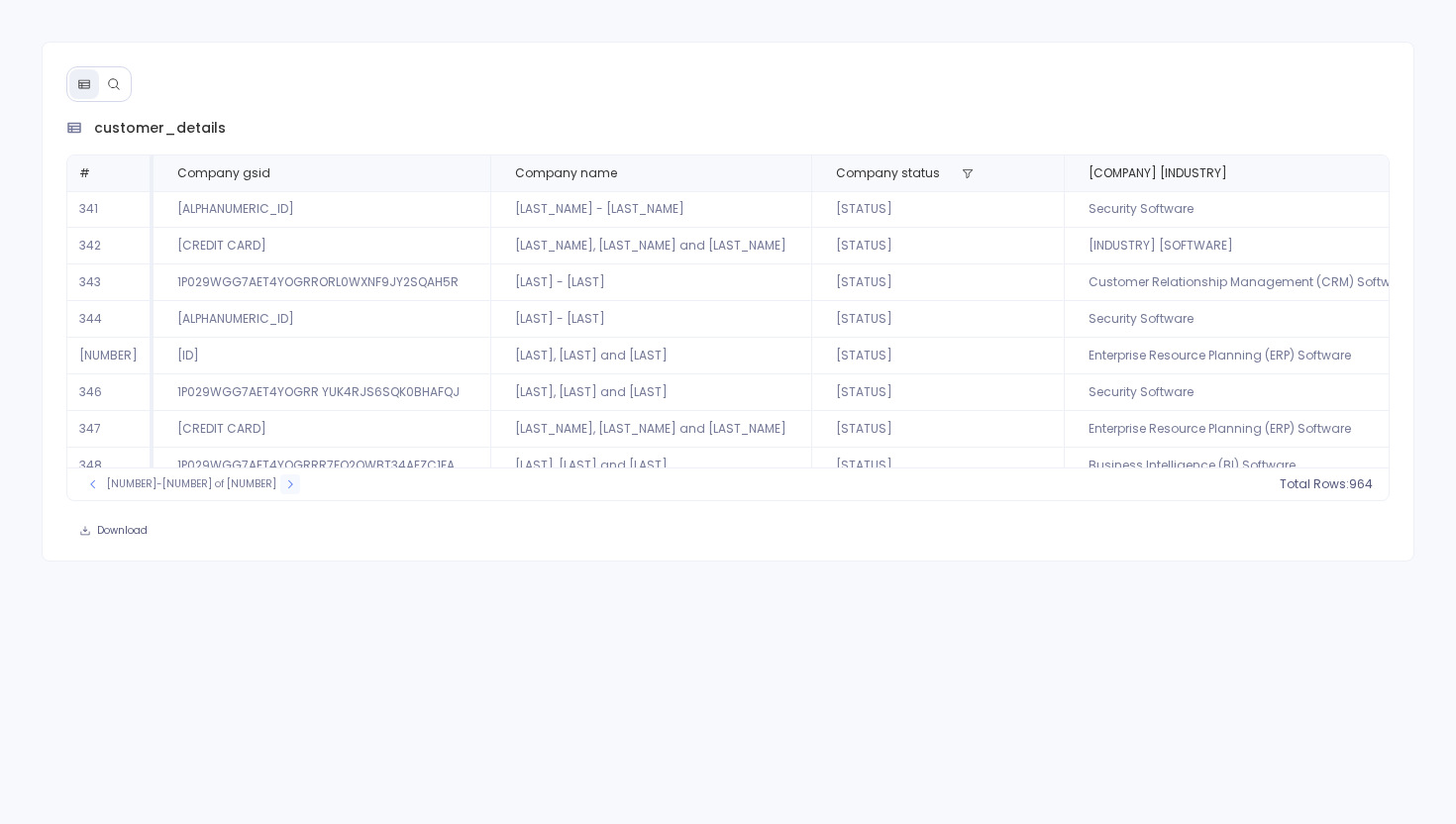 click at bounding box center (290, 484) 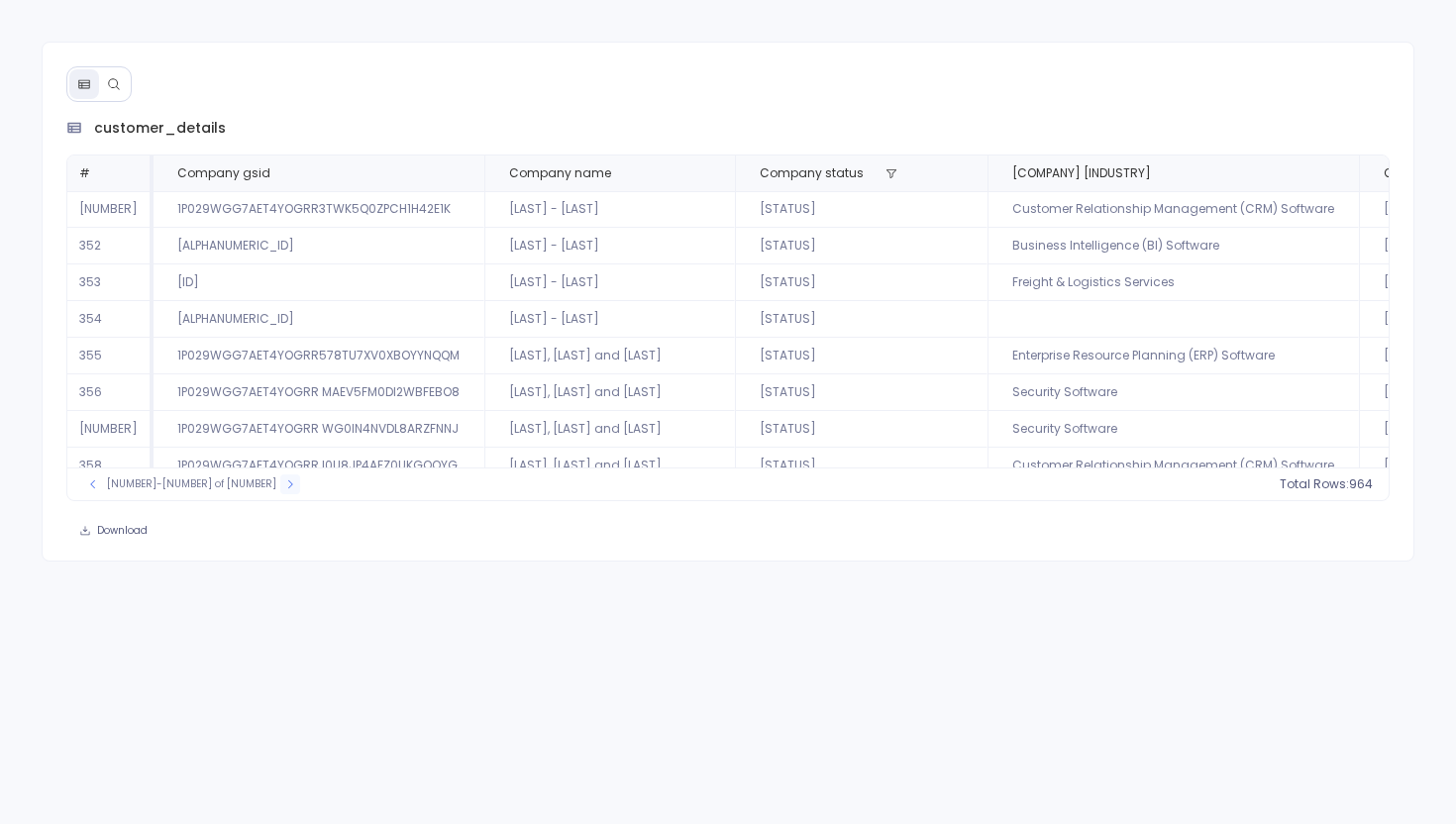 click at bounding box center (290, 484) 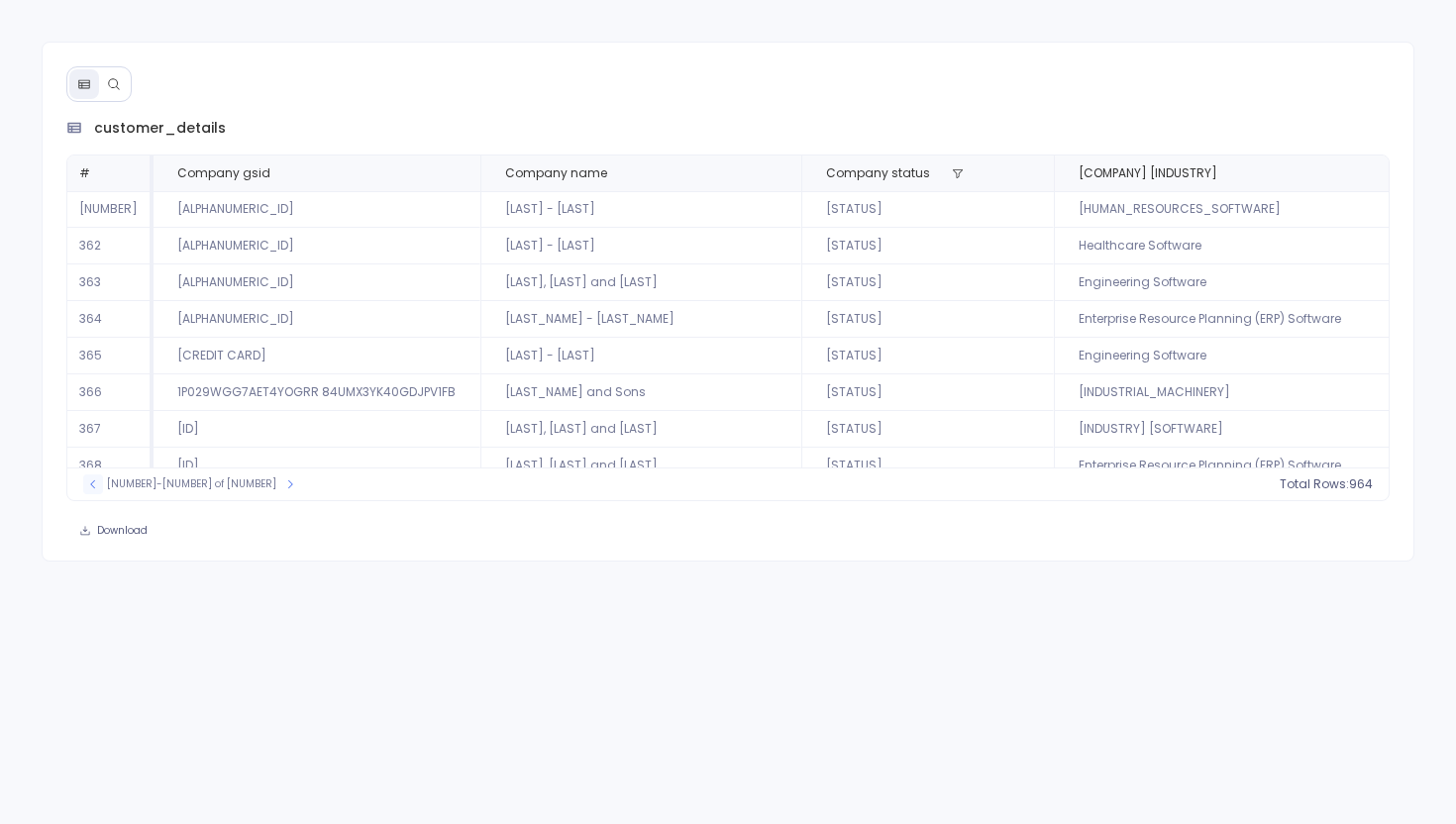 click 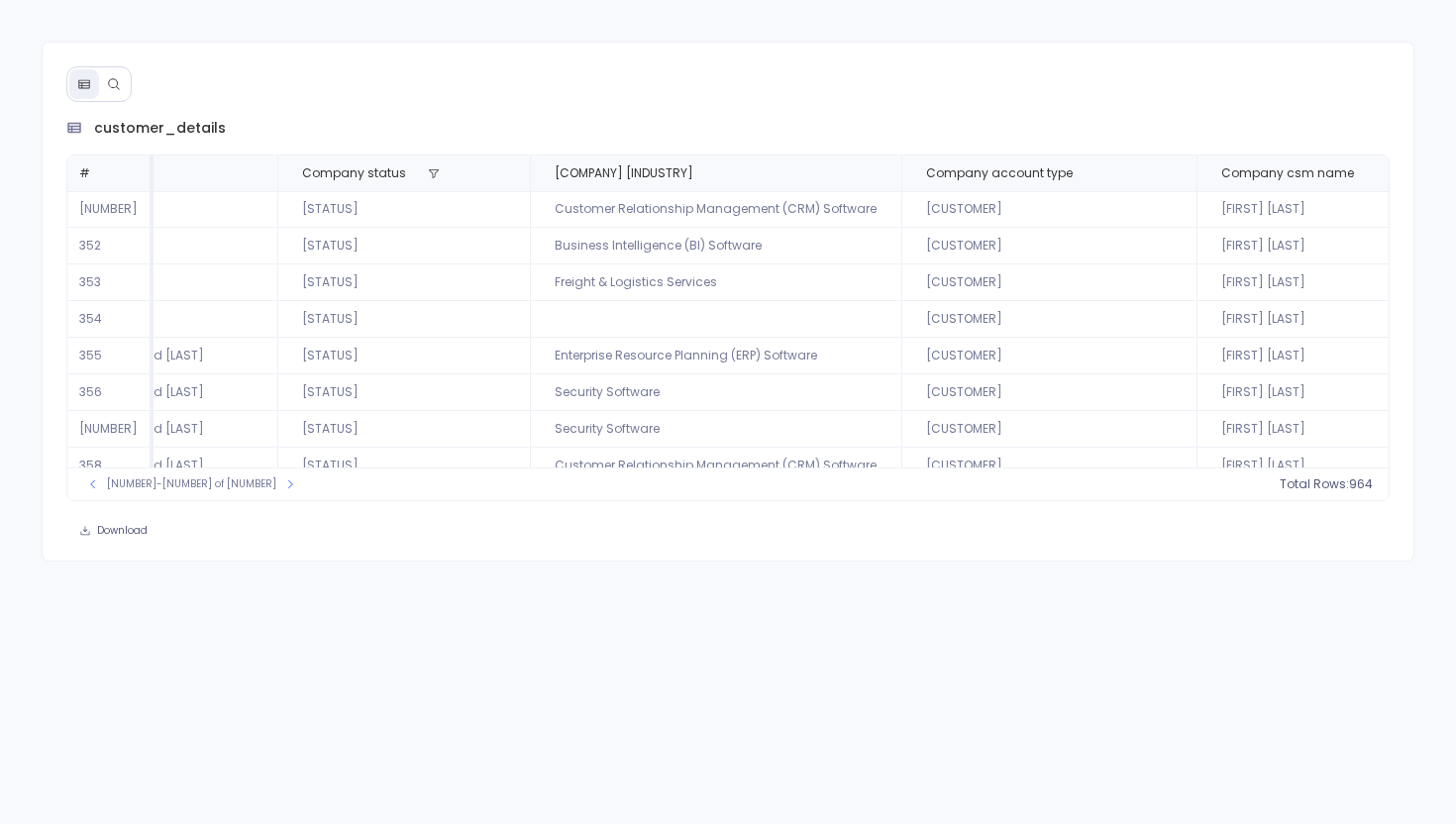 scroll, scrollTop: 0, scrollLeft: 482, axis: horizontal 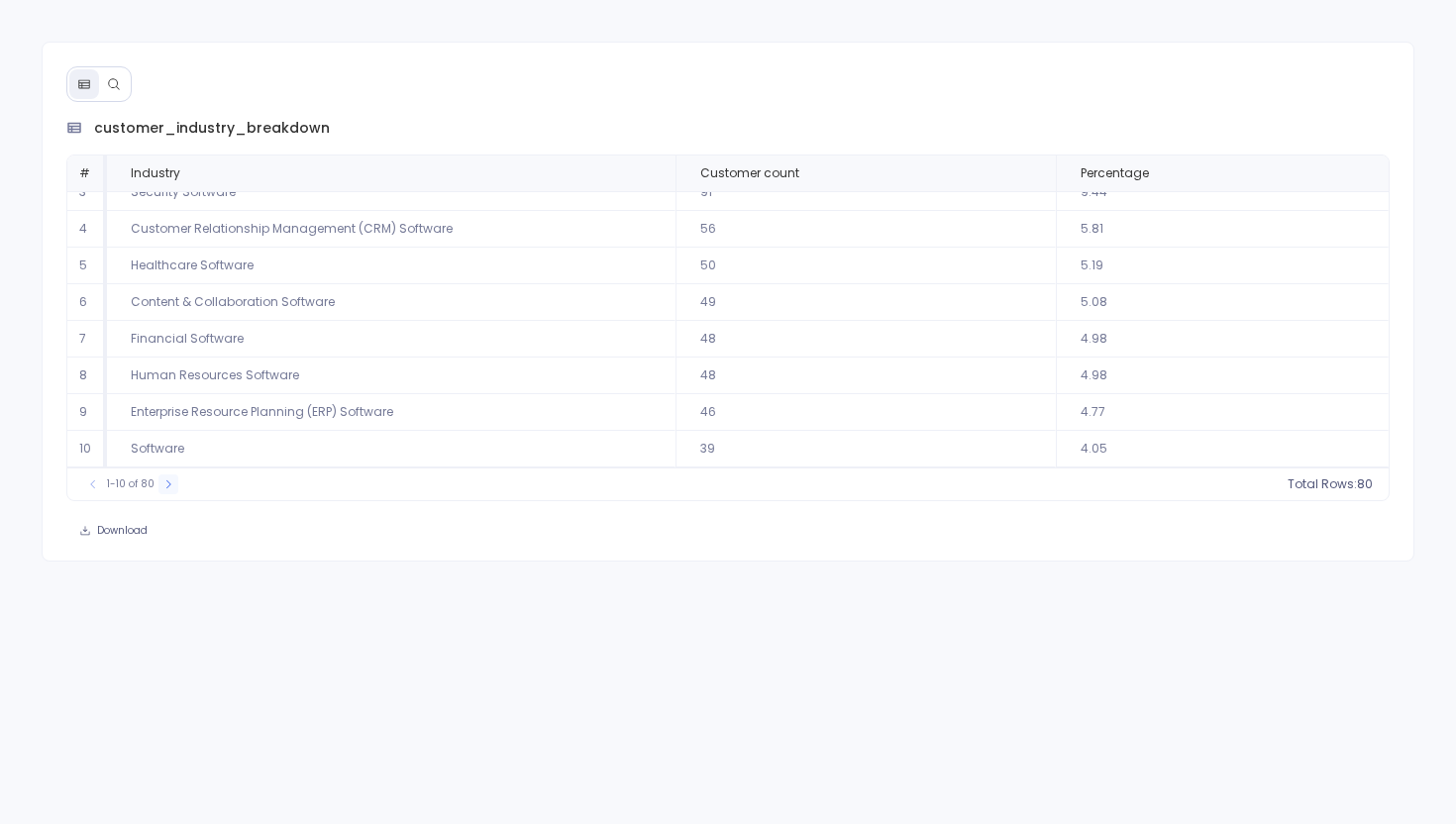click 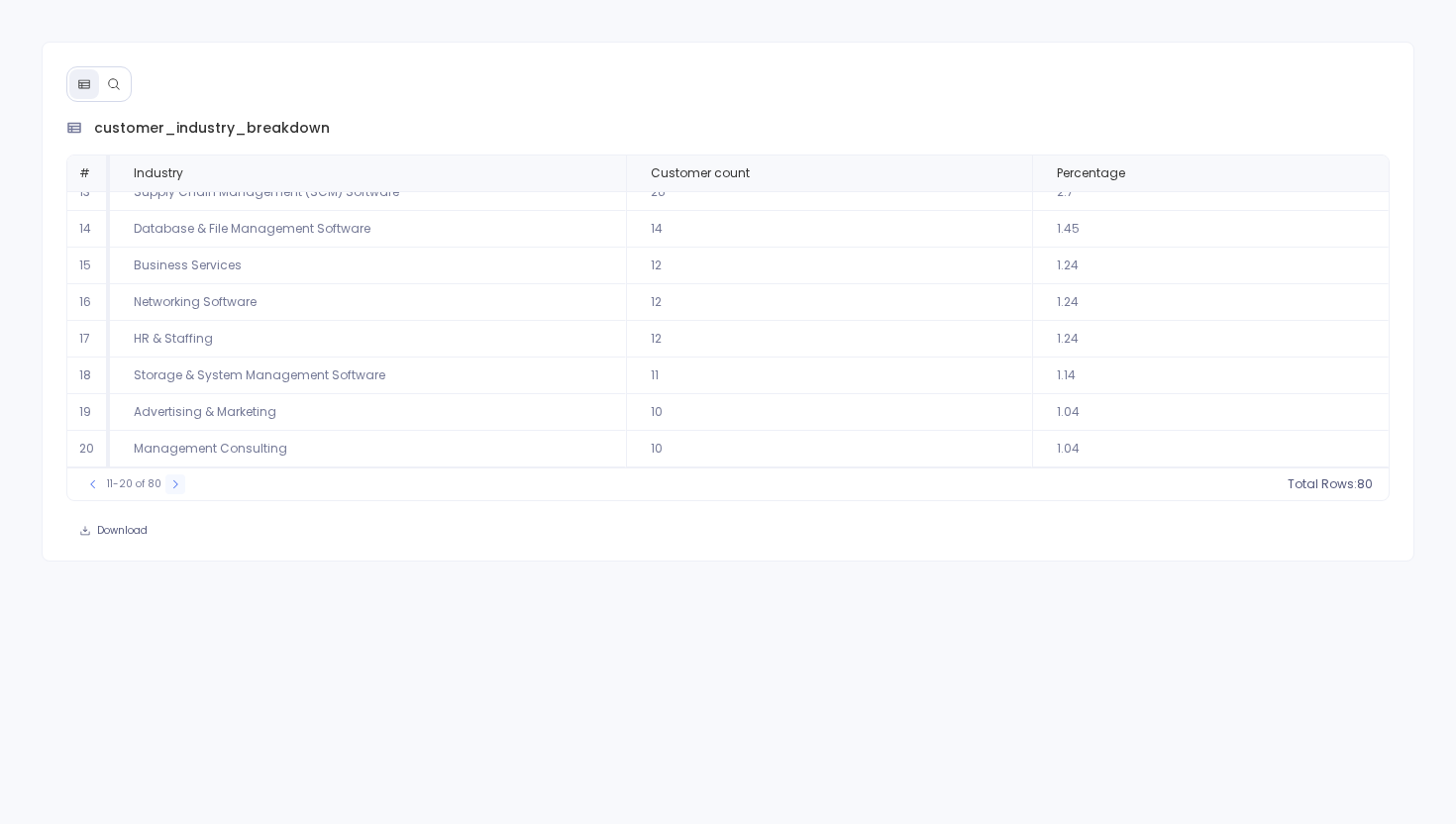 click 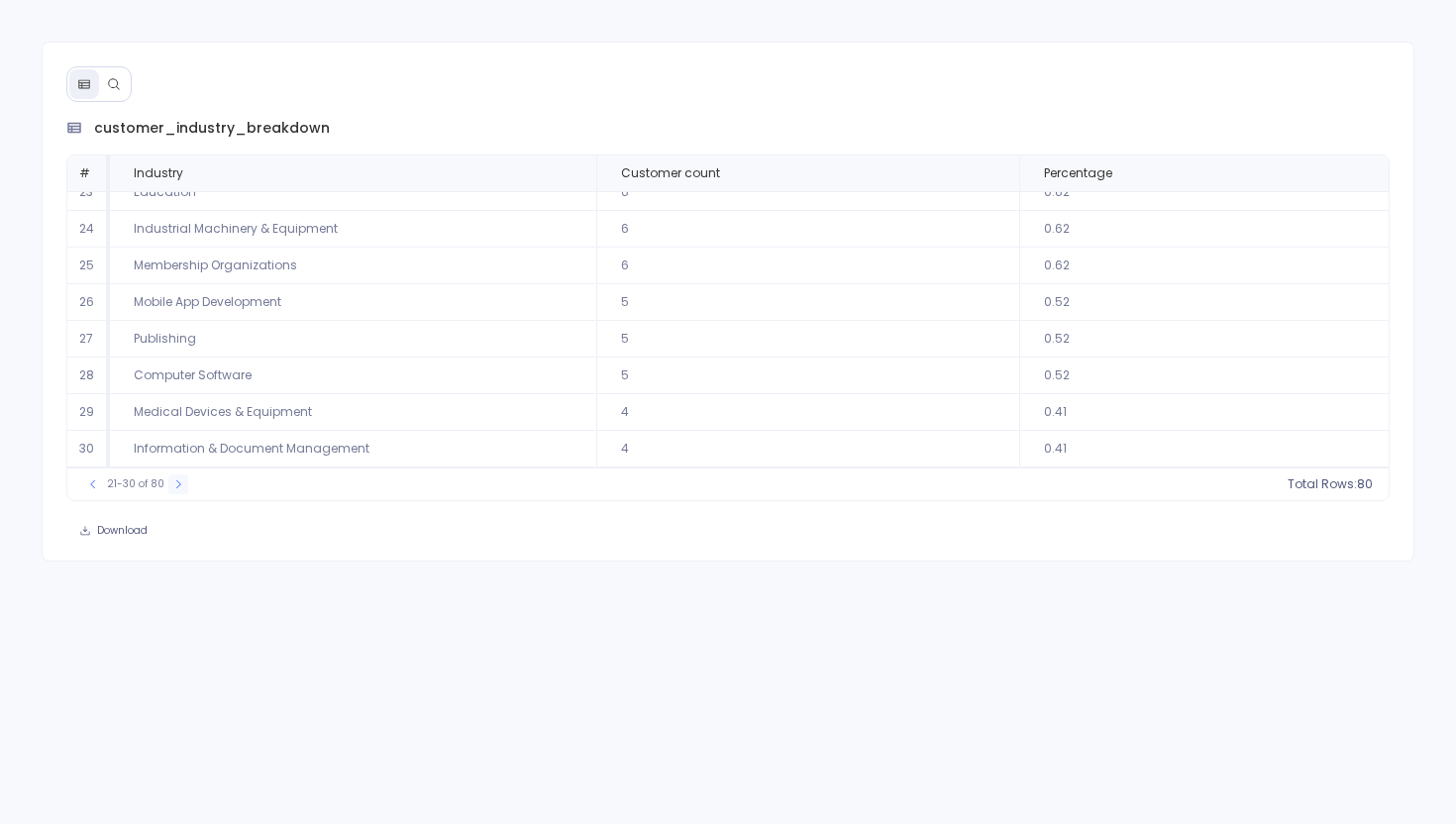 click 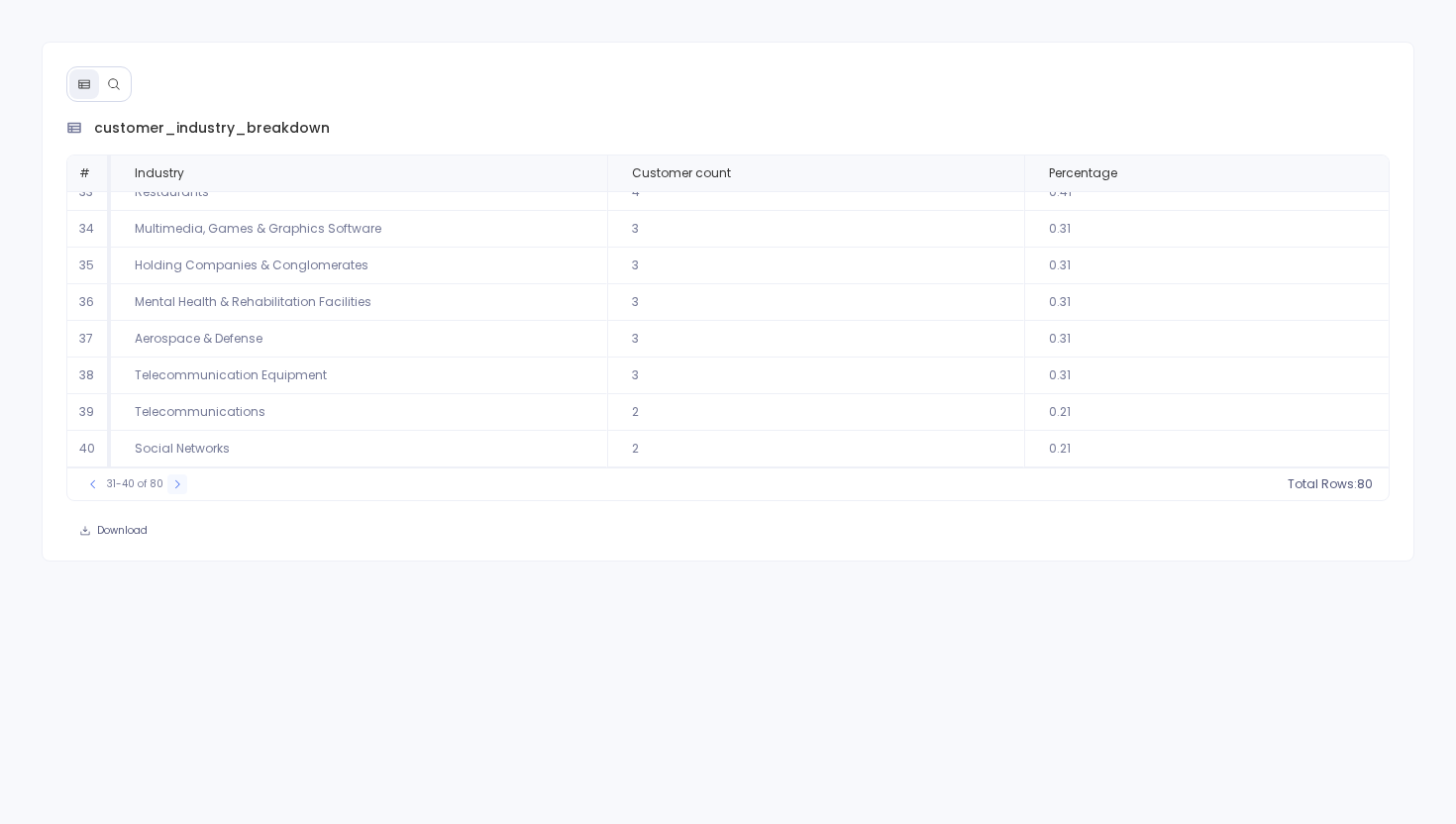 click 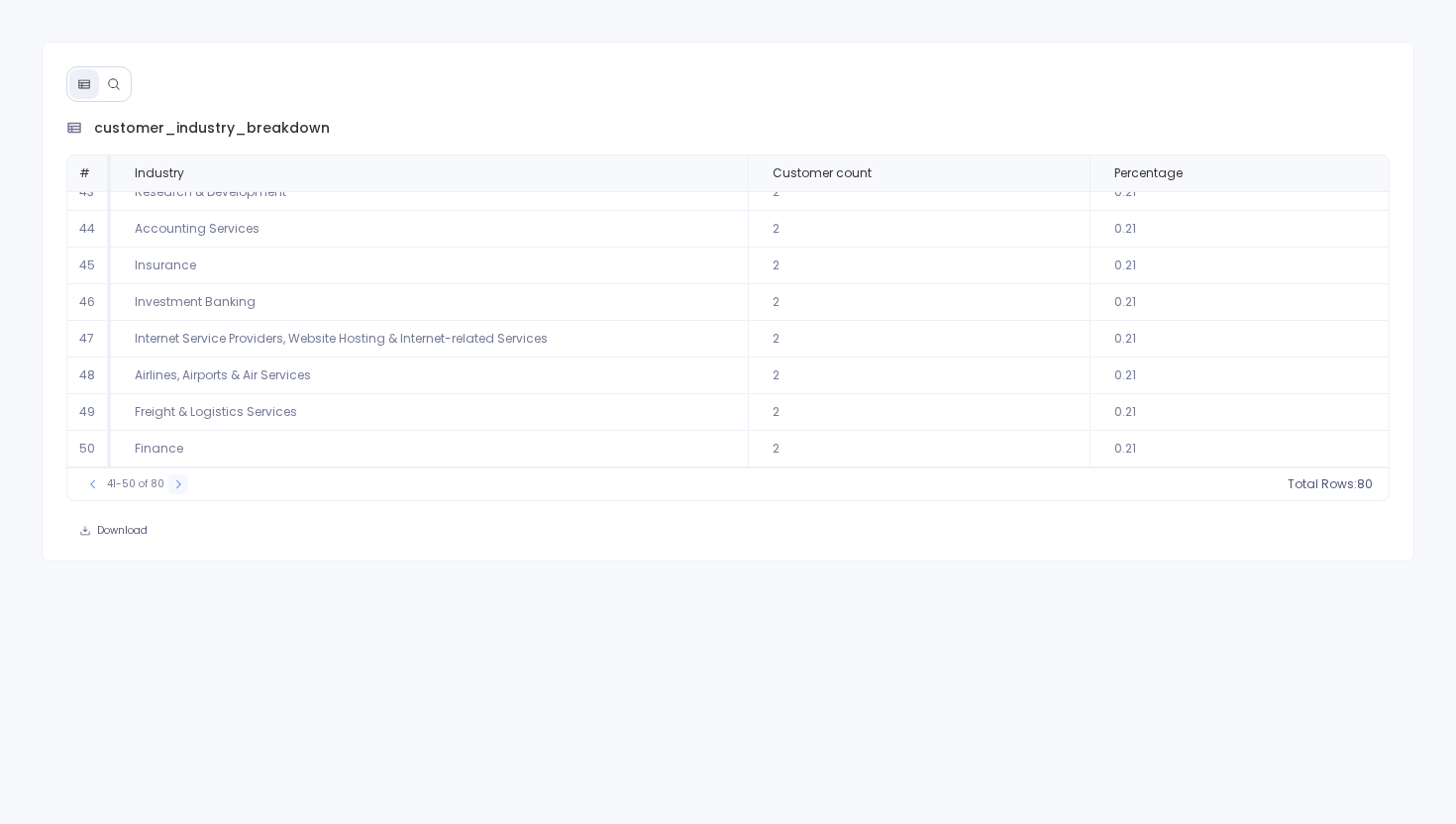 click 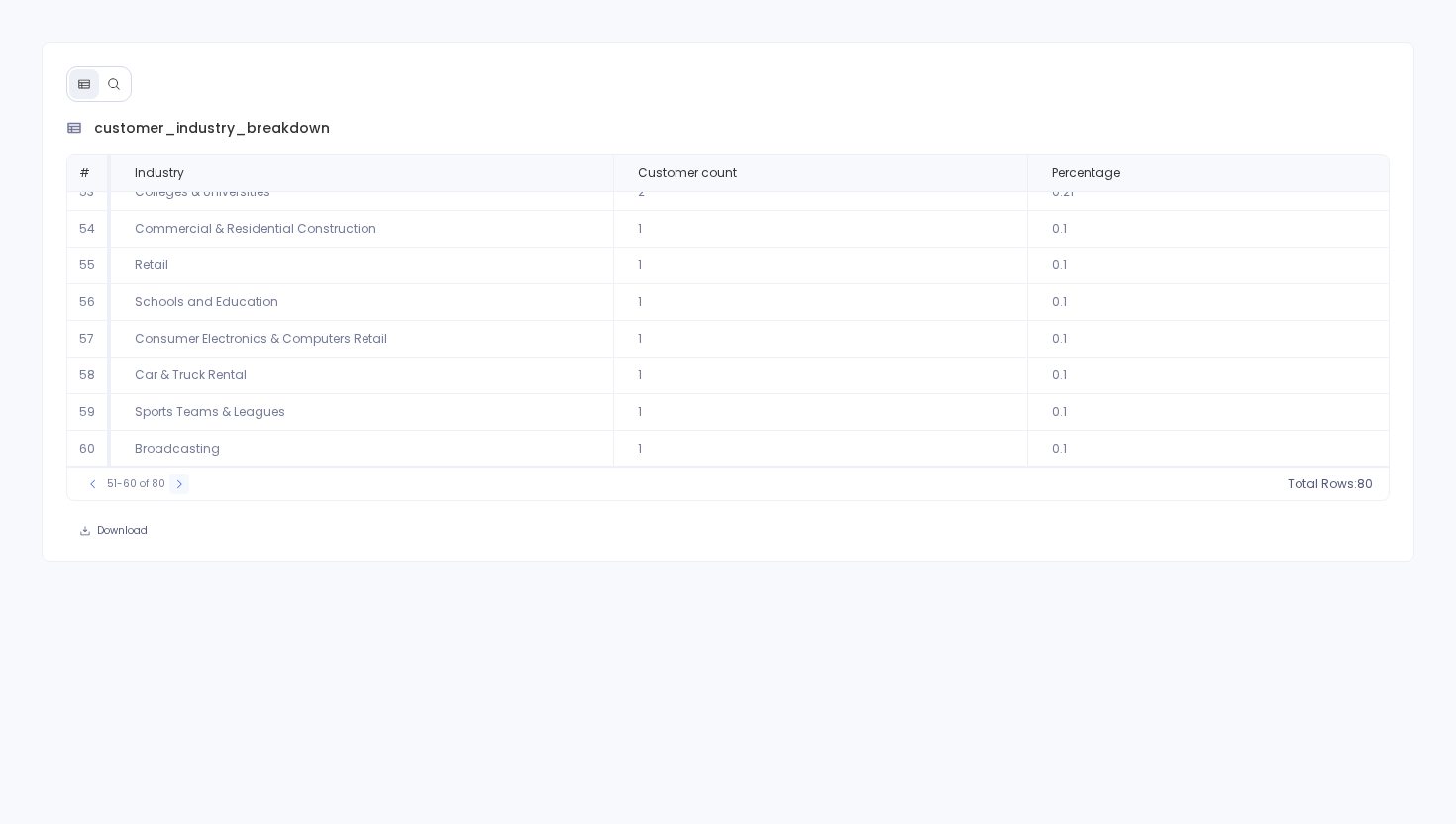 click 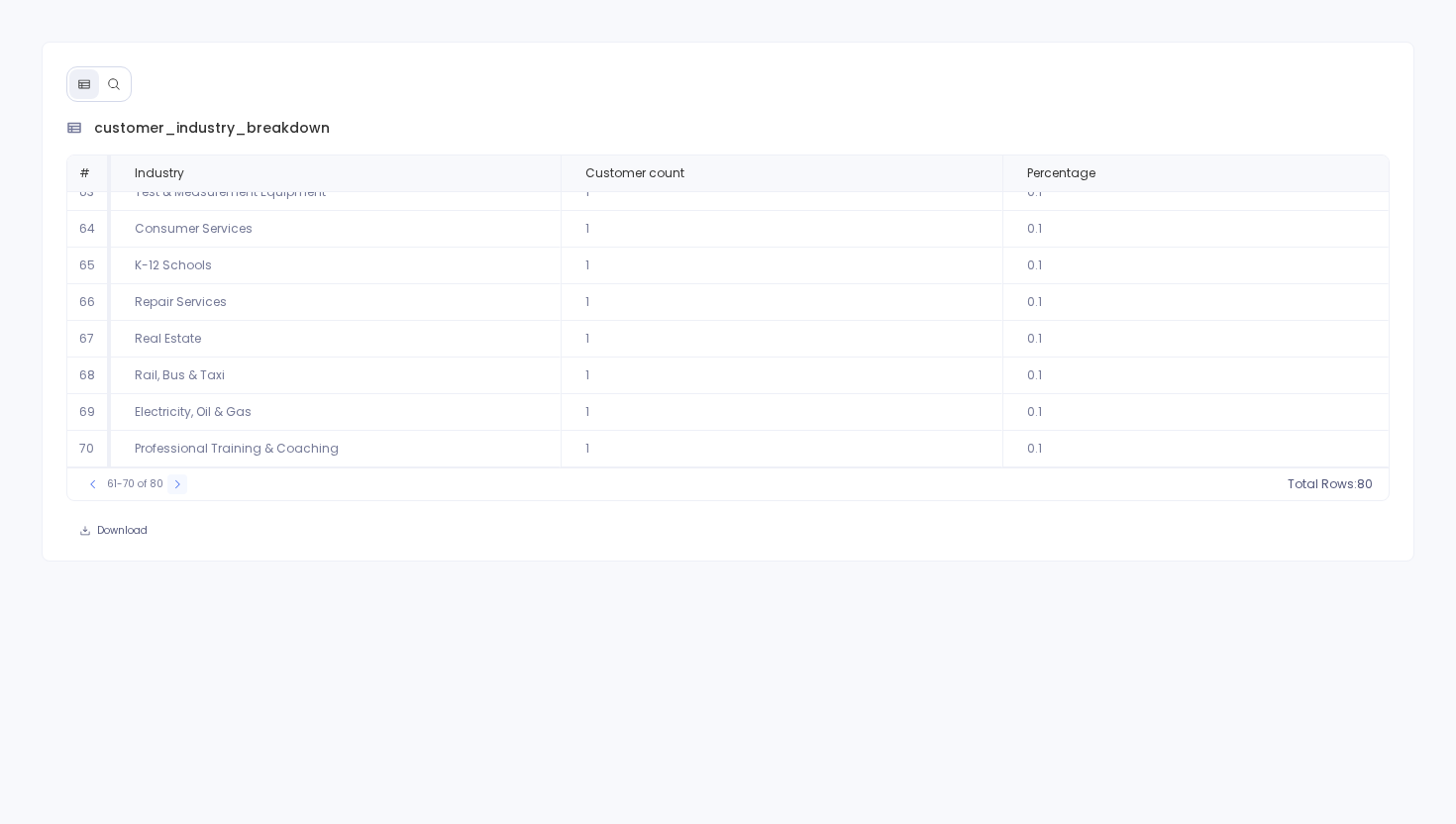 click 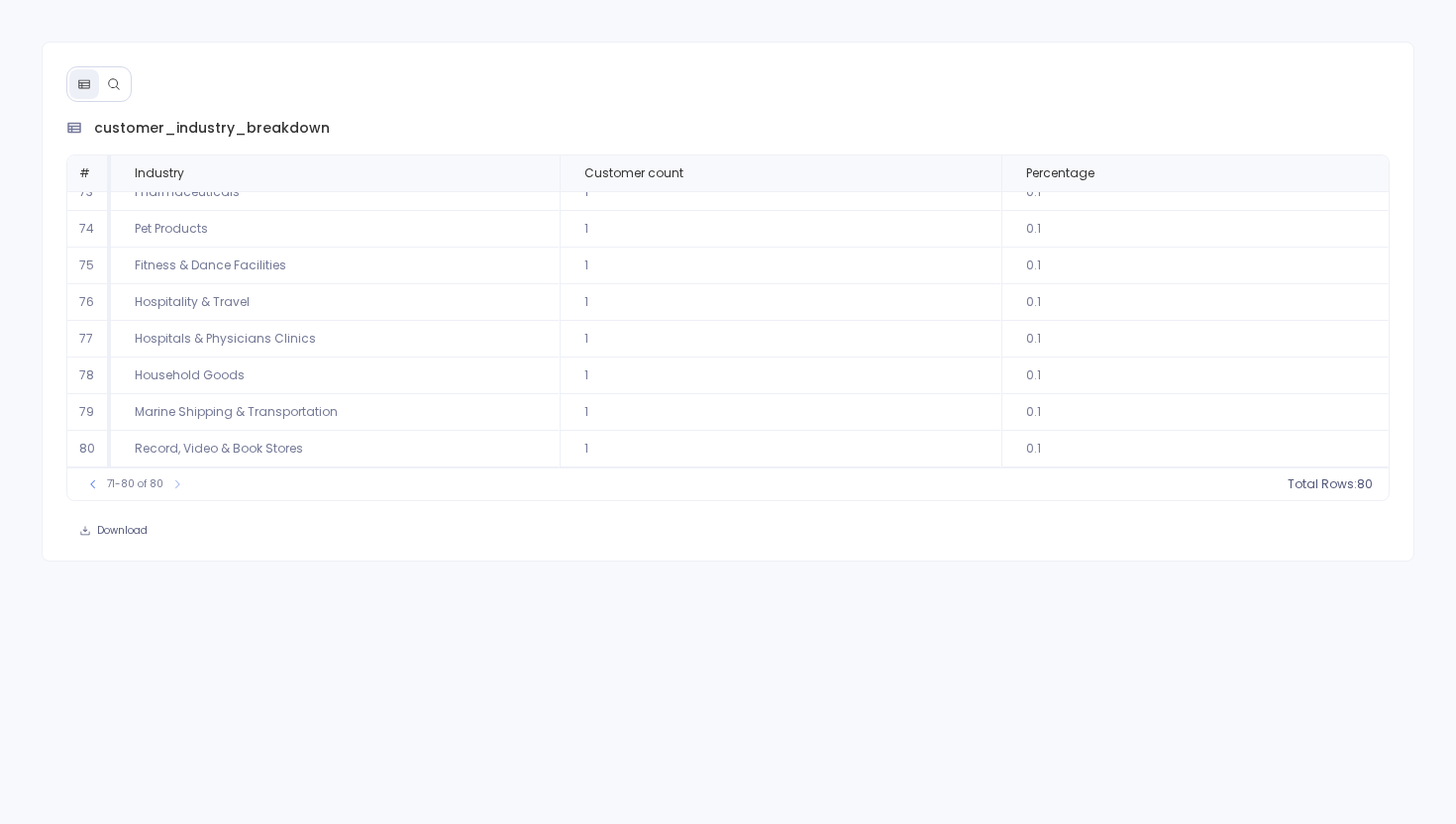 scroll, scrollTop: 0, scrollLeft: 0, axis: both 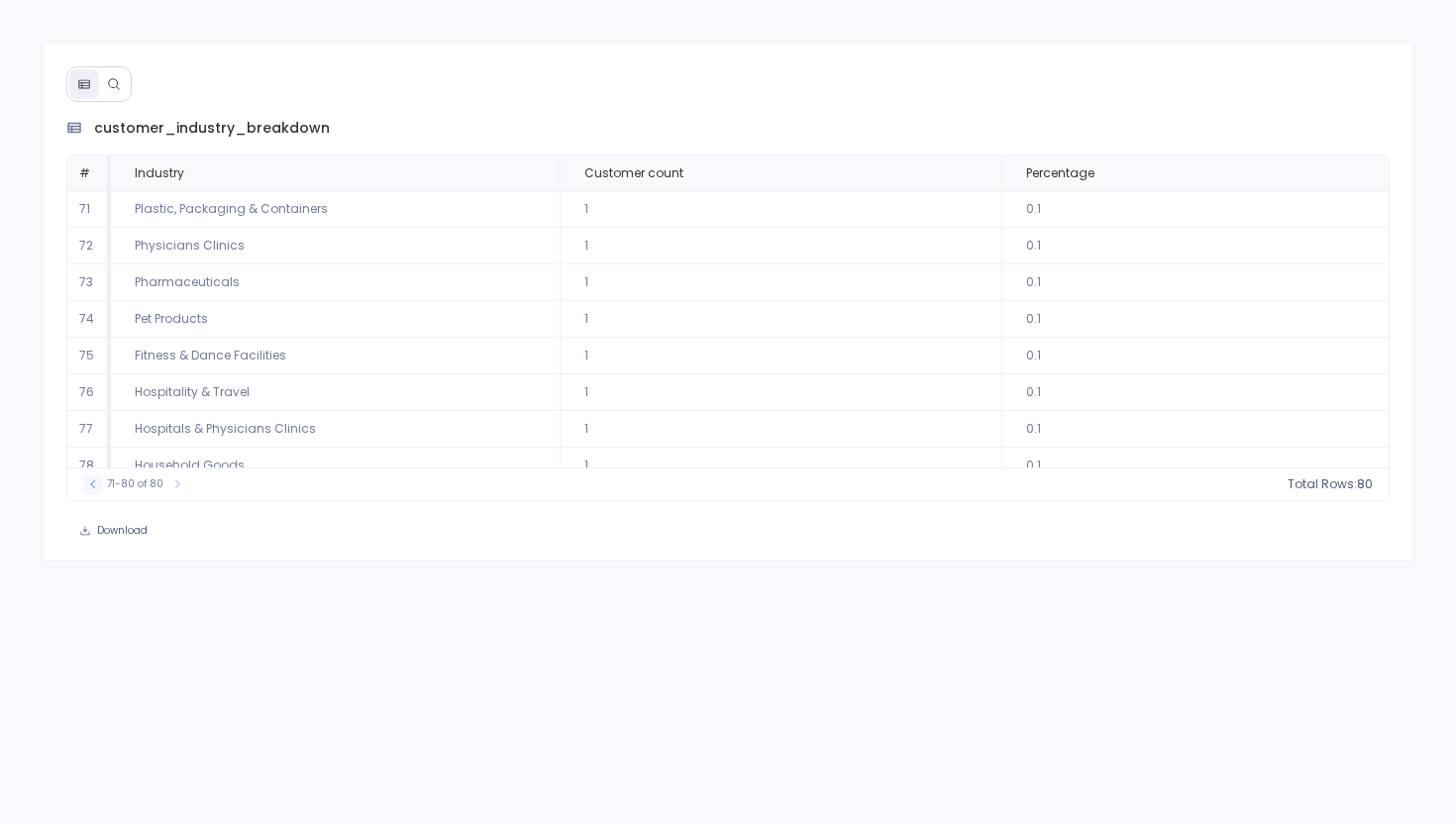 click at bounding box center (93, 484) 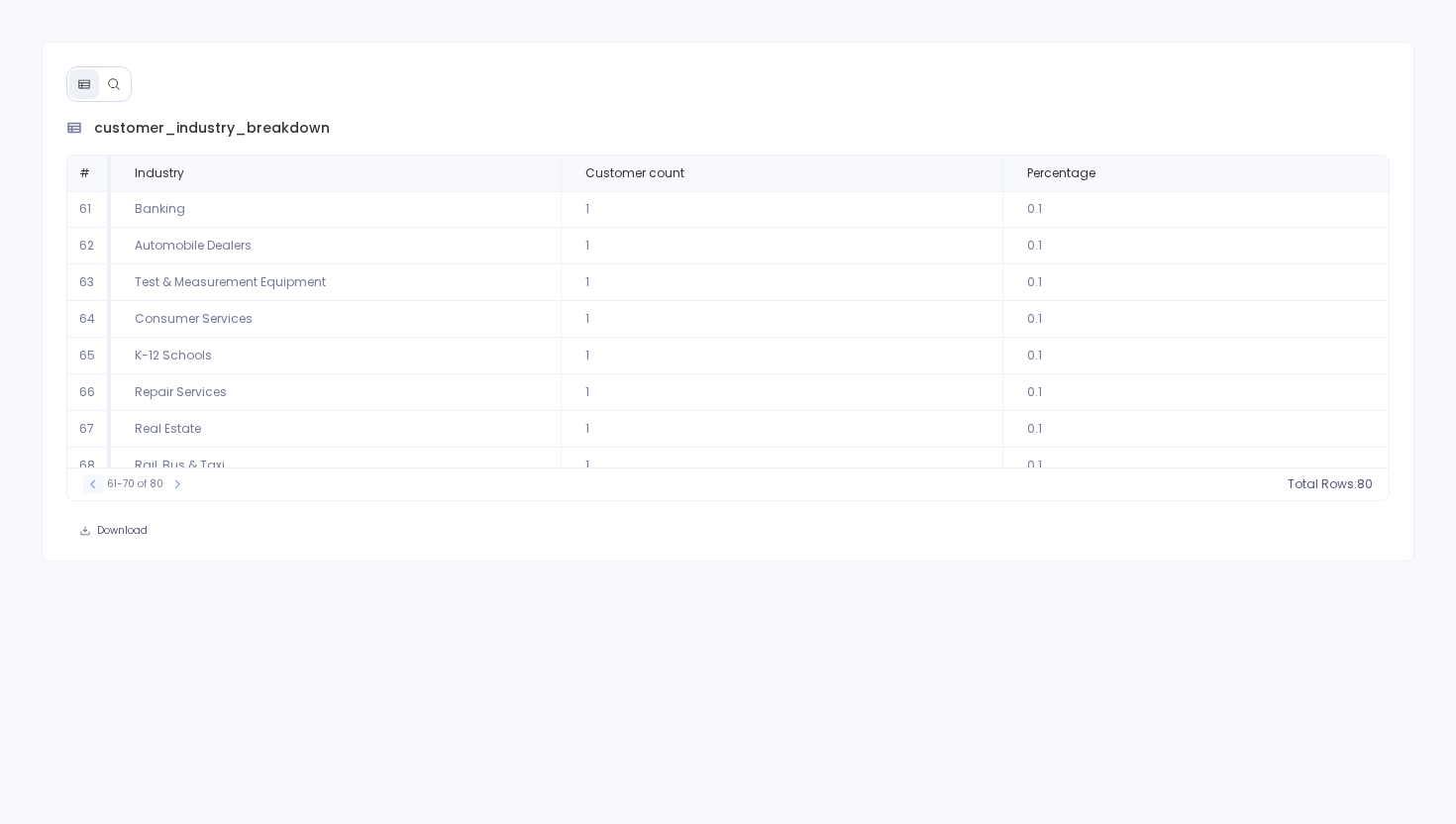 click at bounding box center (93, 484) 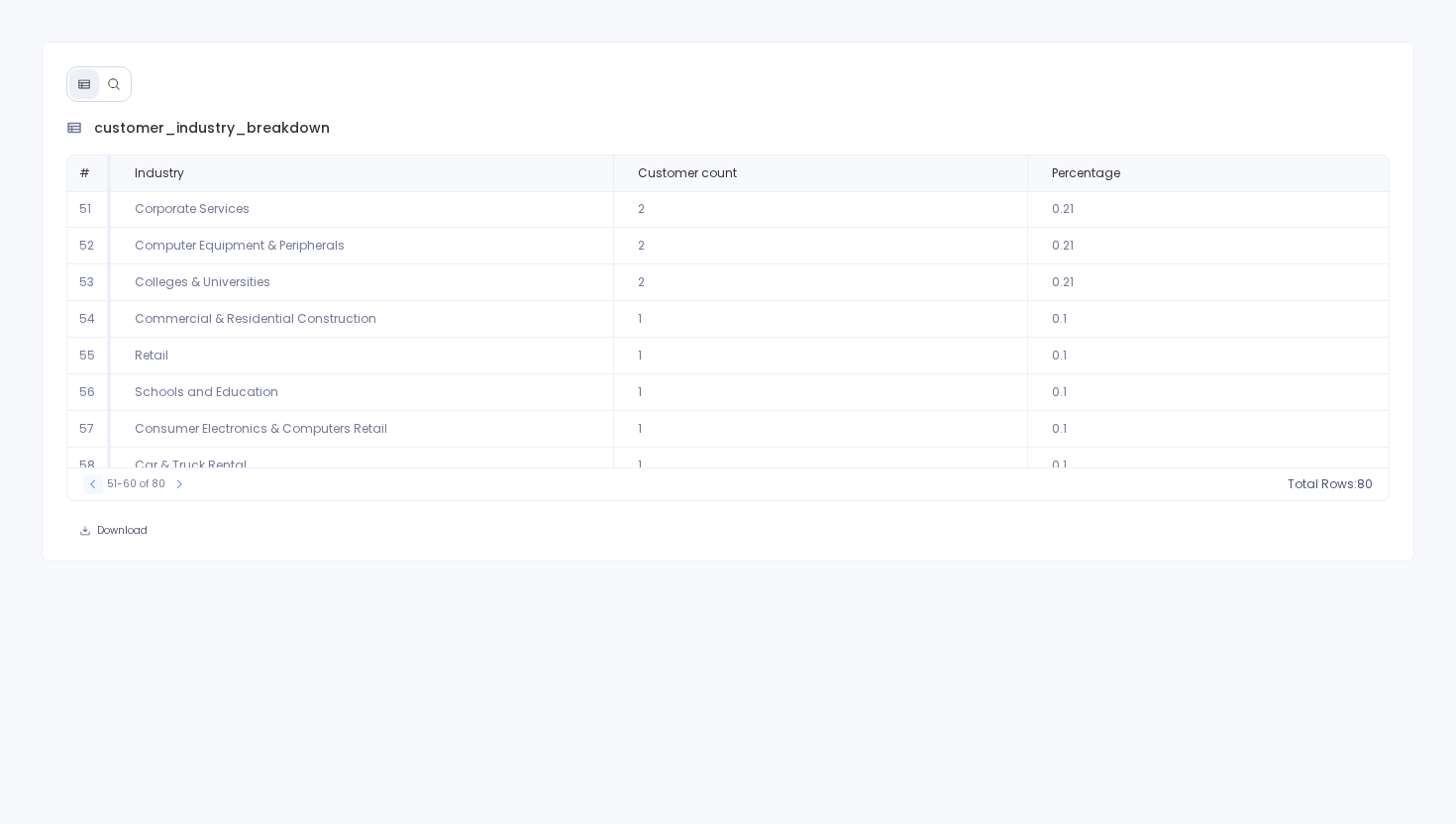click at bounding box center [93, 484] 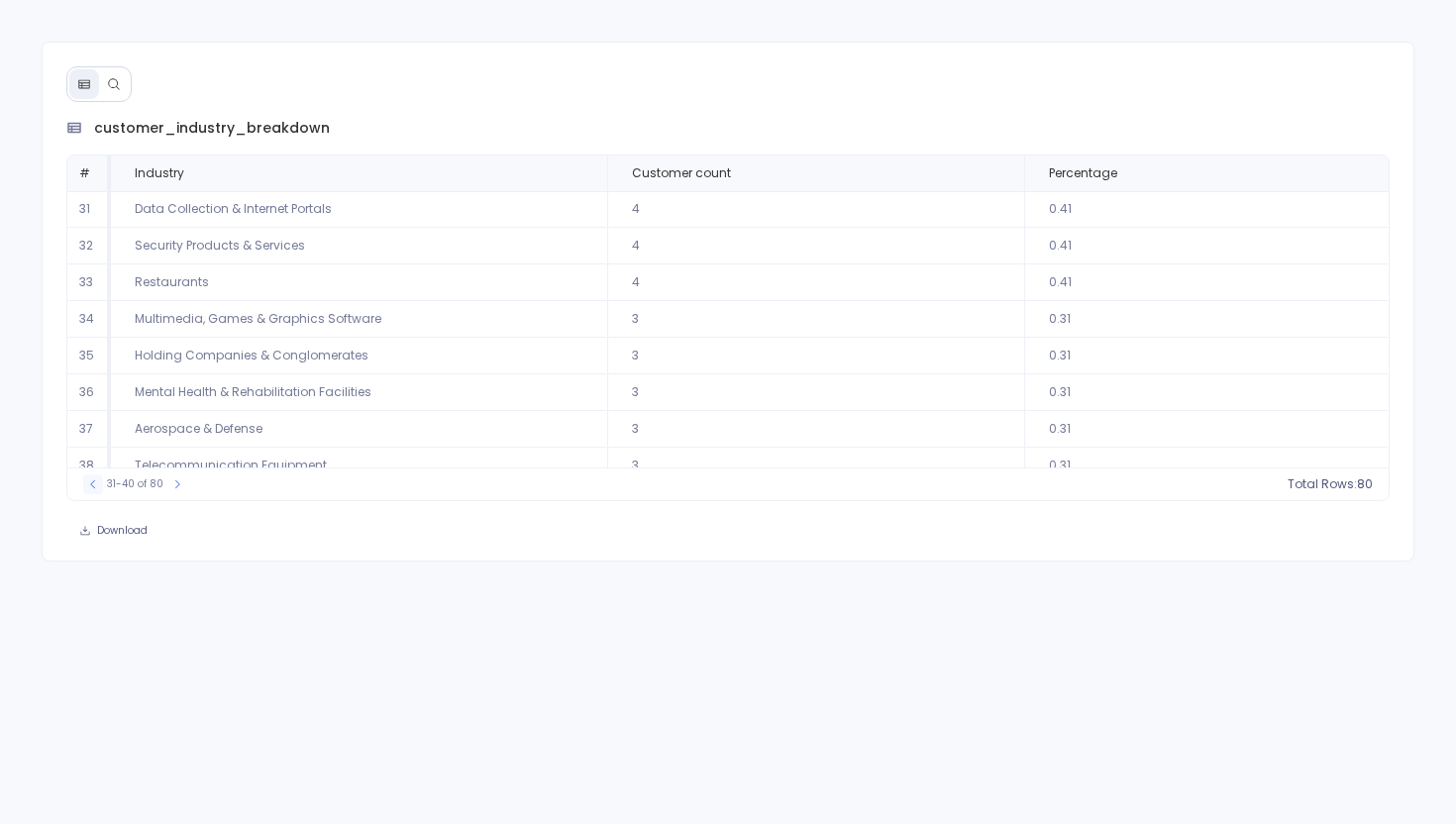 click at bounding box center (93, 484) 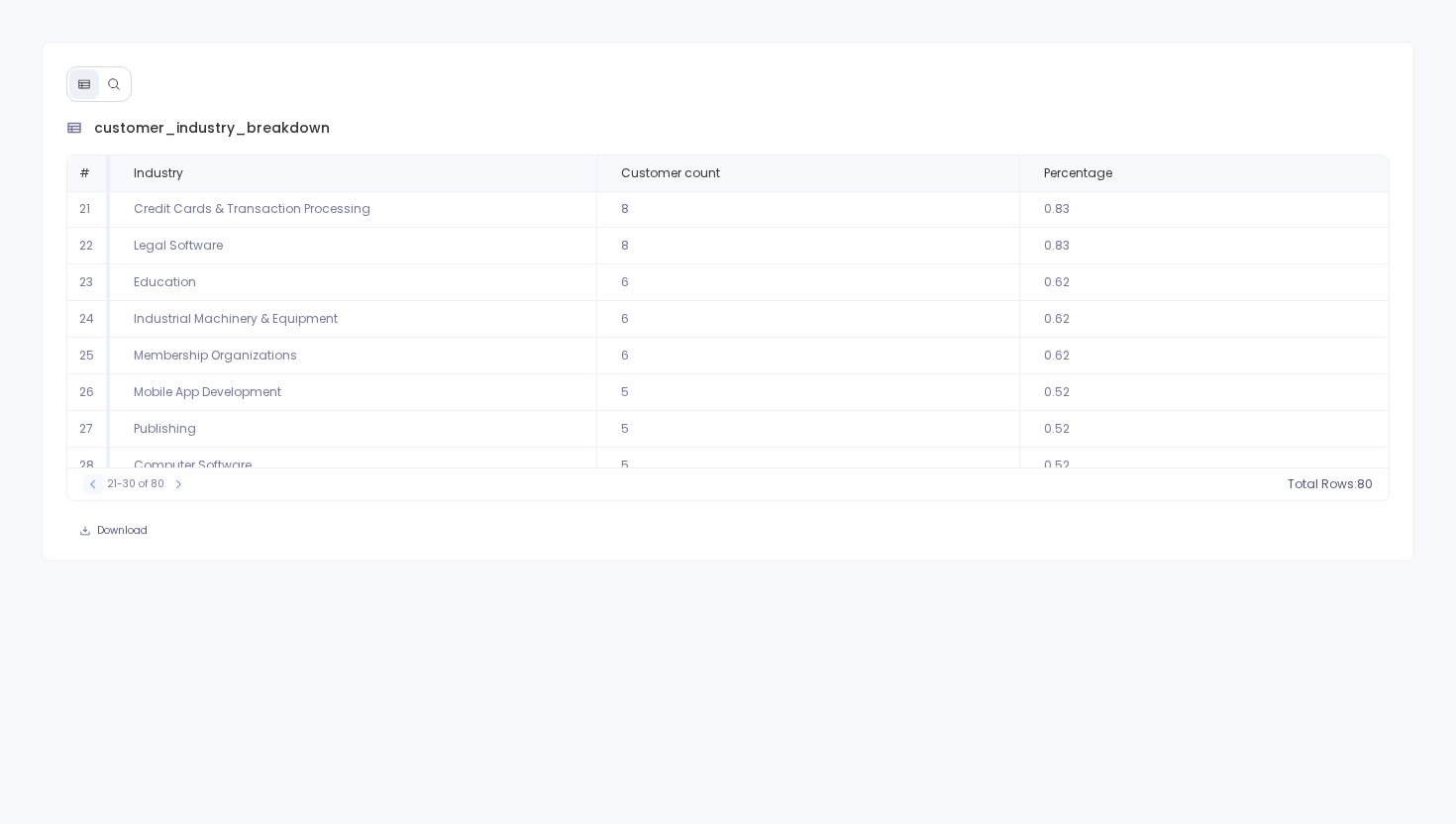 click at bounding box center (93, 484) 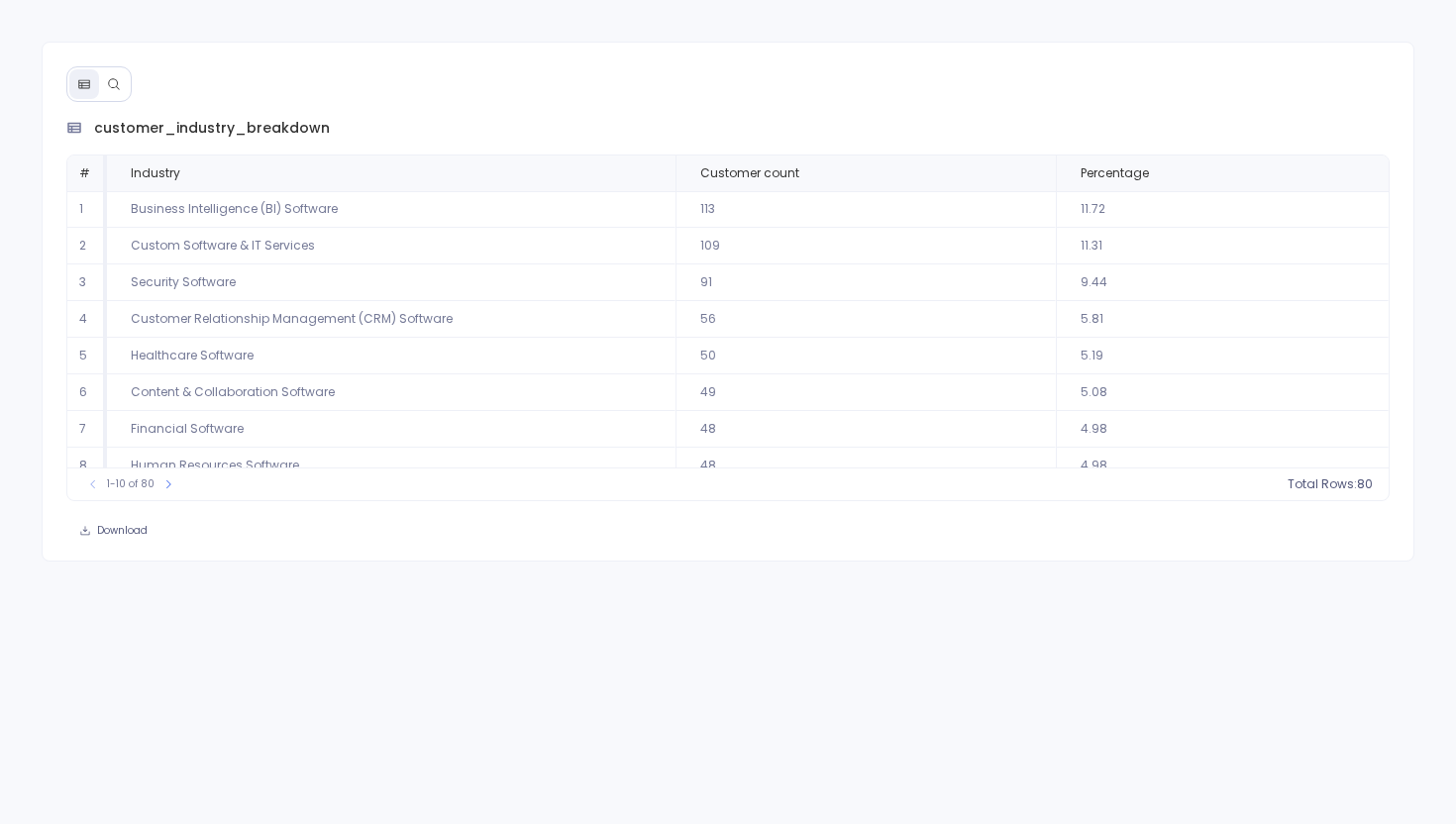 scroll, scrollTop: 90, scrollLeft: 0, axis: vertical 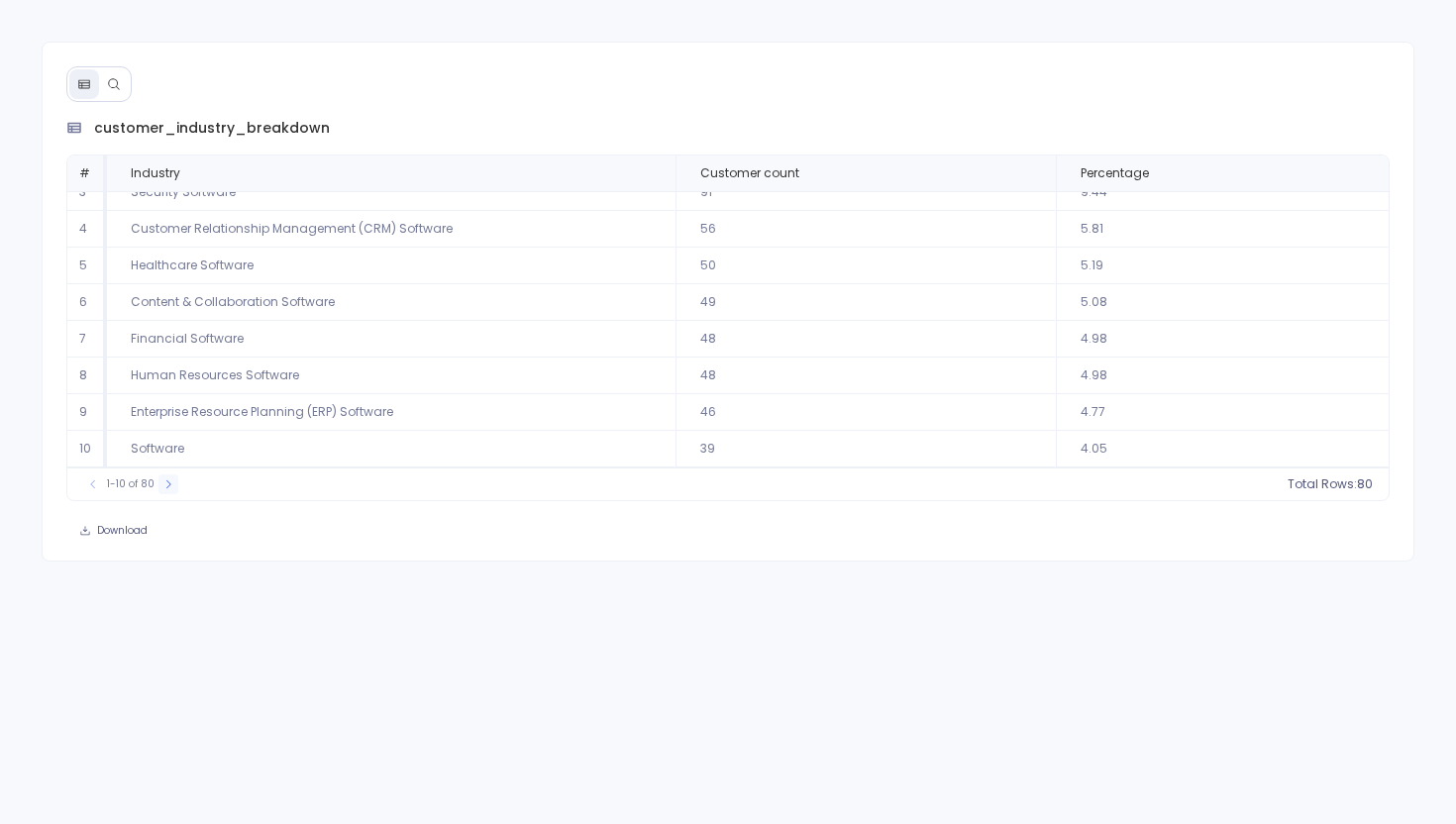 click 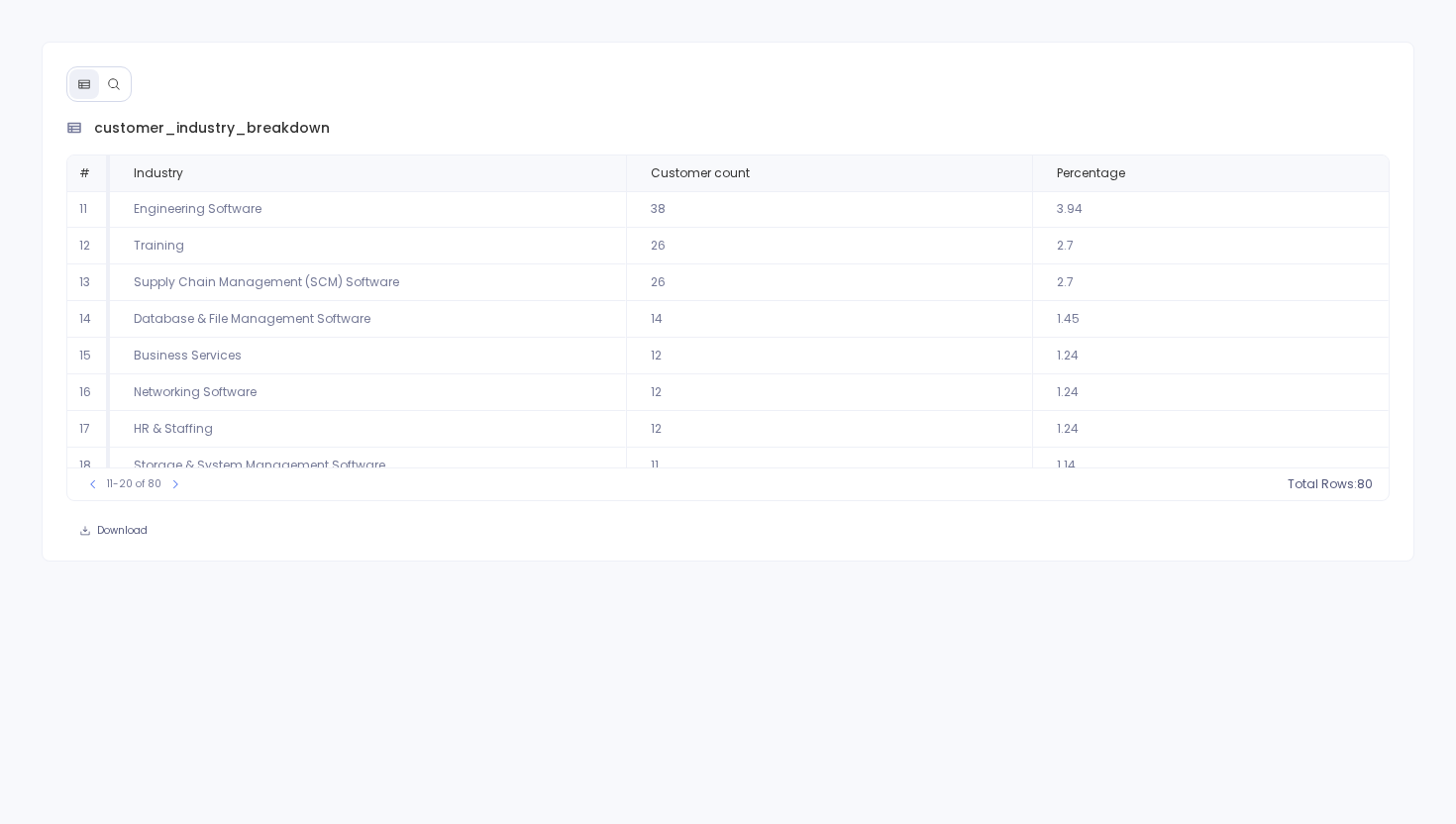 scroll, scrollTop: 90, scrollLeft: 0, axis: vertical 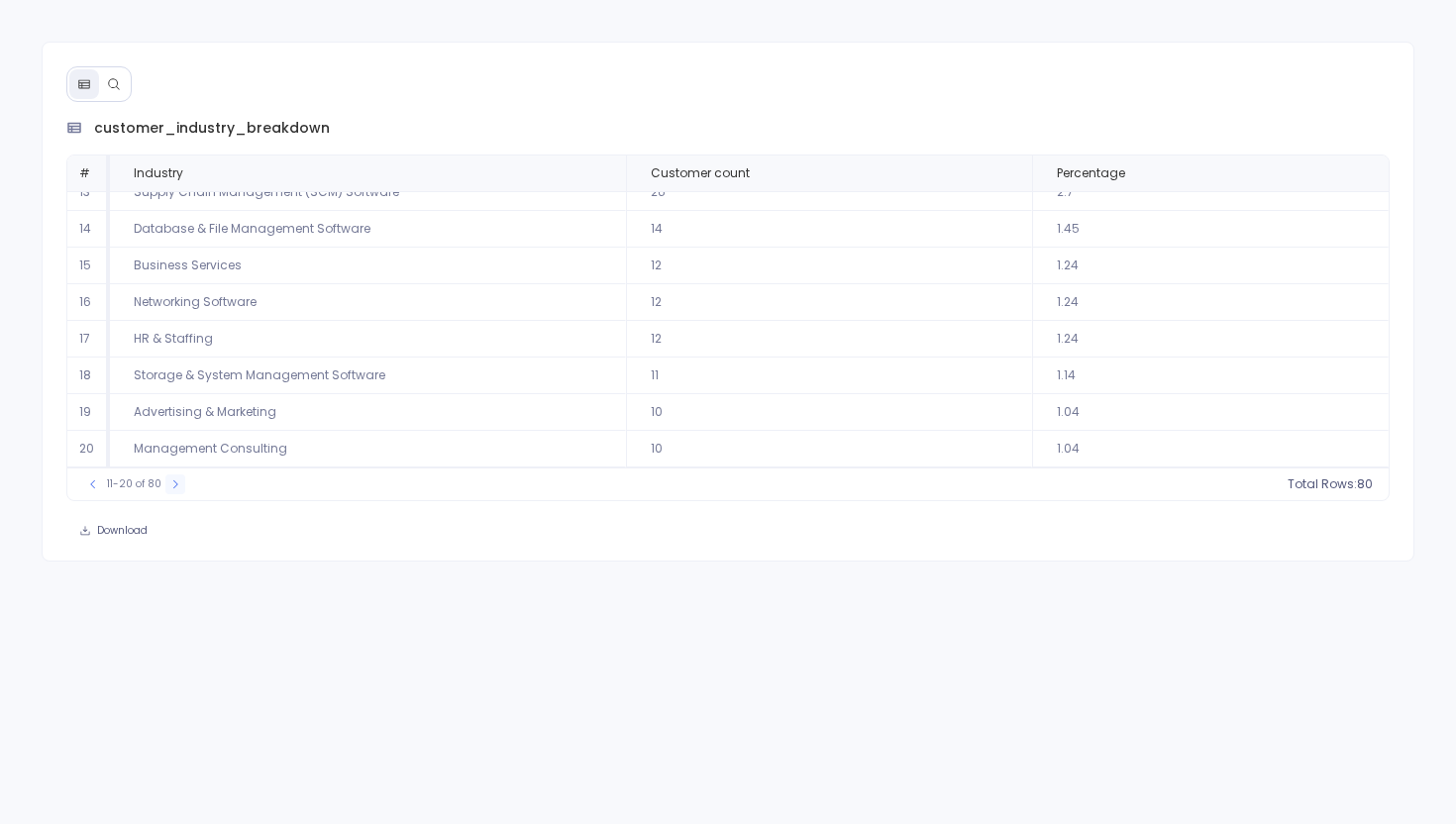 click 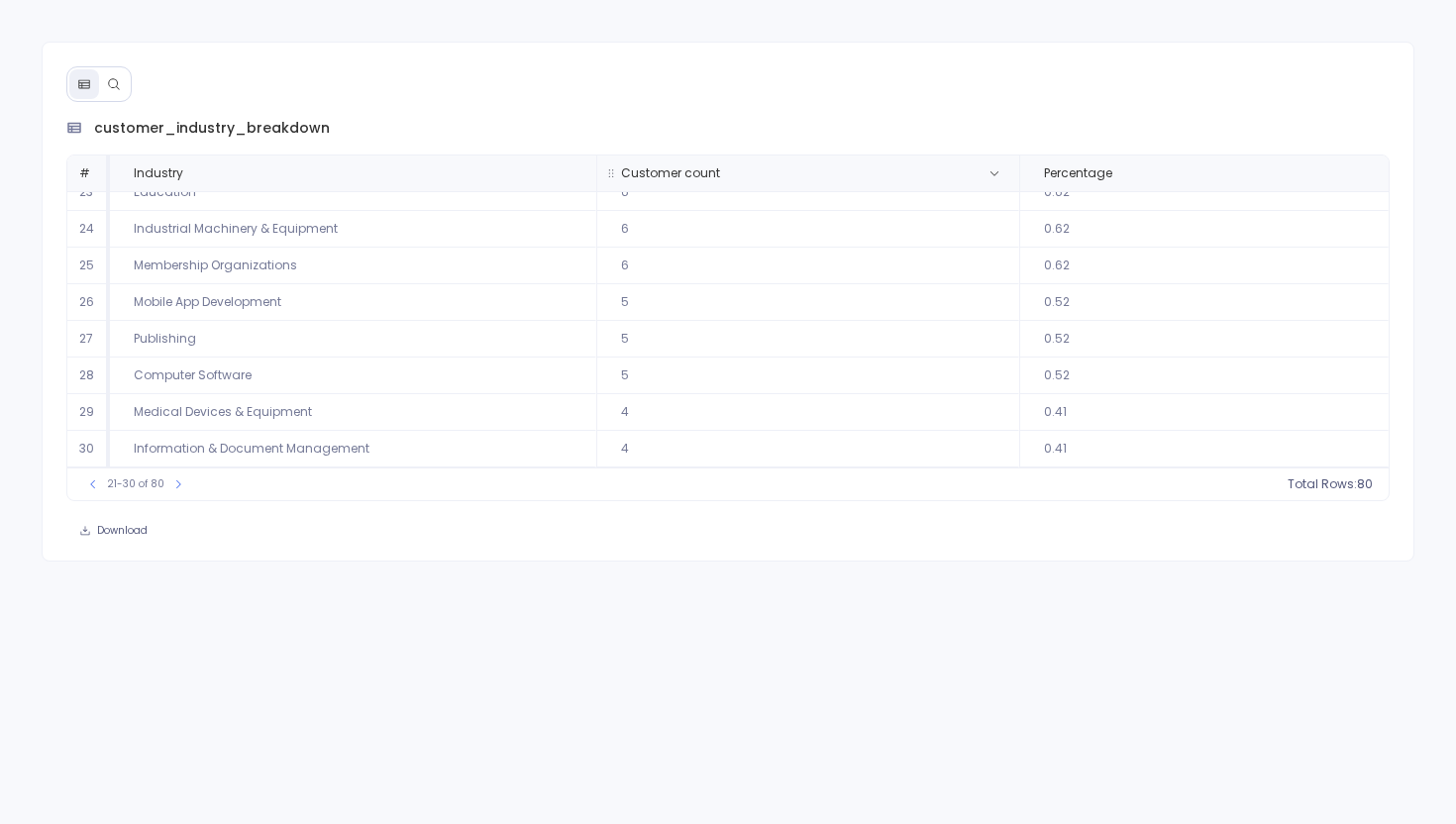 click on "Customer count" at bounding box center (805, 173) 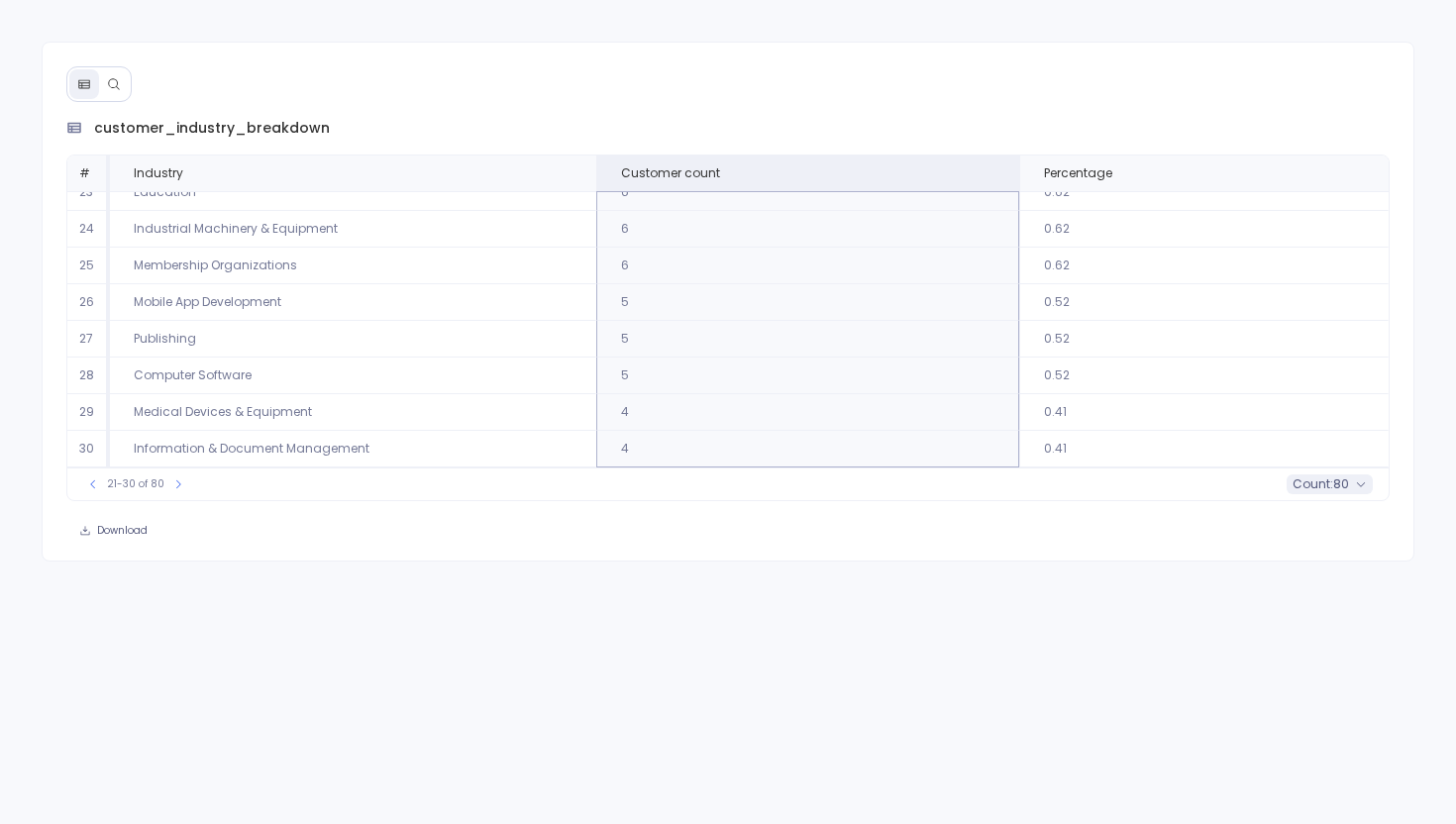 click on "count :" at bounding box center [1312, 484] 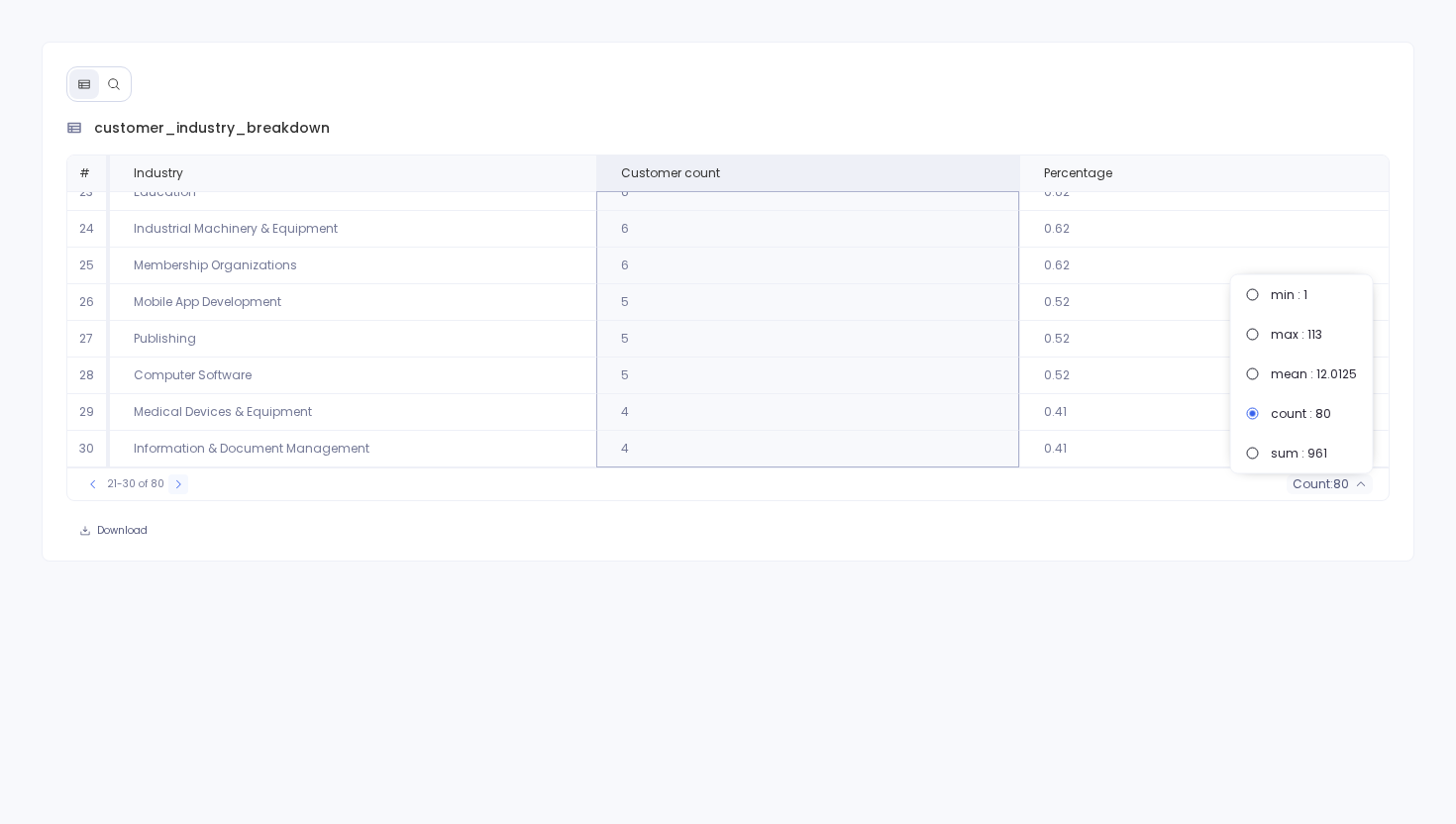 click 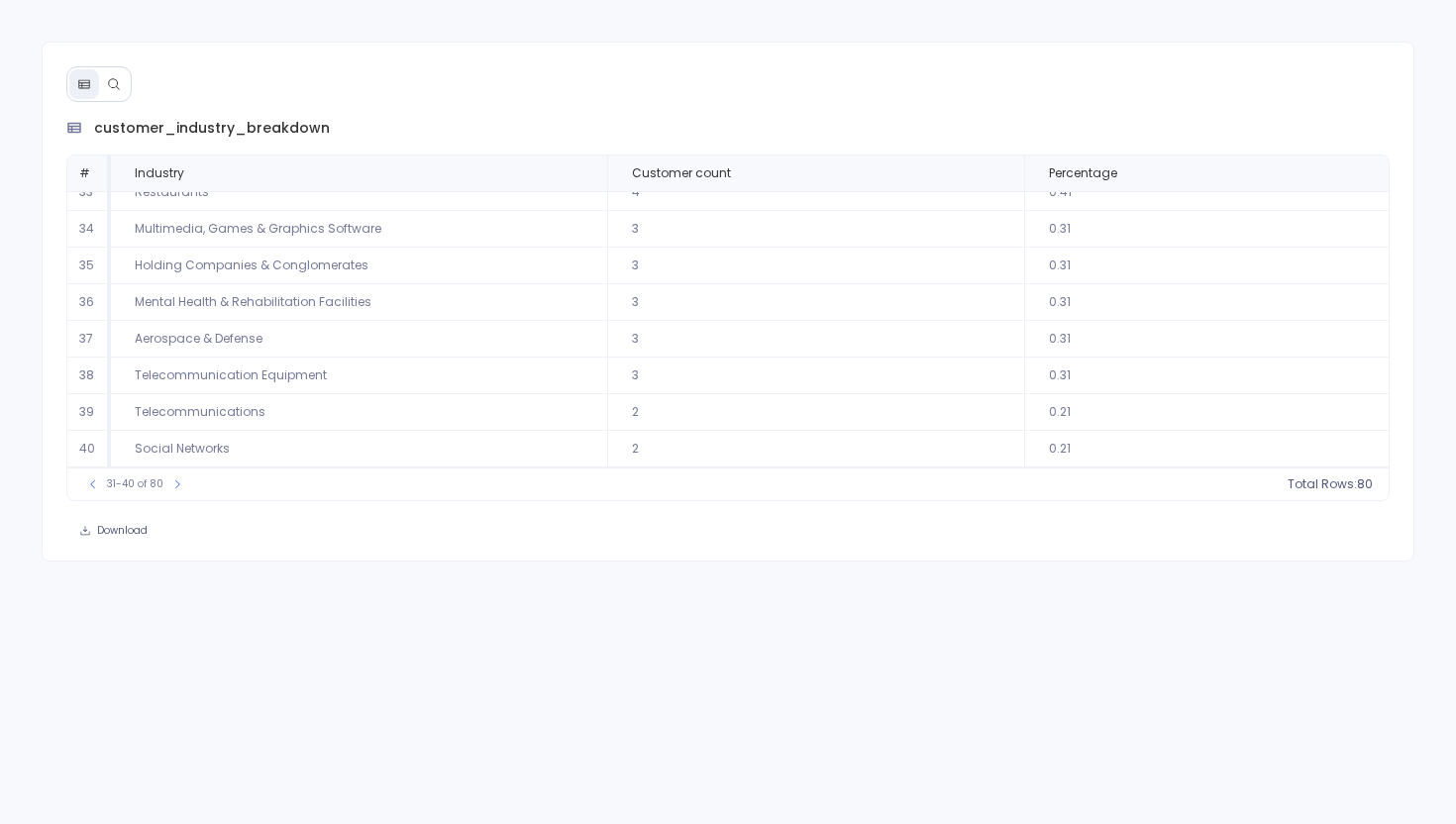 click on "Total Rows:" at bounding box center [1322, 484] 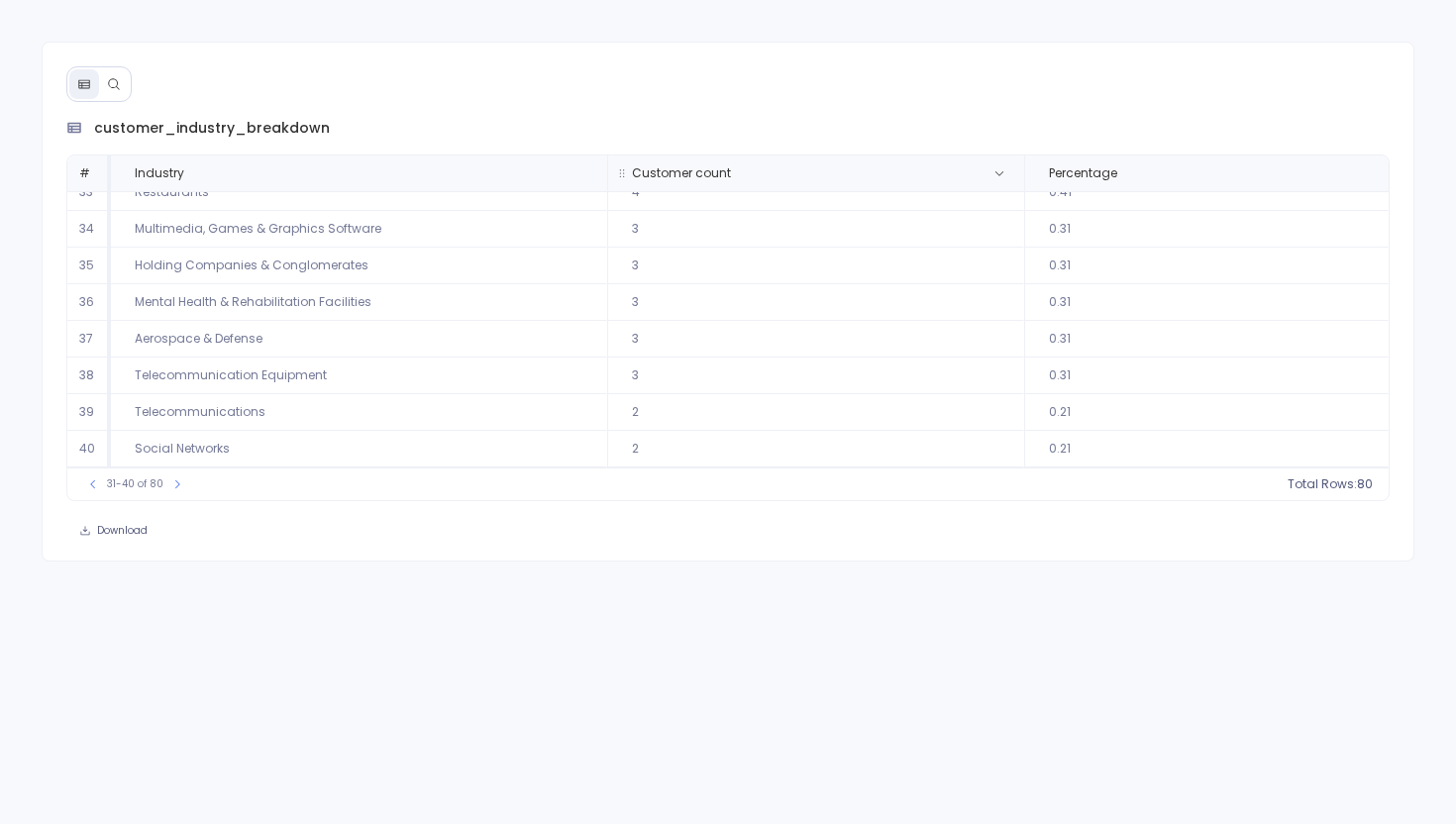 click on "Customer count" at bounding box center (813, 173) 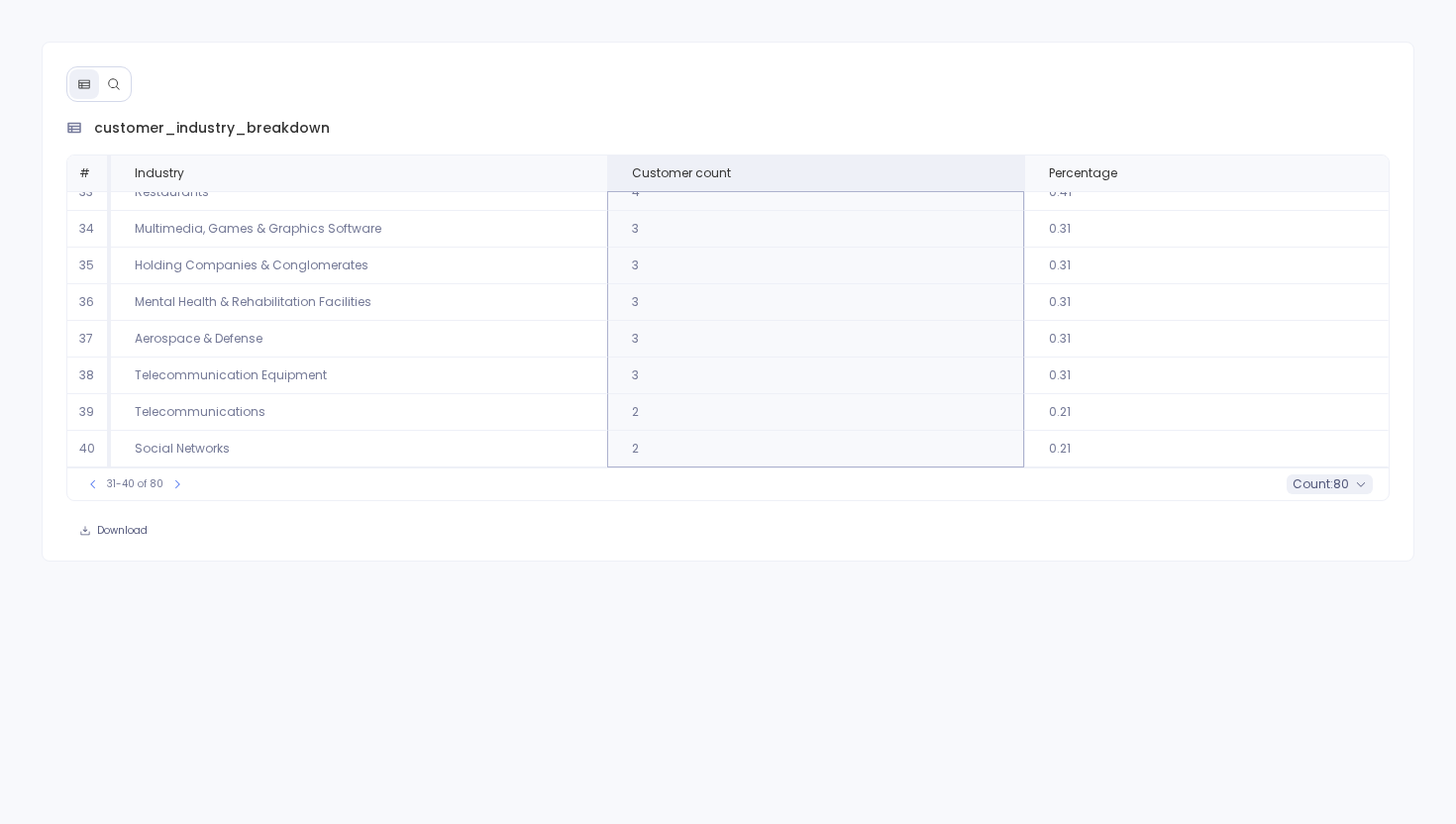 click on "count :" at bounding box center [1312, 484] 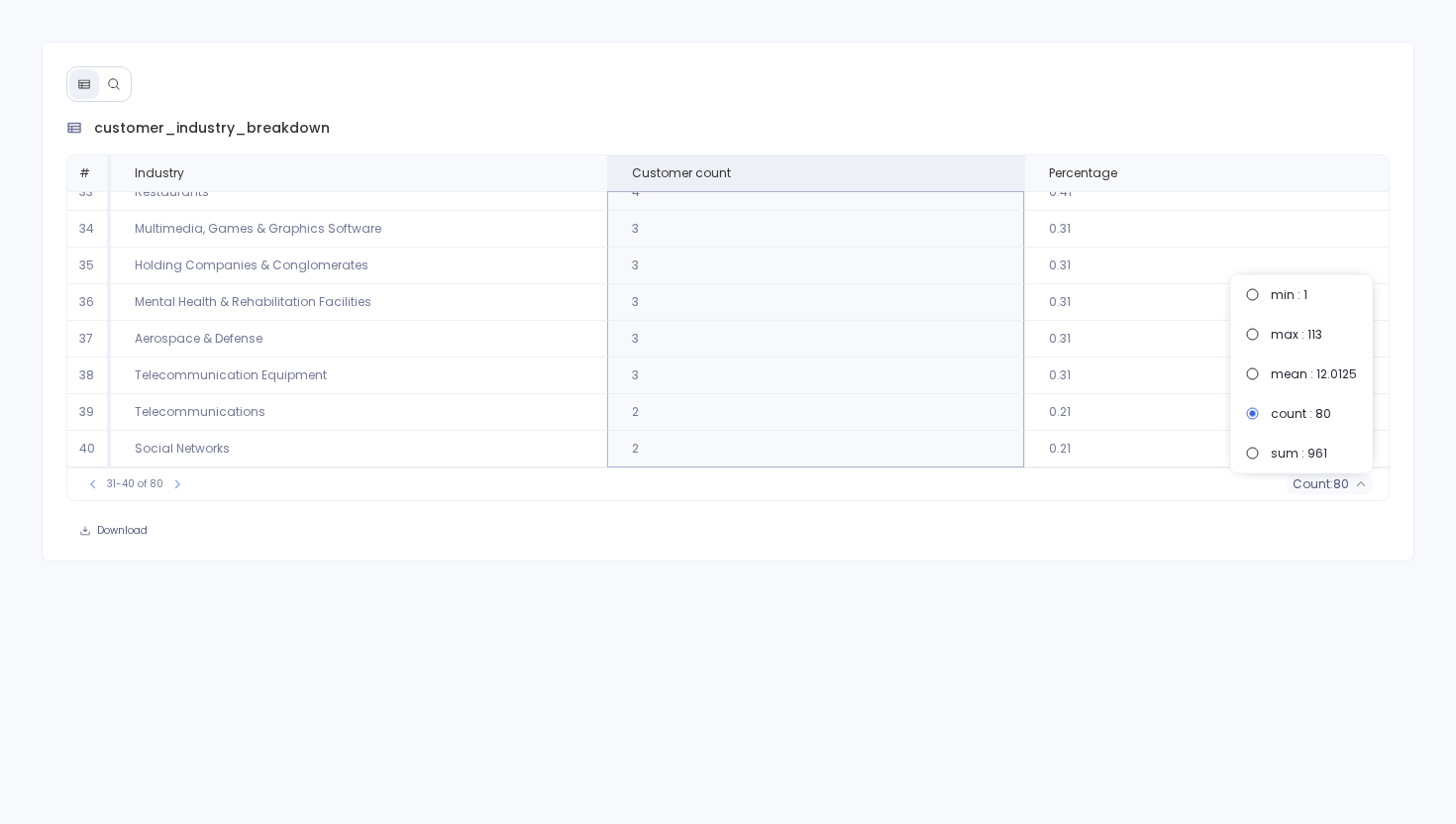 scroll, scrollTop: 0, scrollLeft: 0, axis: both 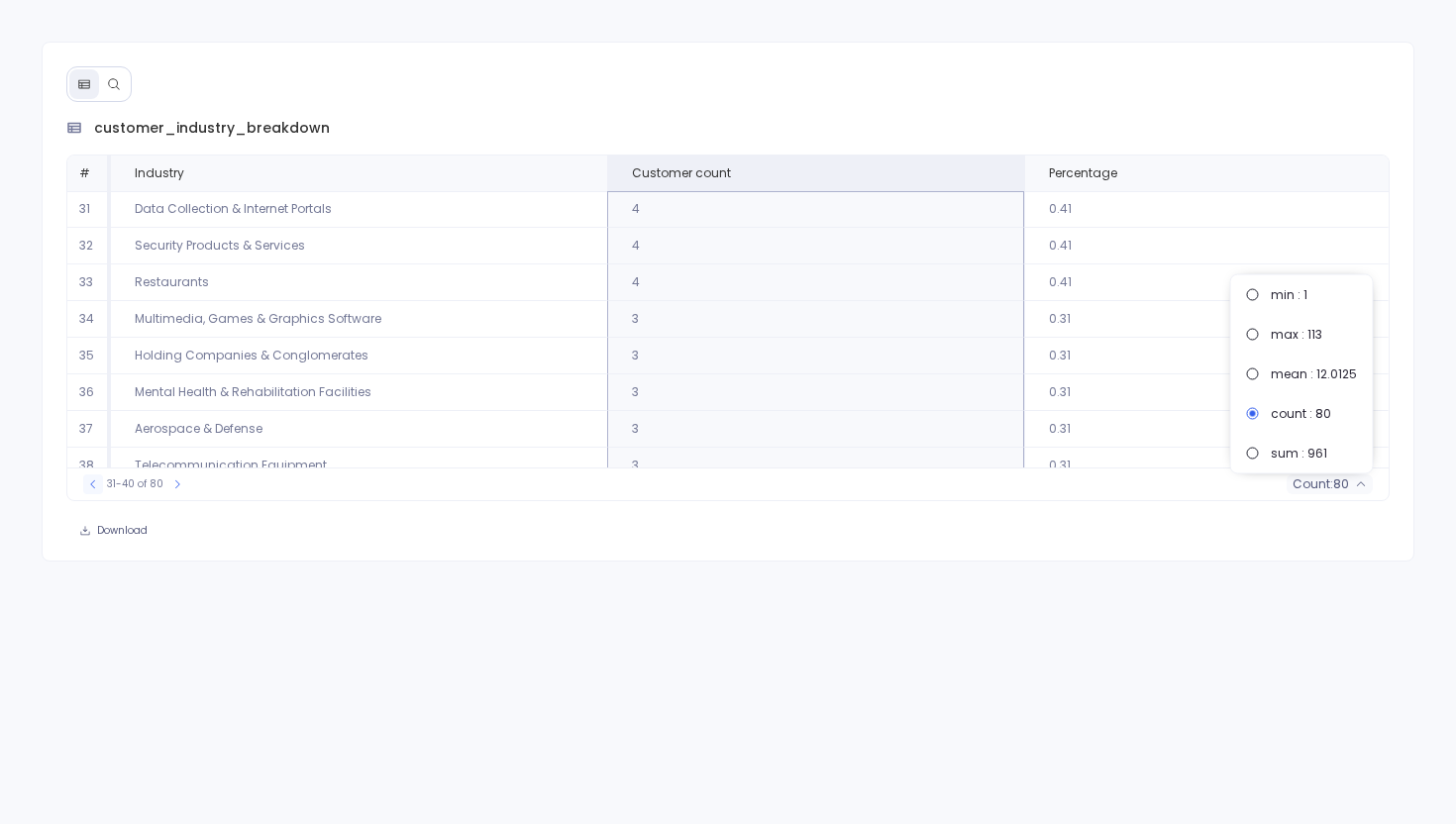 click 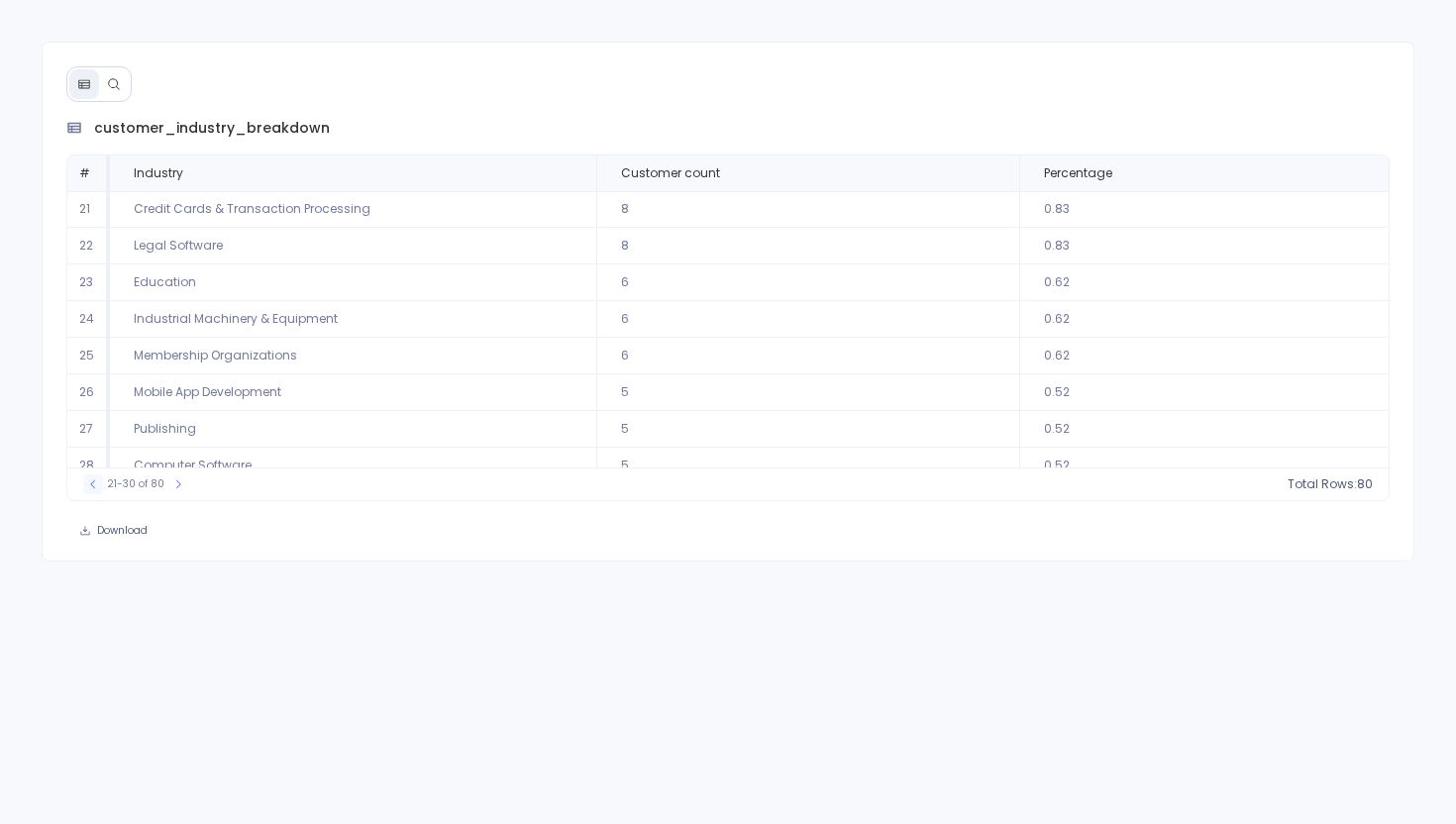 click 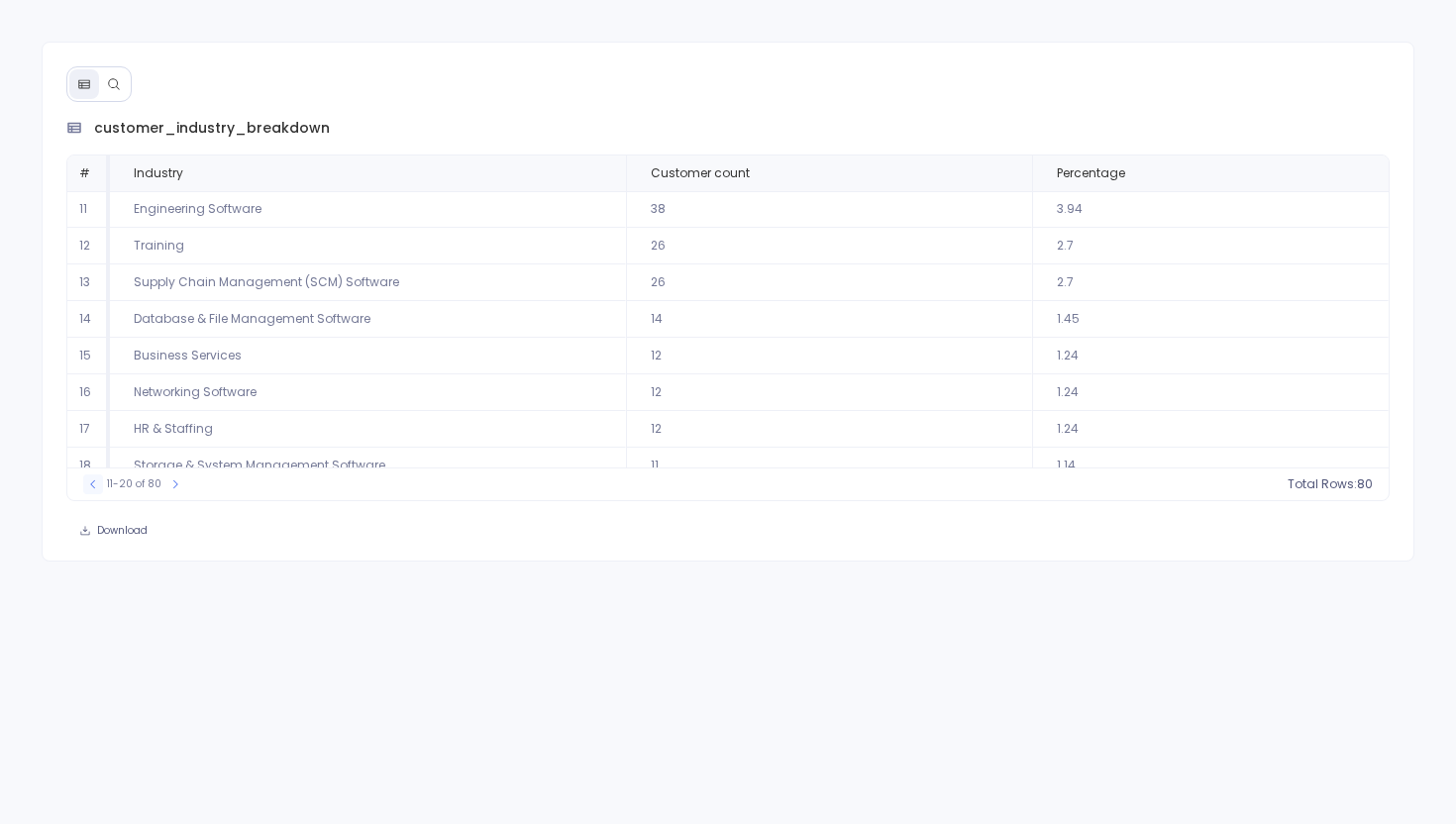 click 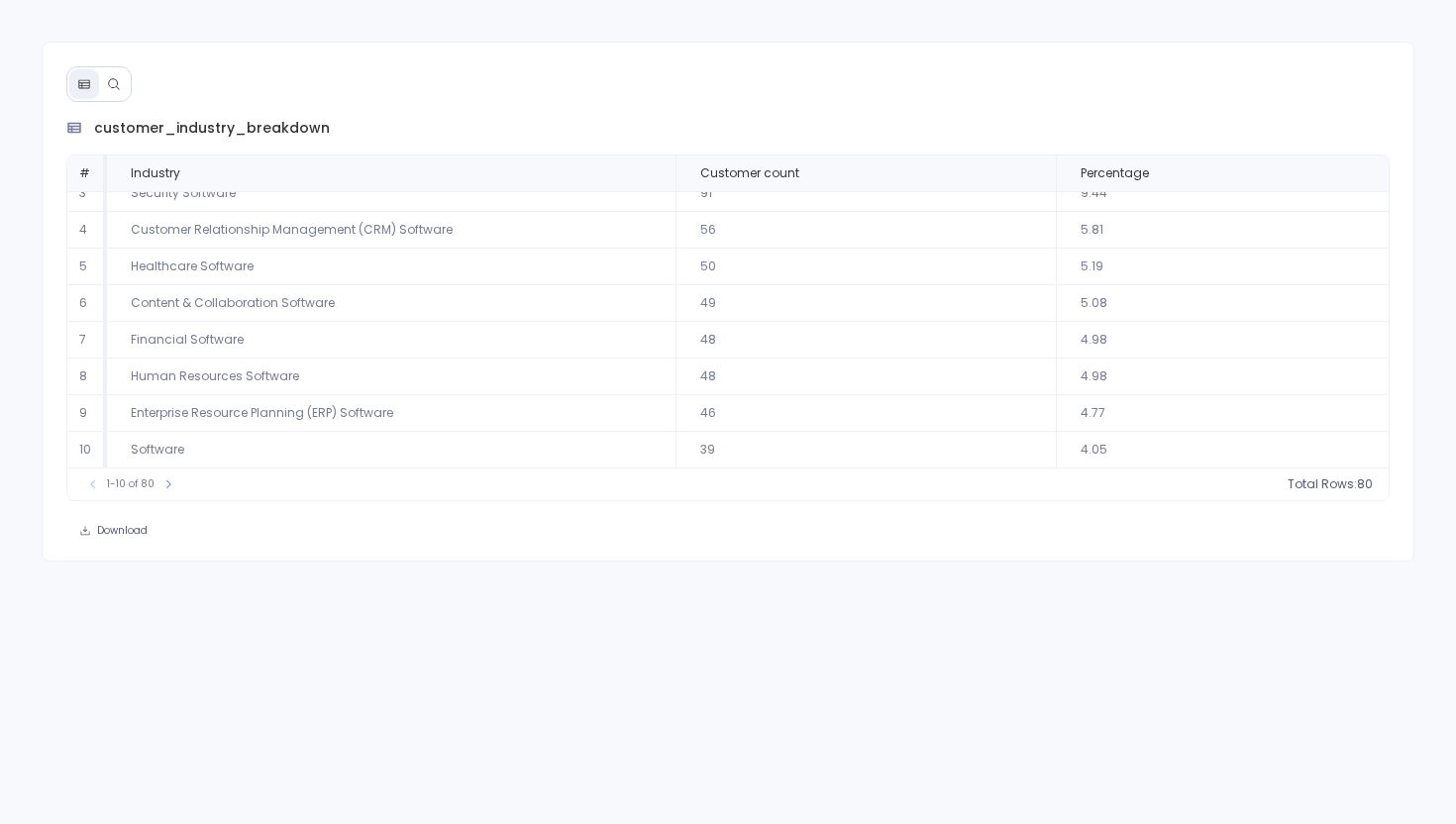 scroll, scrollTop: 90, scrollLeft: 0, axis: vertical 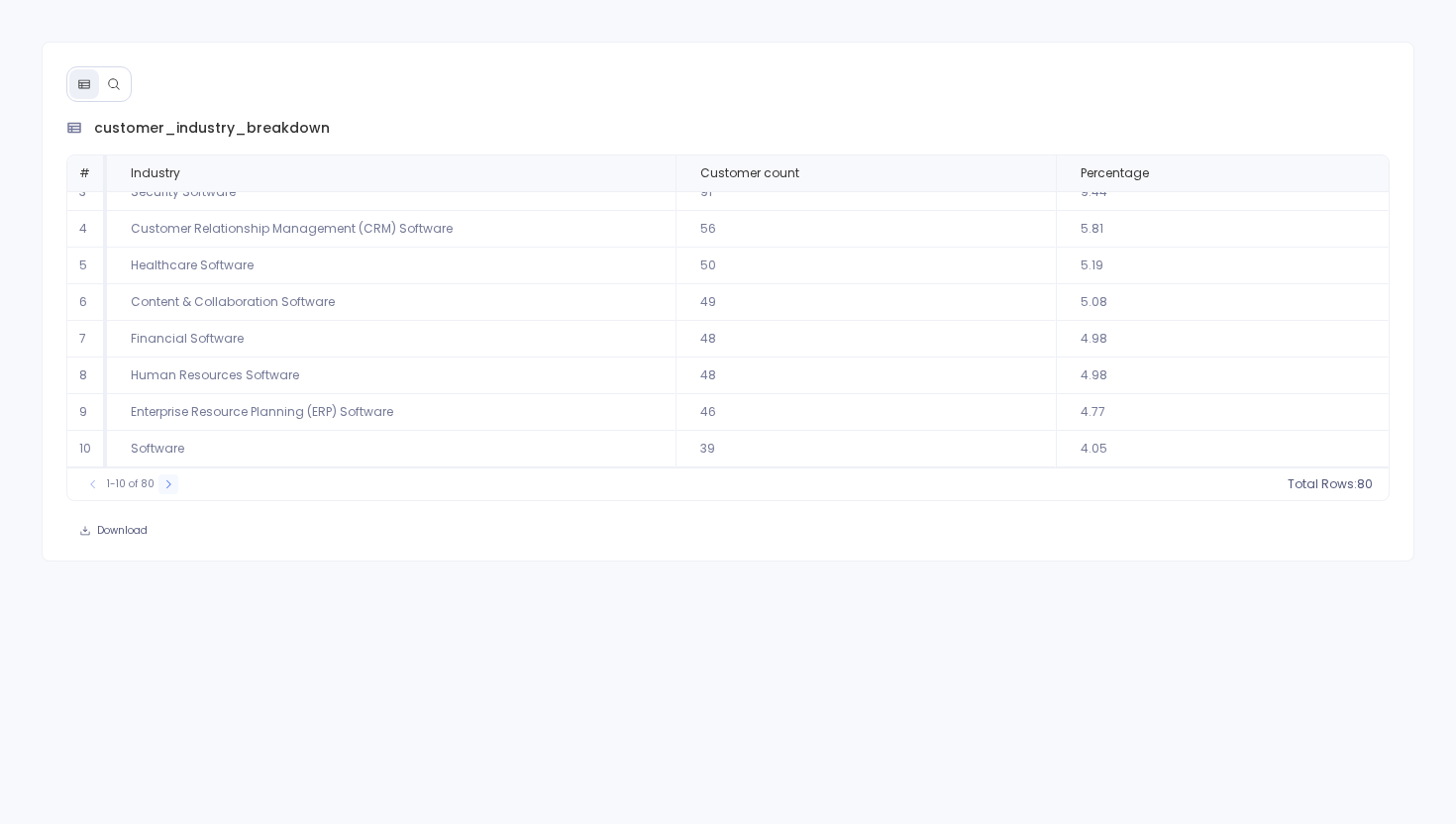 click at bounding box center (168, 484) 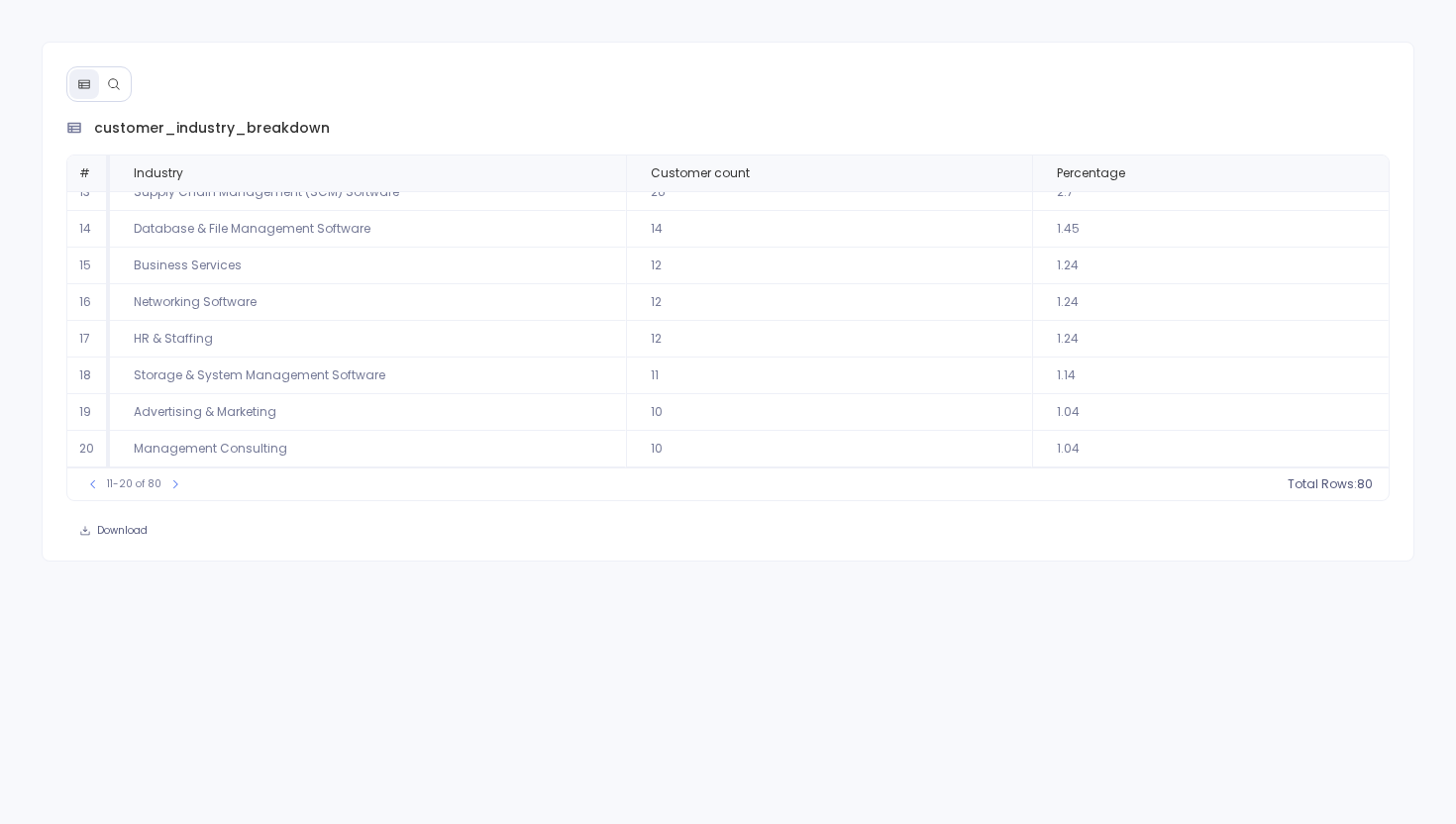 scroll, scrollTop: 0, scrollLeft: 0, axis: both 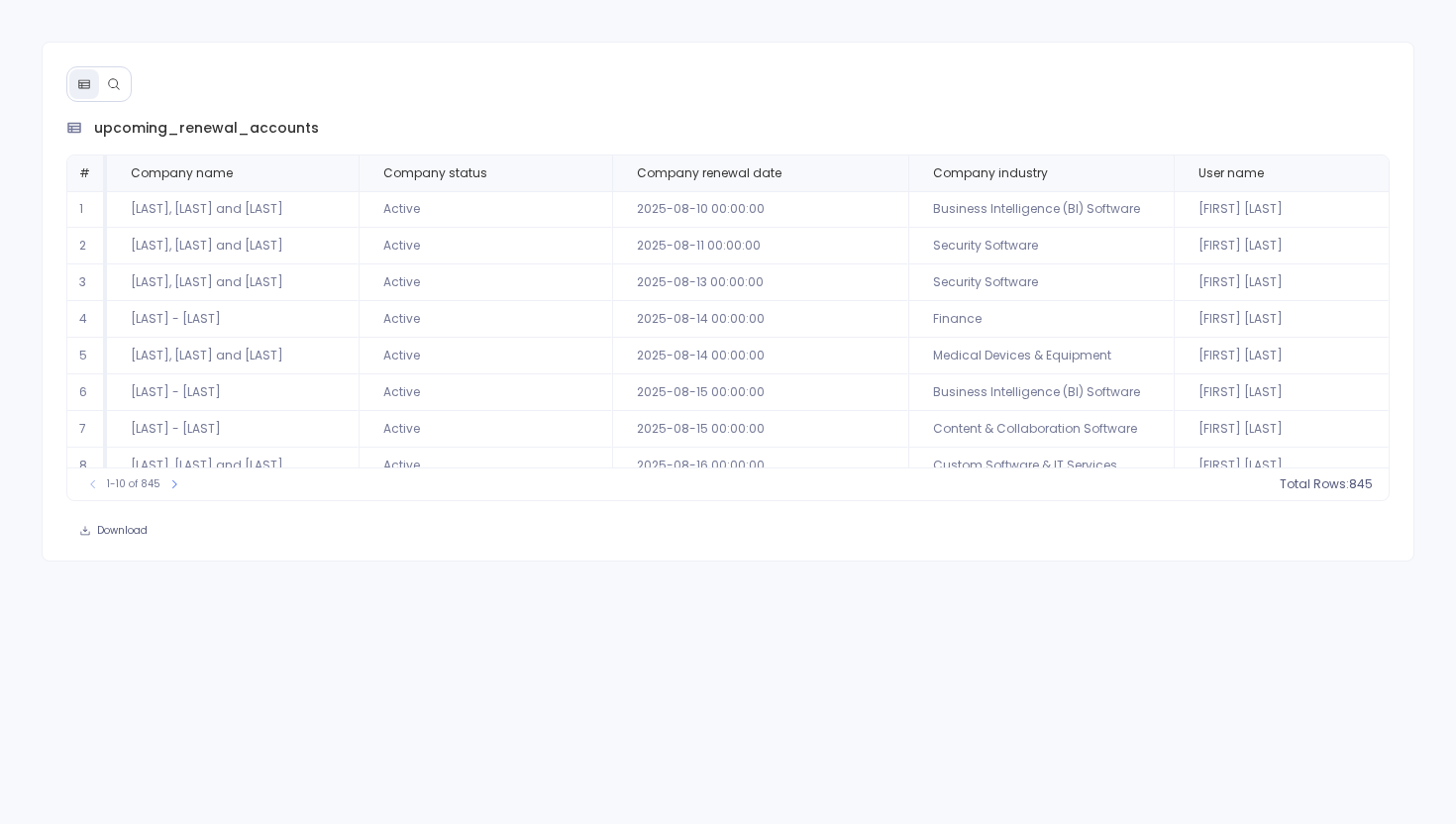 click 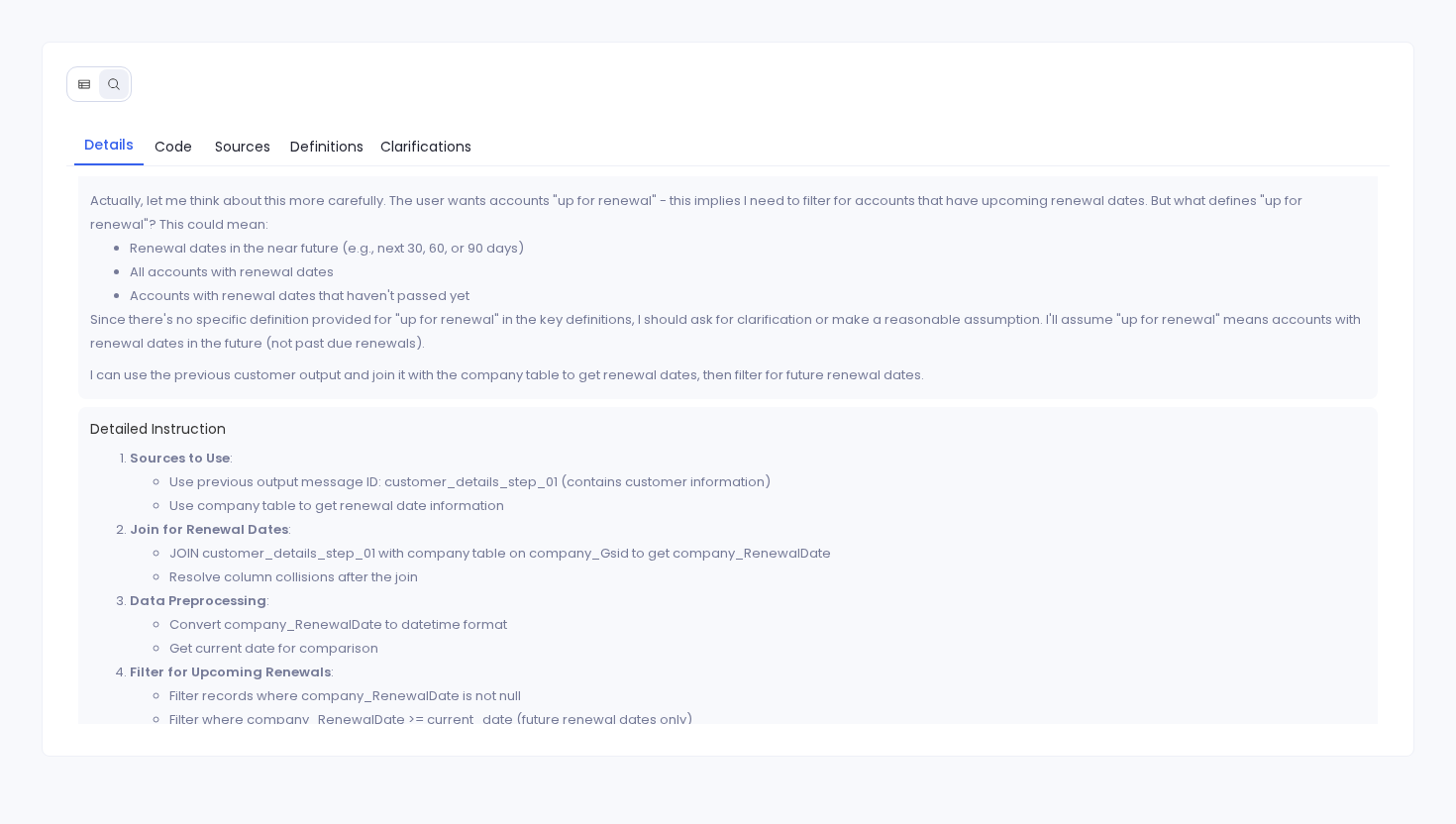 scroll, scrollTop: 0, scrollLeft: 0, axis: both 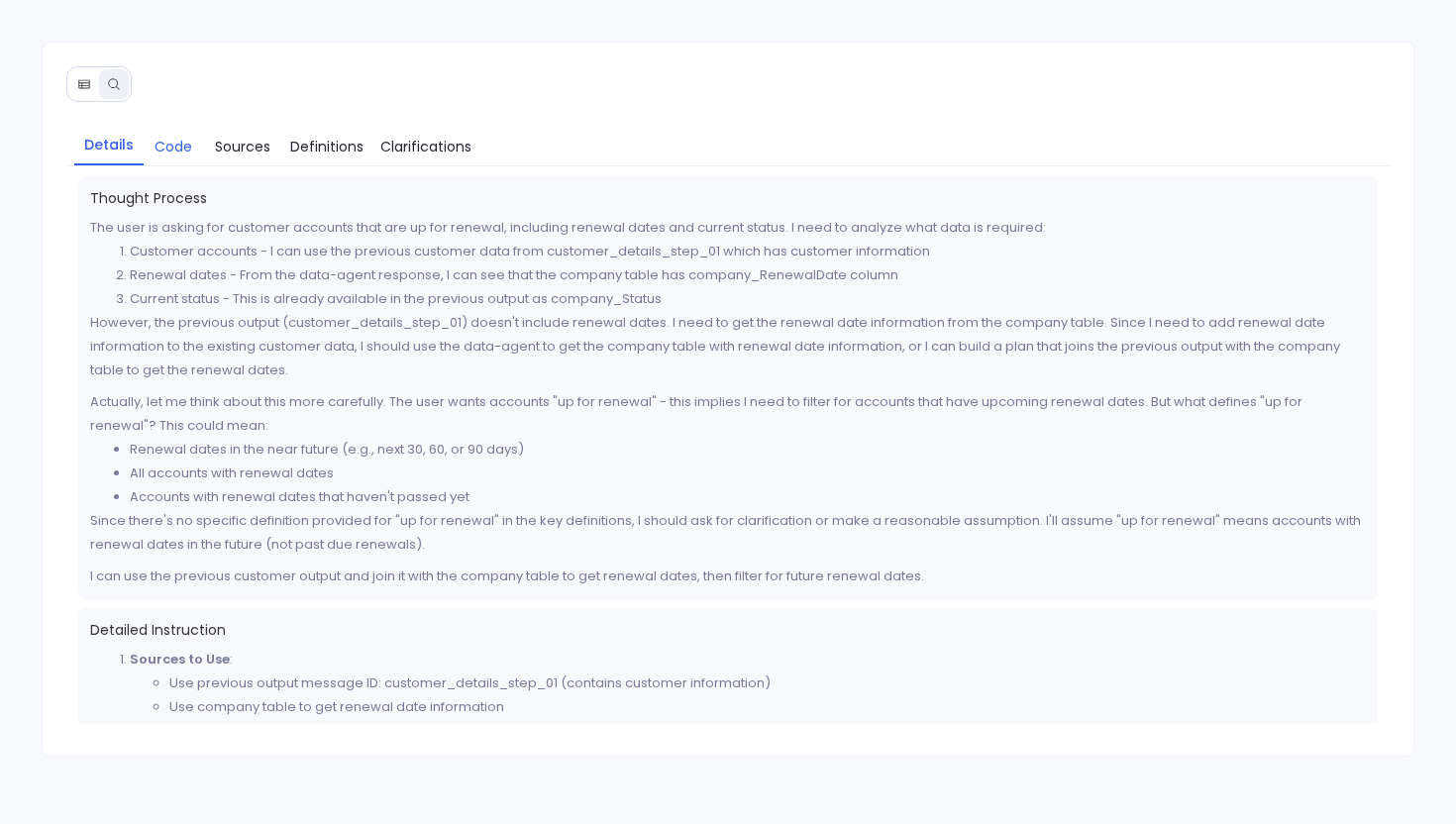 click on "Code" at bounding box center (173, 147) 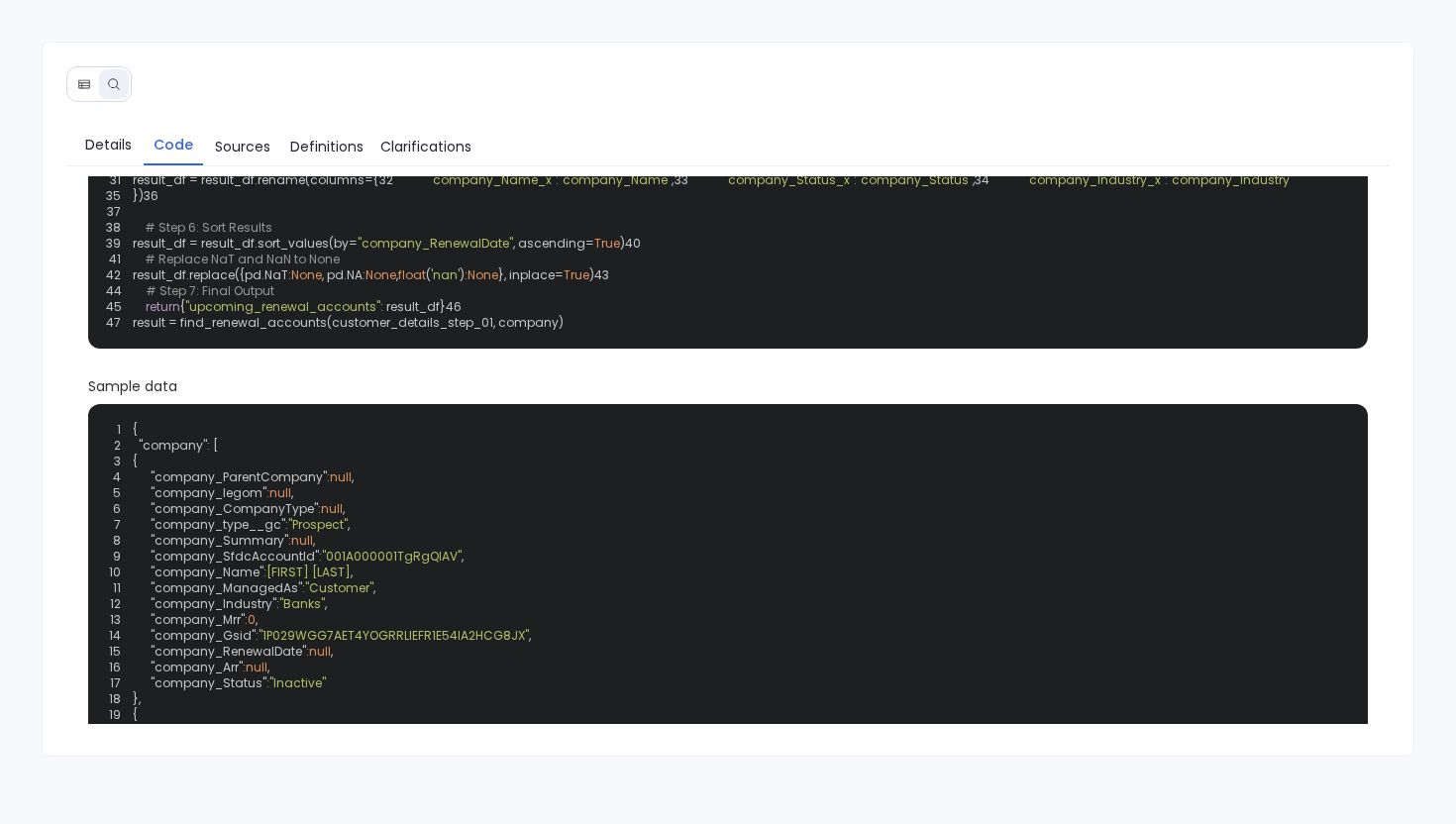 scroll, scrollTop: 0, scrollLeft: 0, axis: both 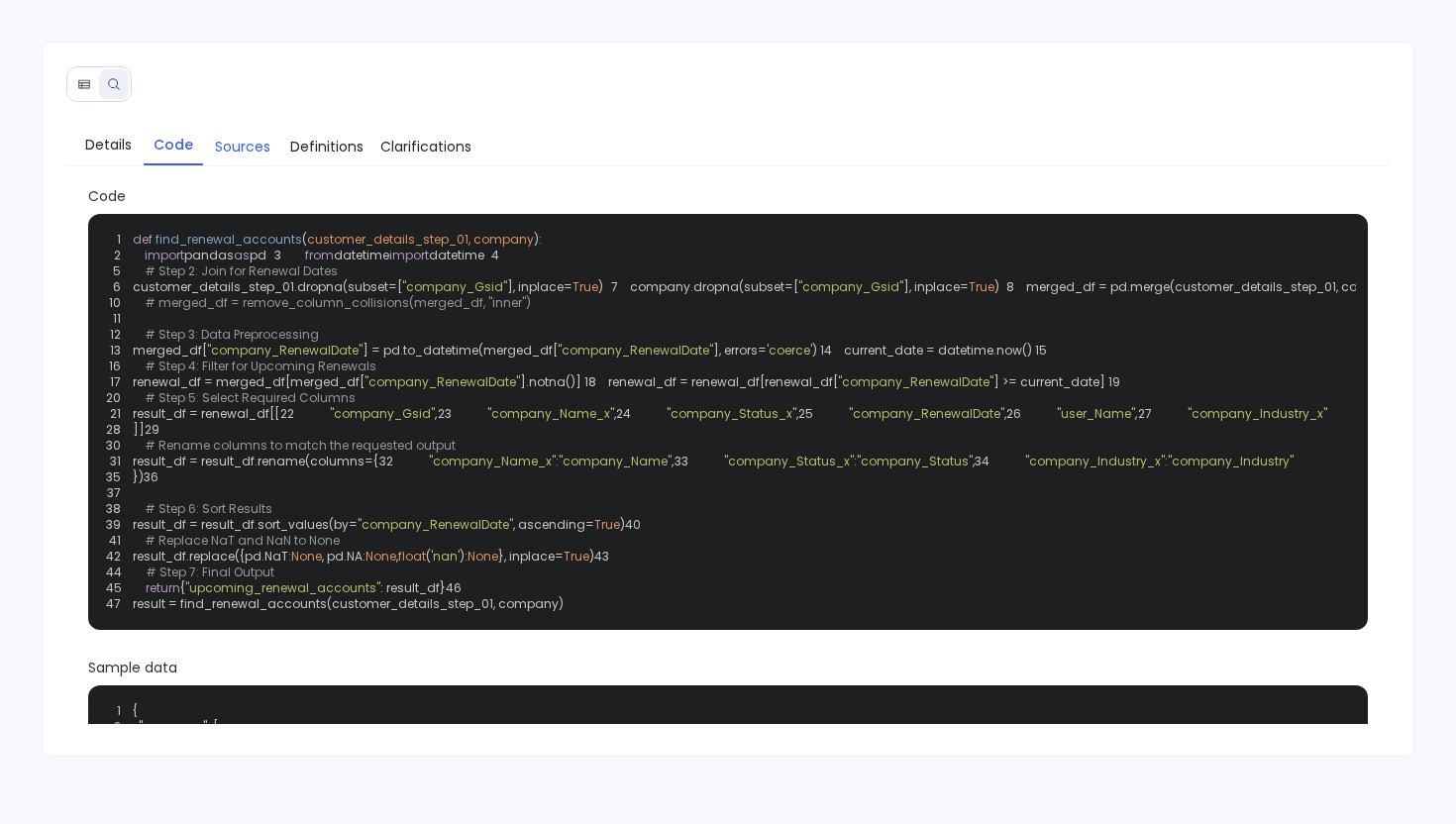 click on "Sources" at bounding box center [243, 147] 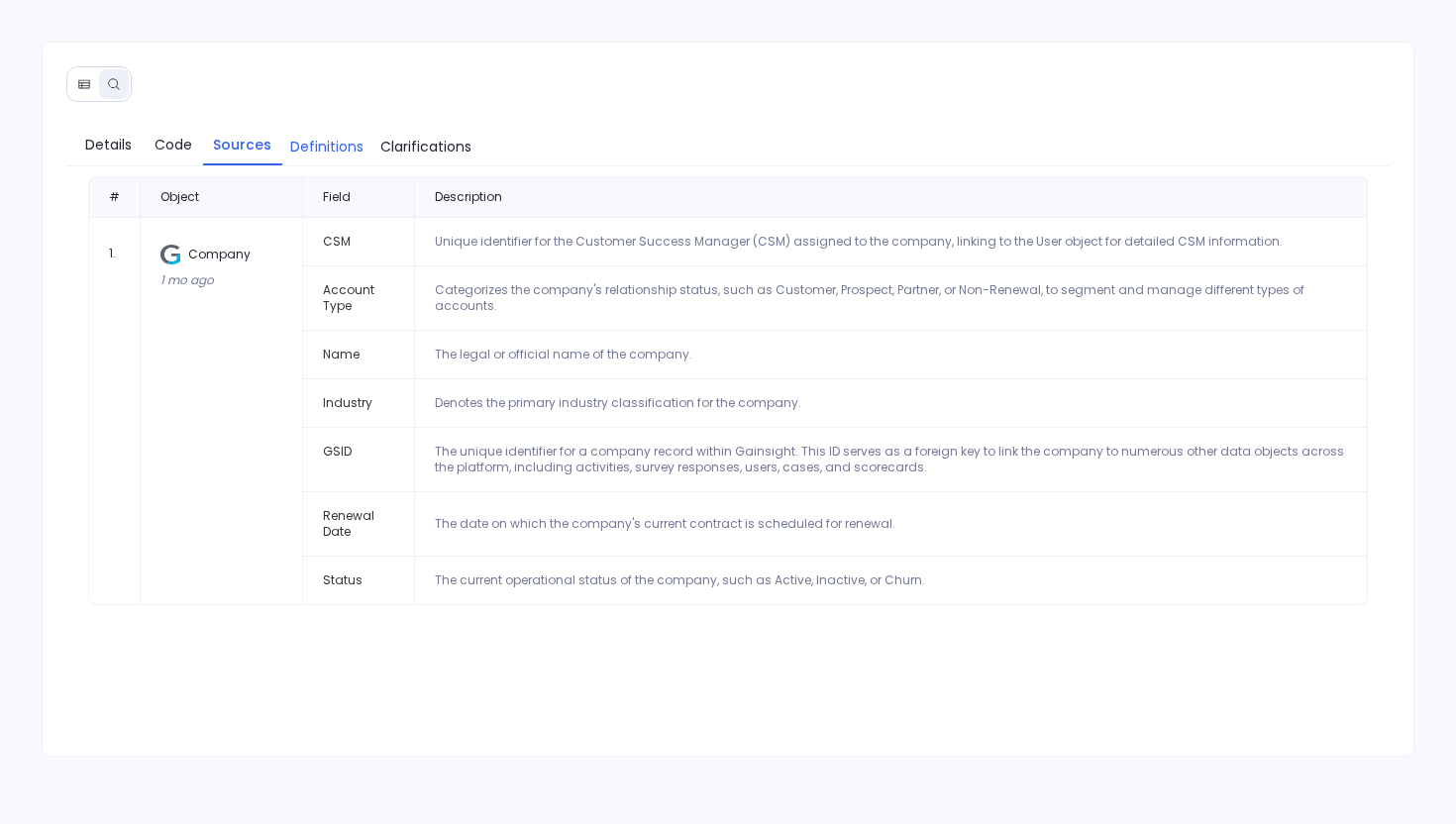 click on "Definitions" at bounding box center (327, 147) 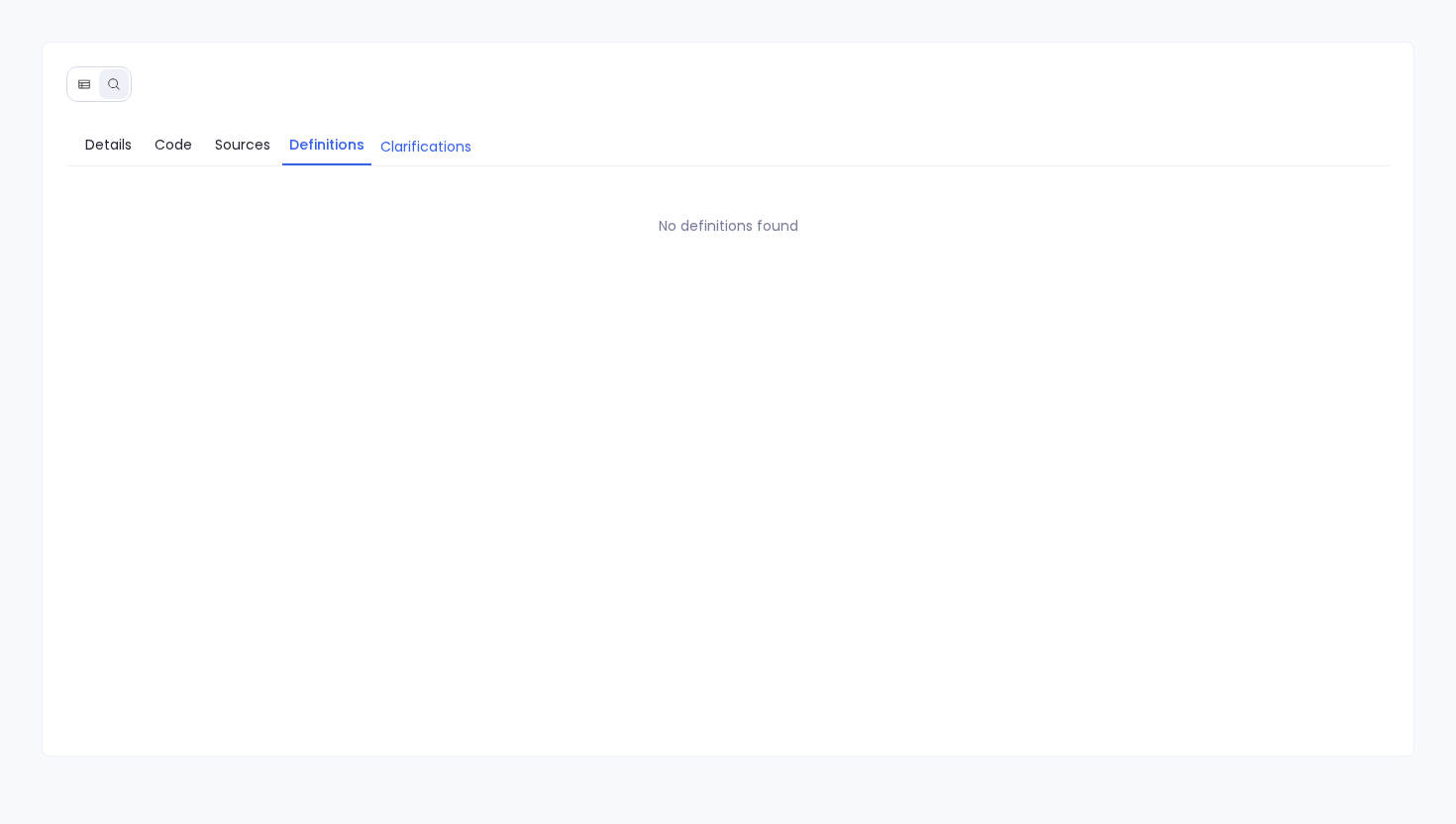 click on "Clarifications" at bounding box center (426, 147) 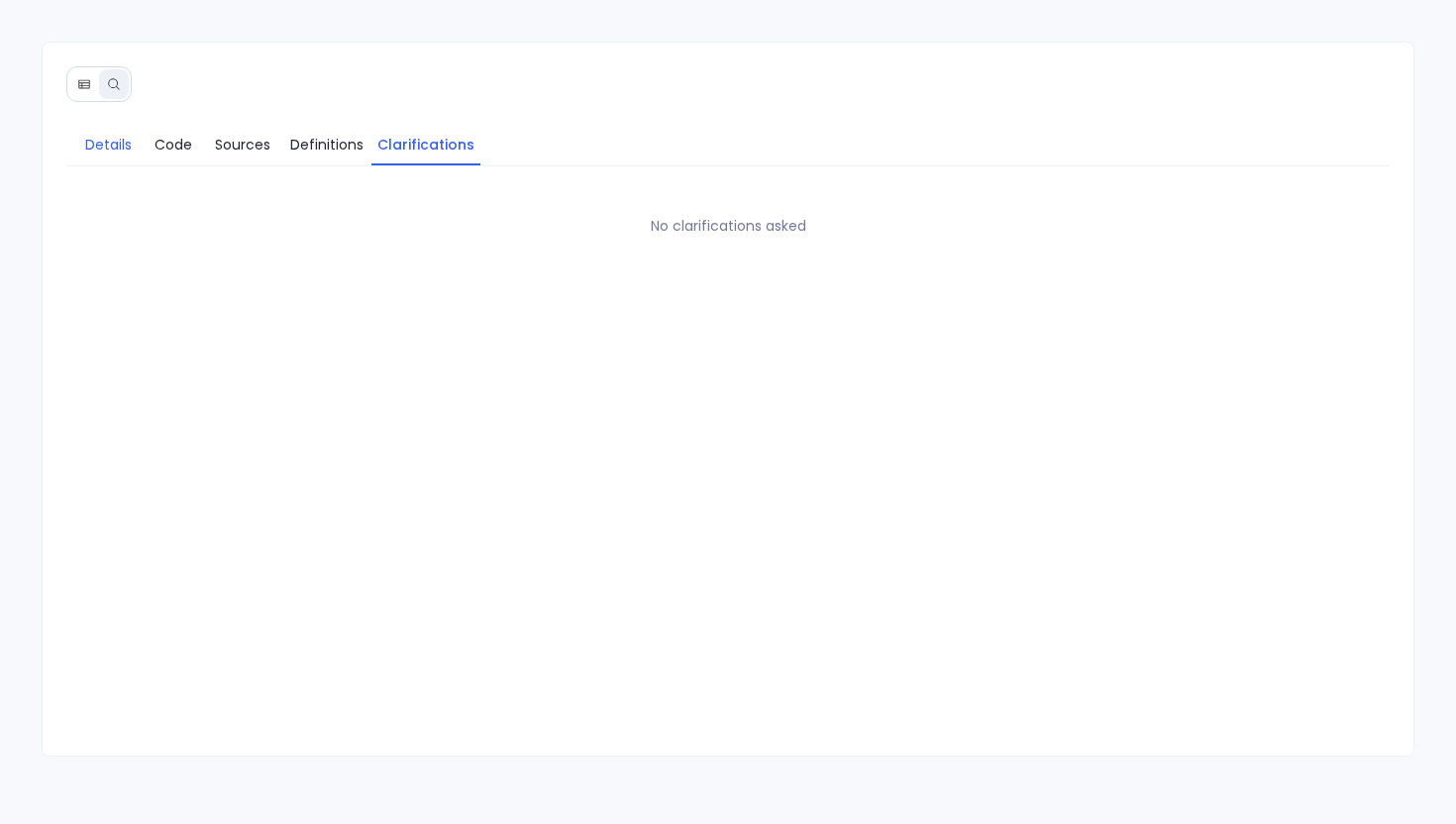 click on "Details" at bounding box center (108, 145) 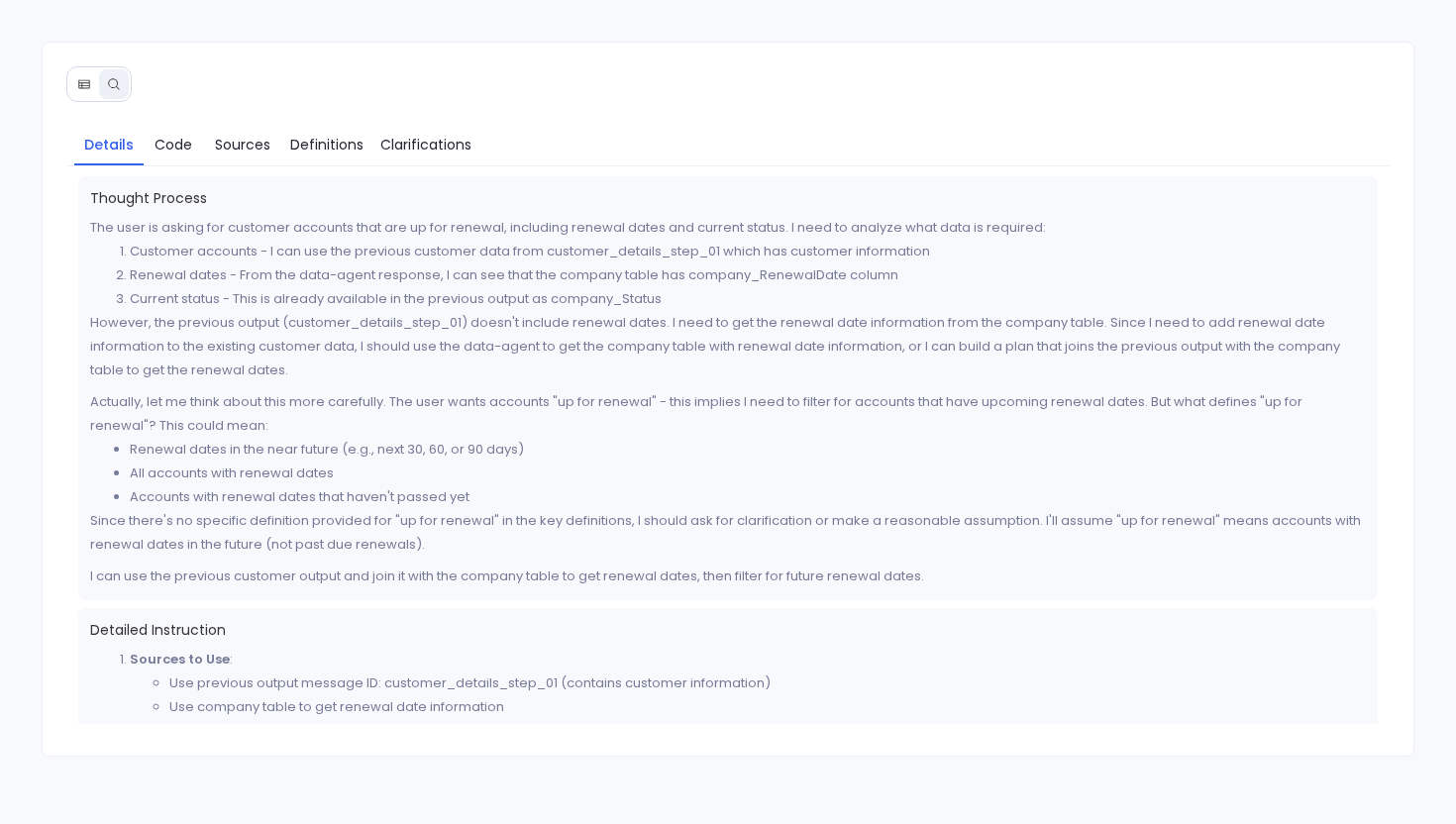 click 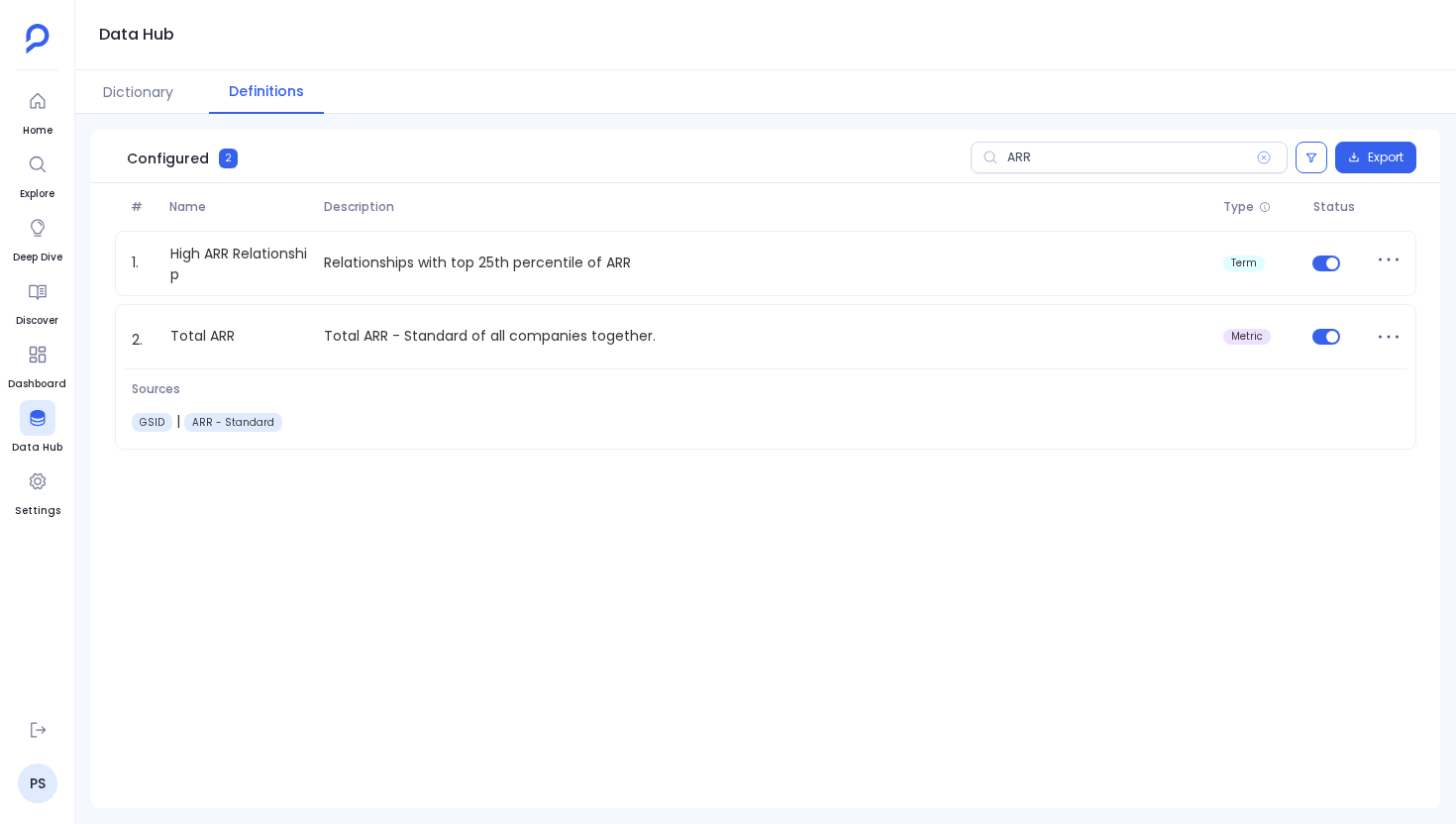 scroll, scrollTop: 0, scrollLeft: 0, axis: both 